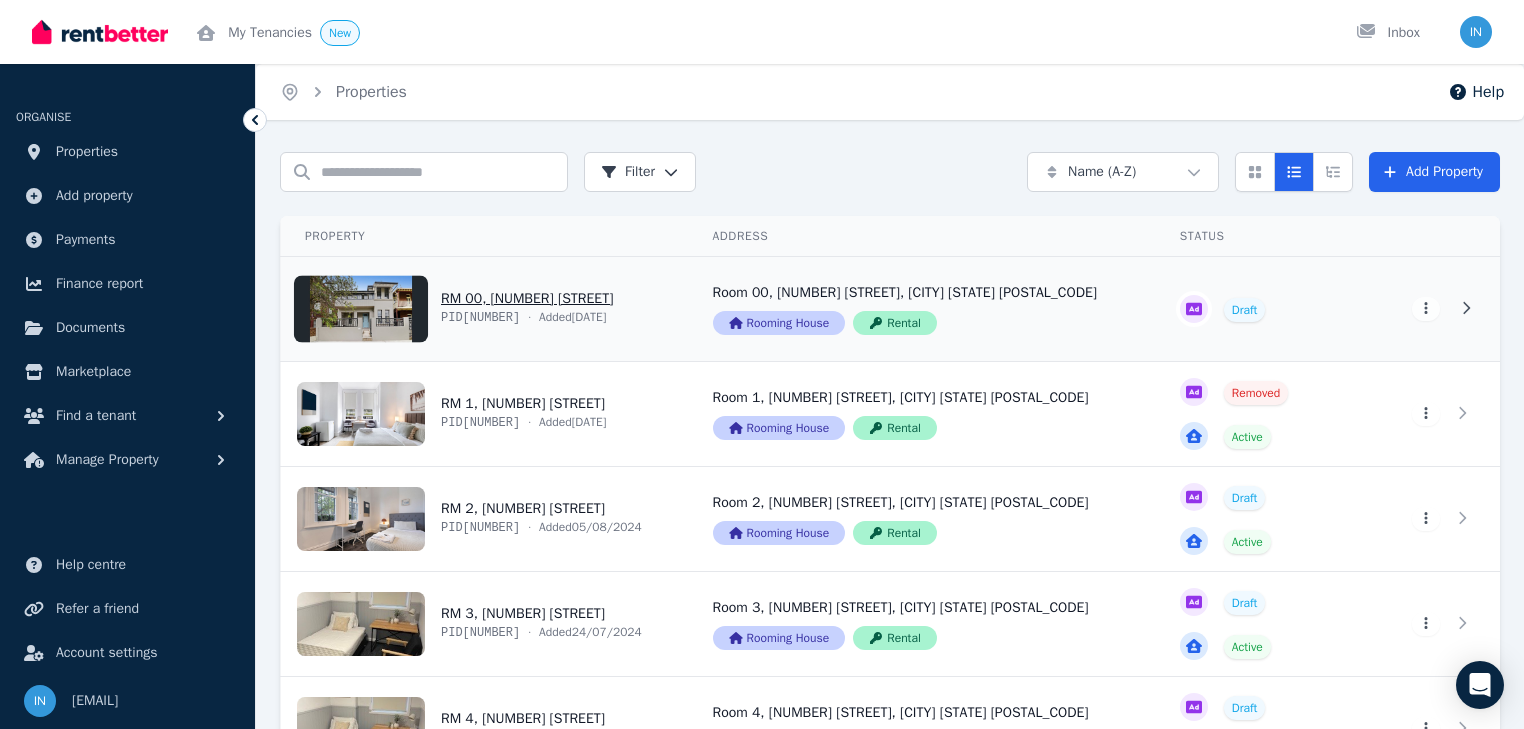 scroll, scrollTop: 0, scrollLeft: 0, axis: both 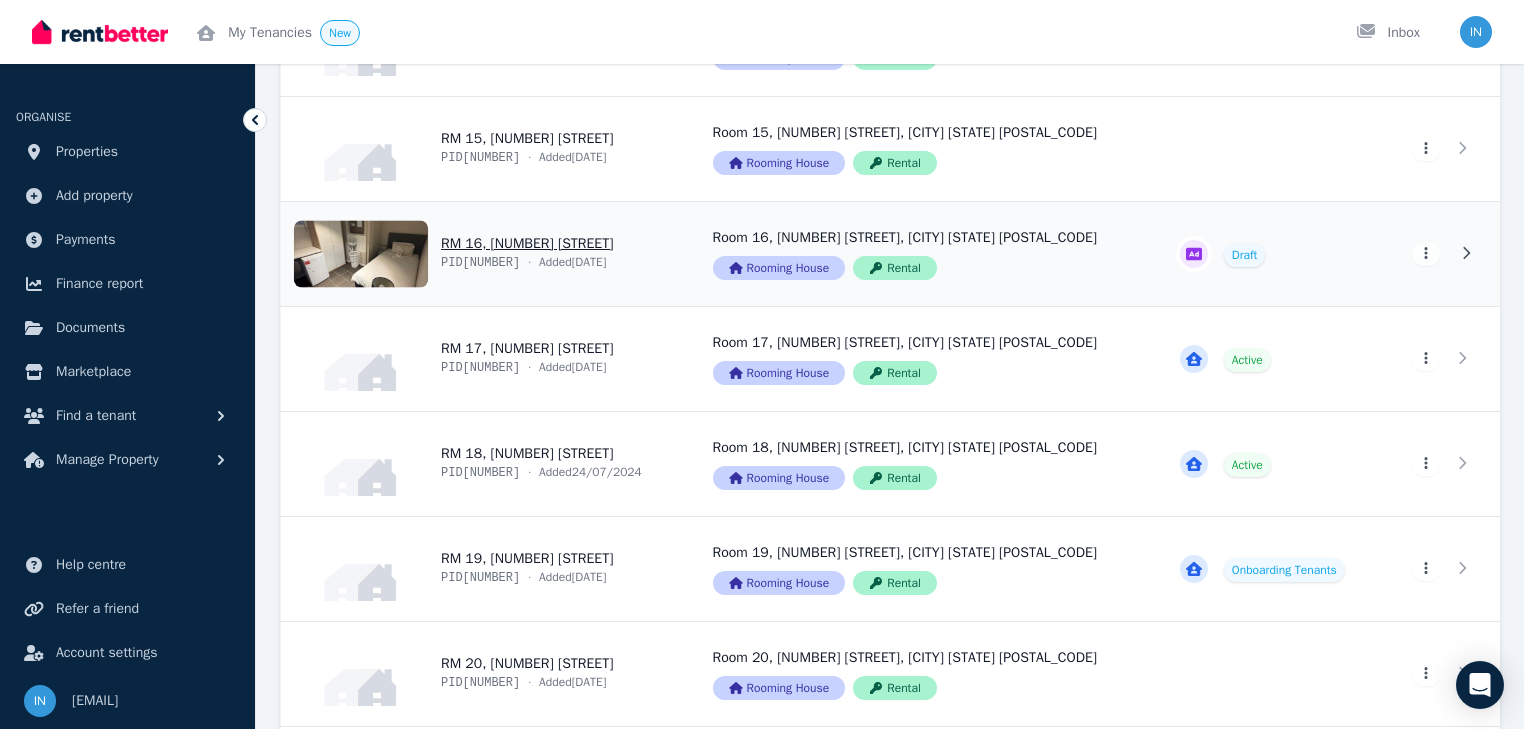click on "View property details" at bounding box center [485, 254] 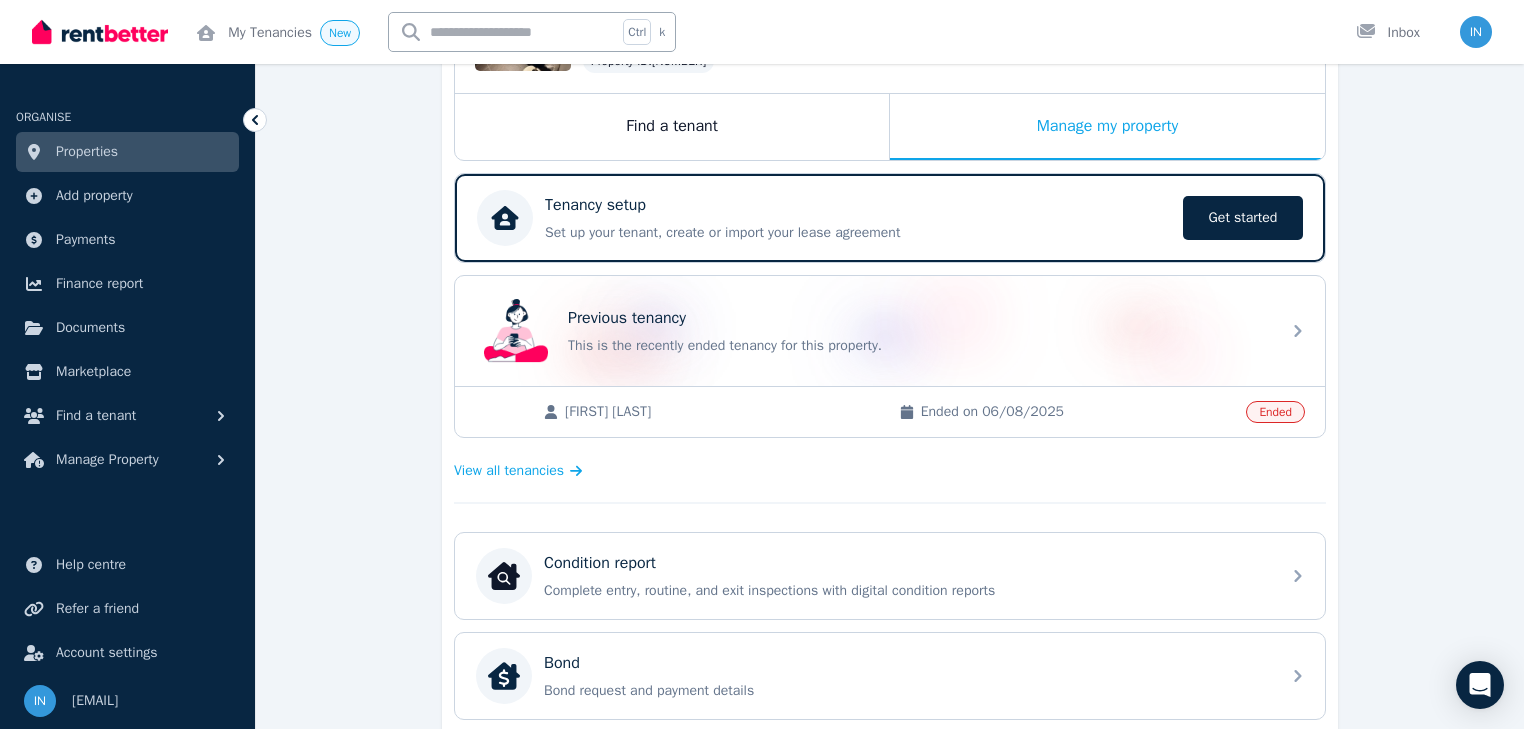 scroll, scrollTop: 320, scrollLeft: 0, axis: vertical 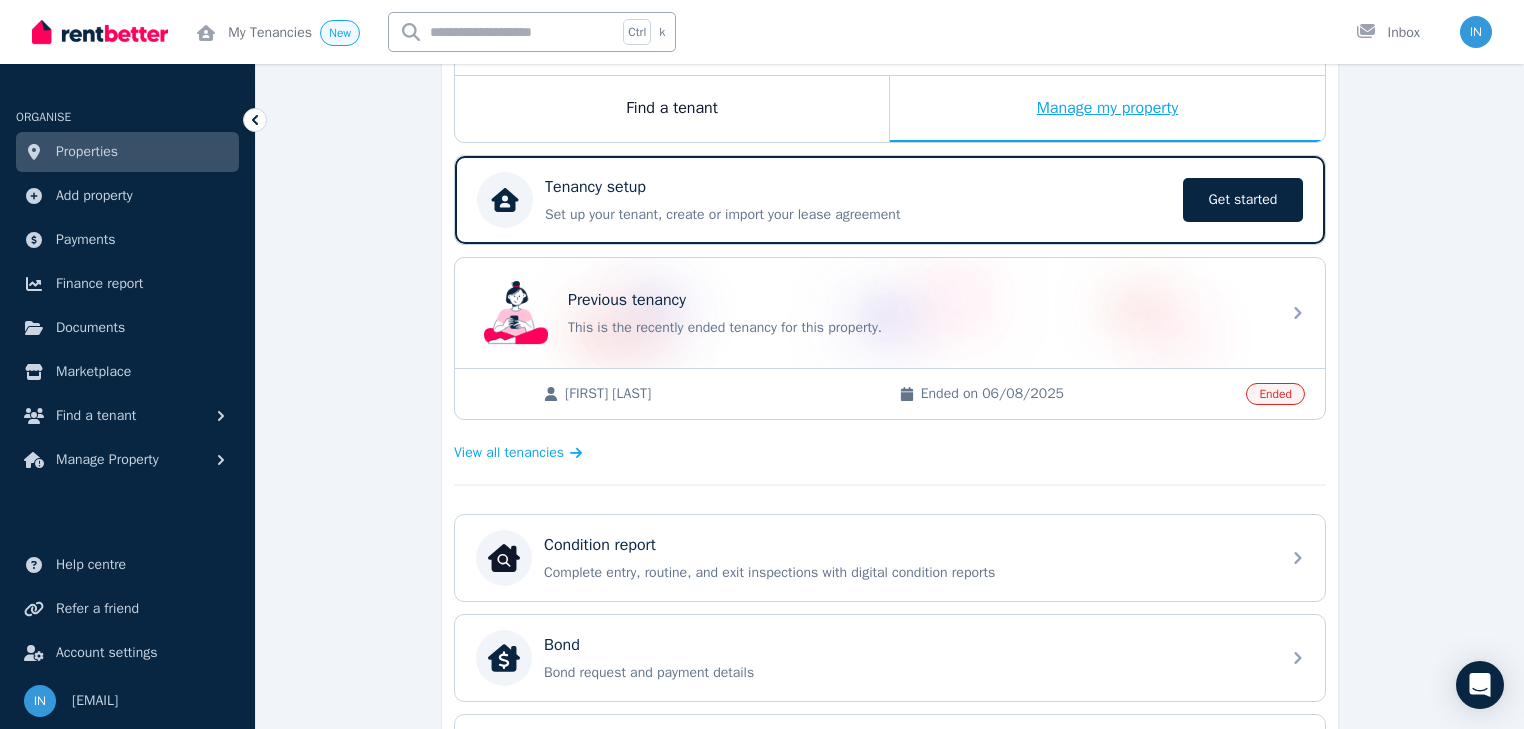 click on "Manage my property" at bounding box center [1107, 109] 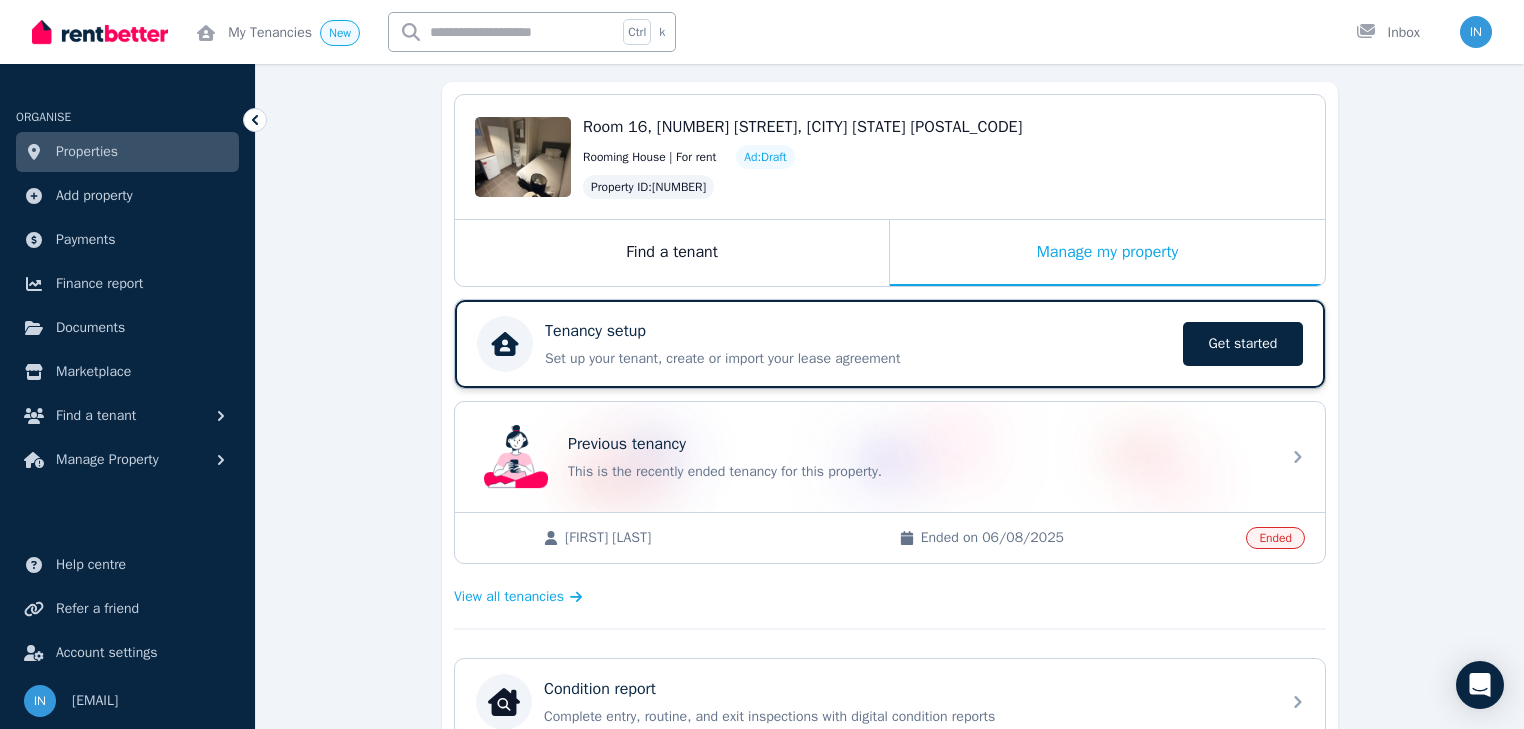 scroll, scrollTop: 160, scrollLeft: 0, axis: vertical 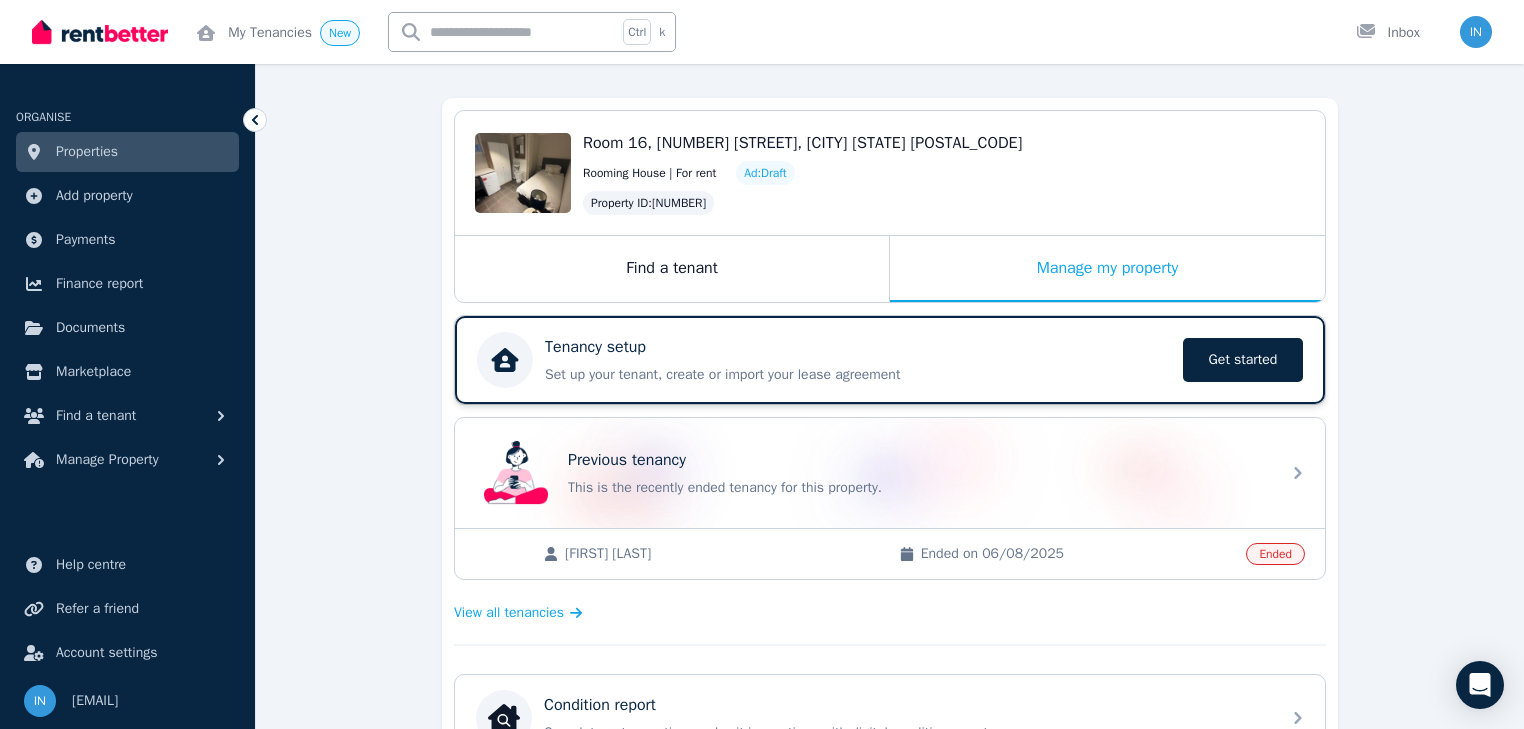 click on "Tenancy setup" at bounding box center (858, 347) 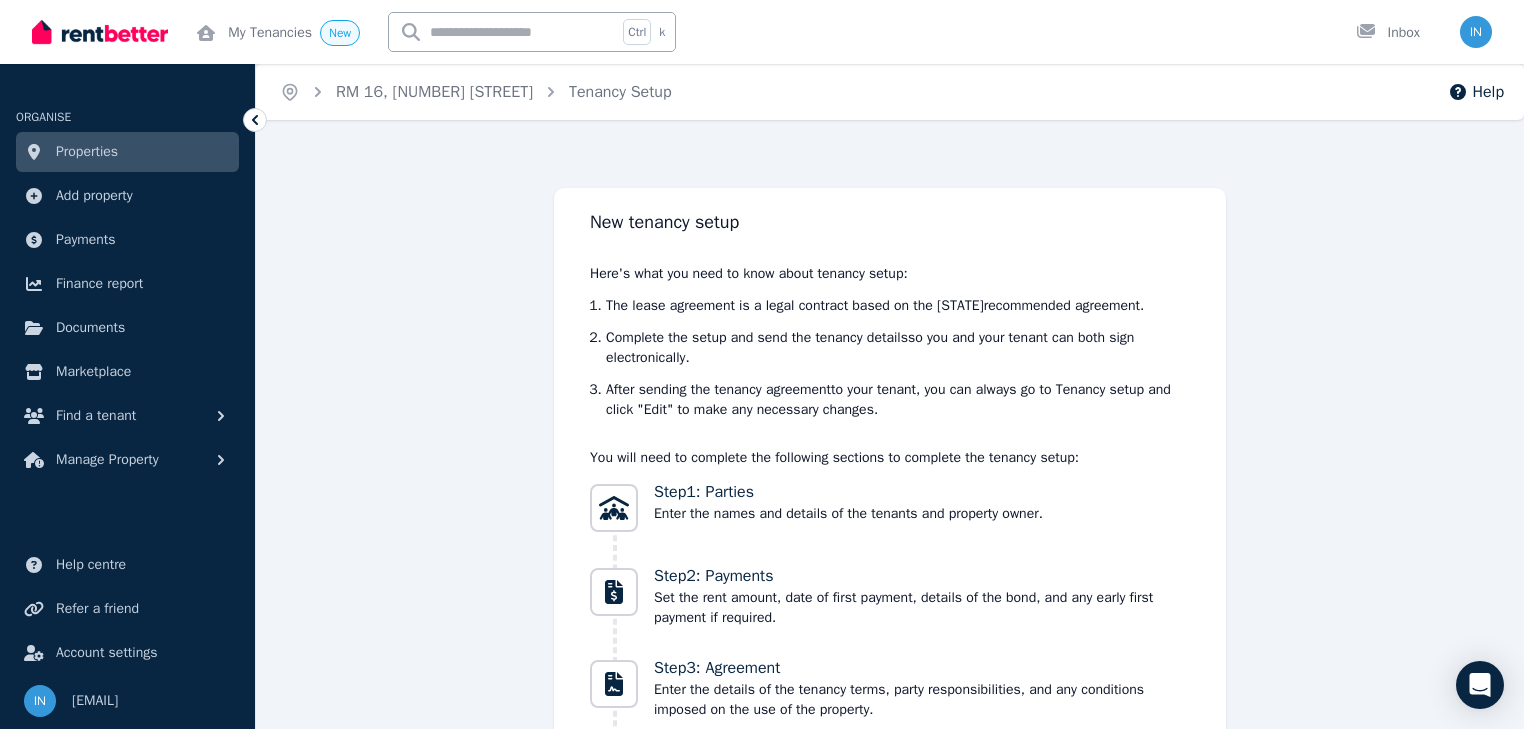 scroll, scrollTop: 240, scrollLeft: 0, axis: vertical 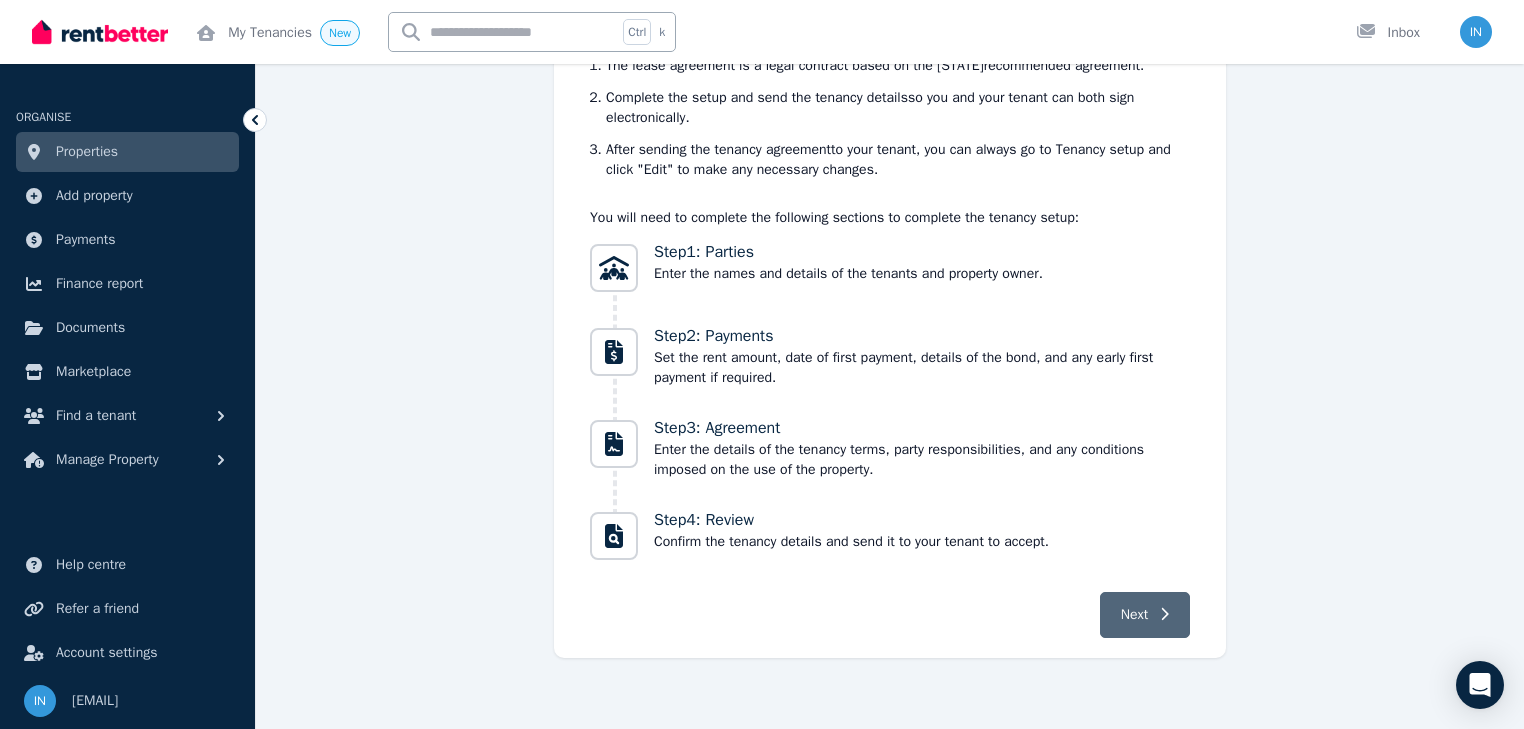 click on "Next" at bounding box center [1145, 615] 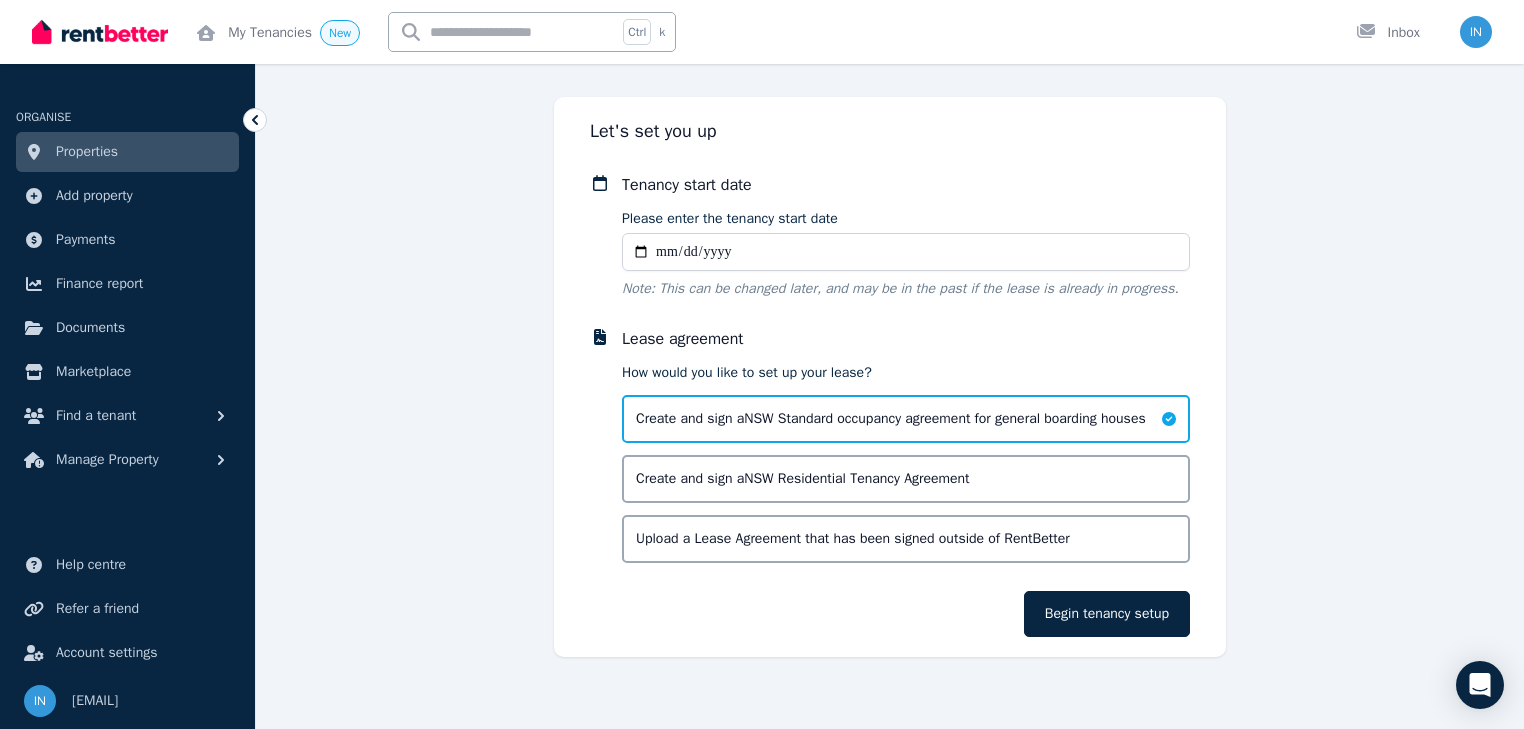 click on "Please enter the tenancy start date" at bounding box center [906, 252] 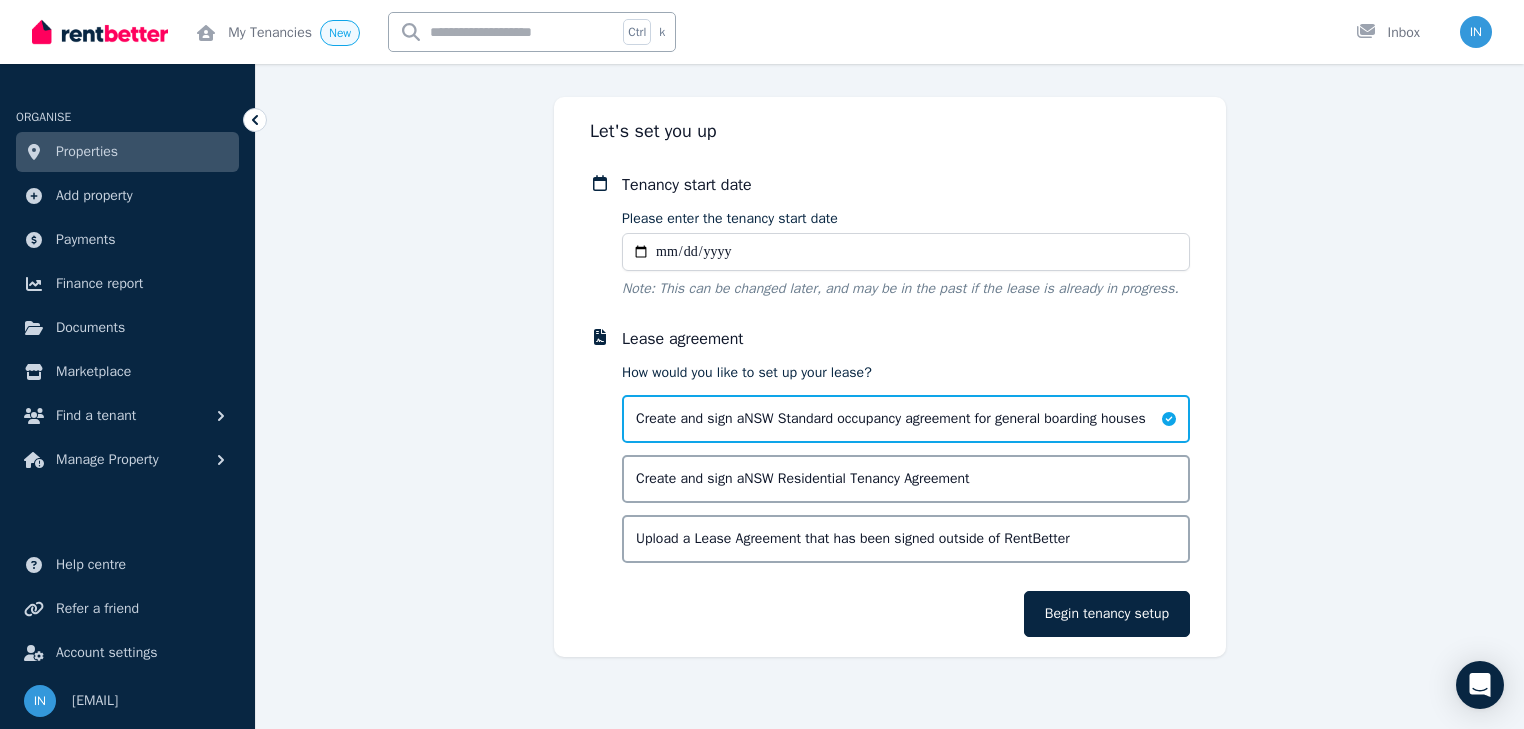 type on "**********" 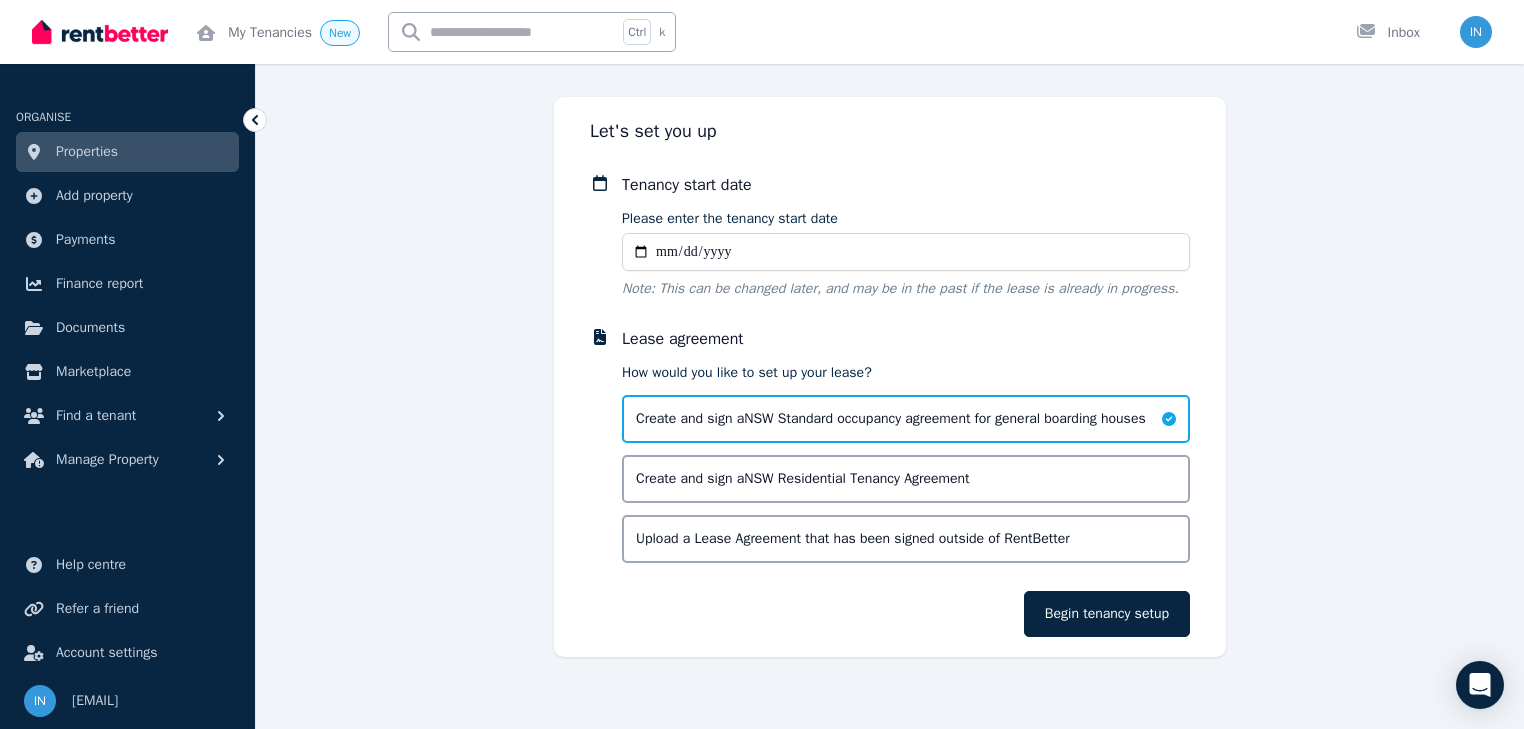 click on "Upload a Lease Agreement that has been signed outside of RentBetter" at bounding box center (853, 539) 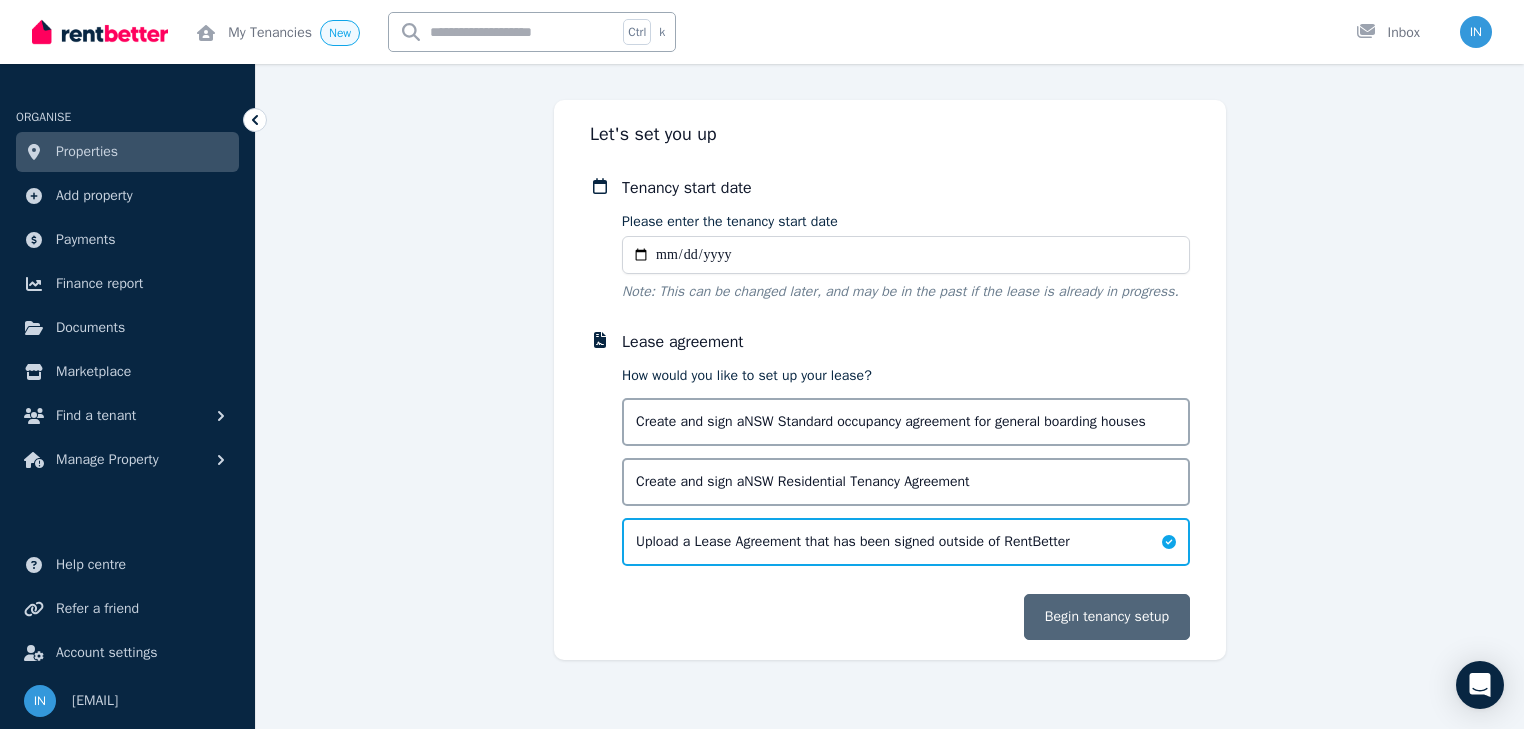 click on "Begin tenancy setup" at bounding box center (1107, 617) 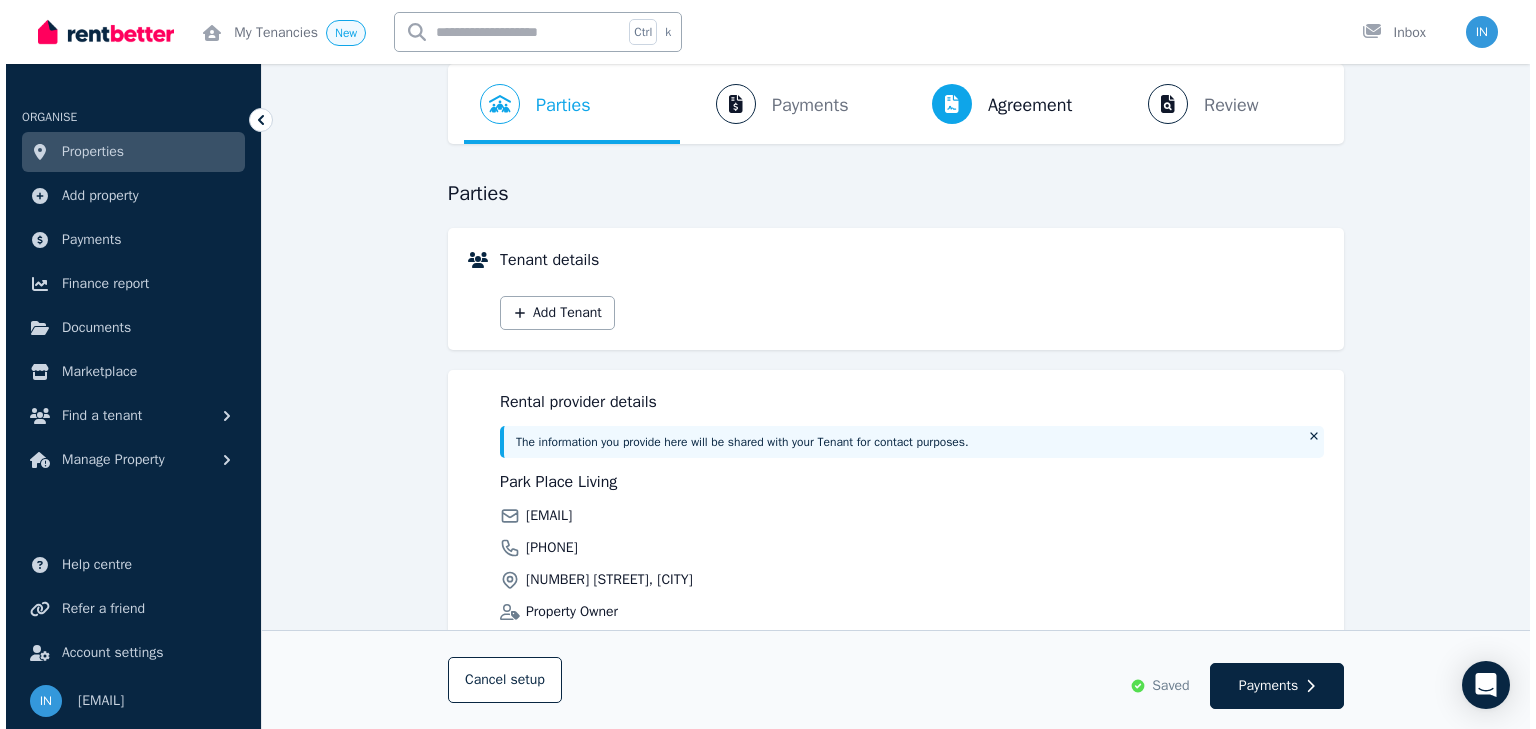 scroll, scrollTop: 0, scrollLeft: 0, axis: both 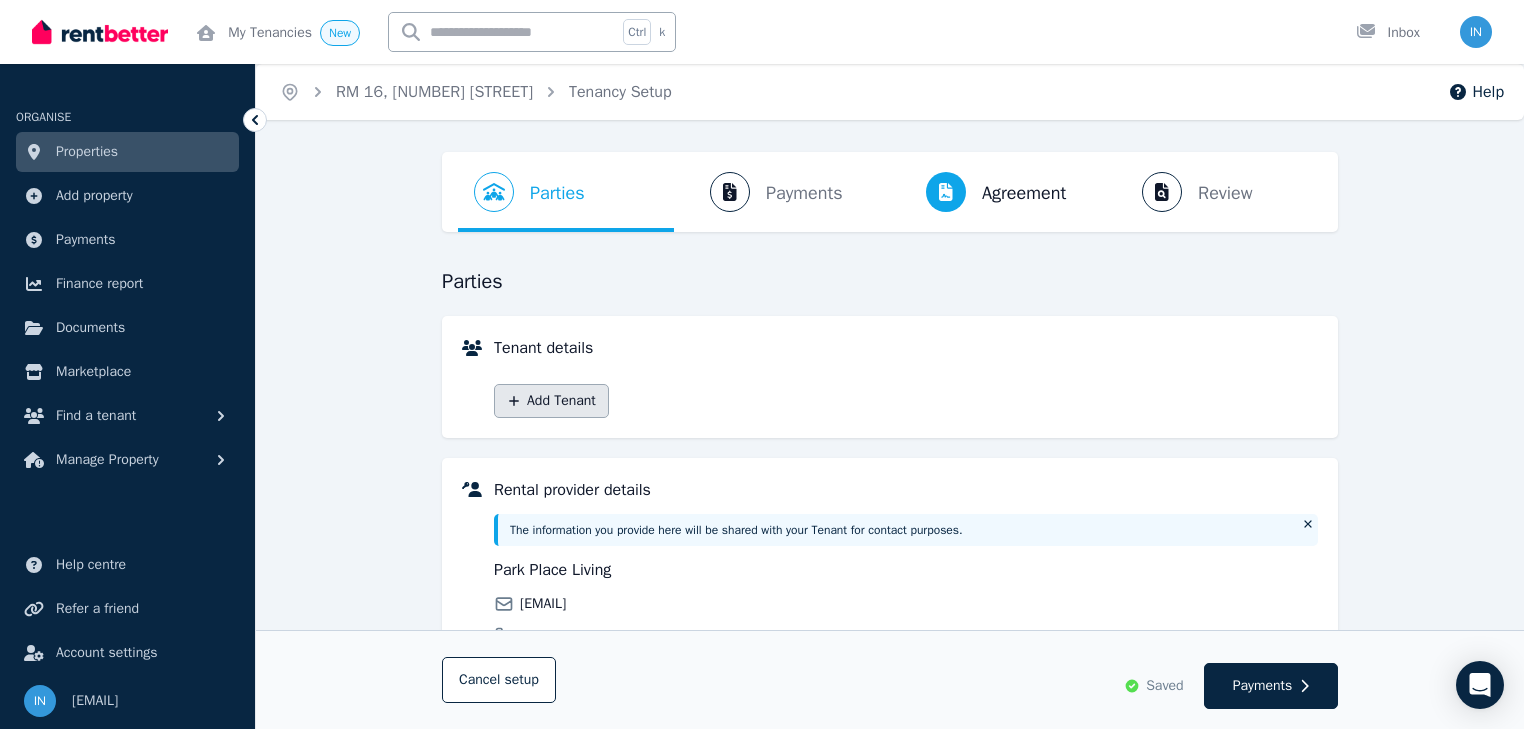 click on "Add Tenant" at bounding box center [551, 401] 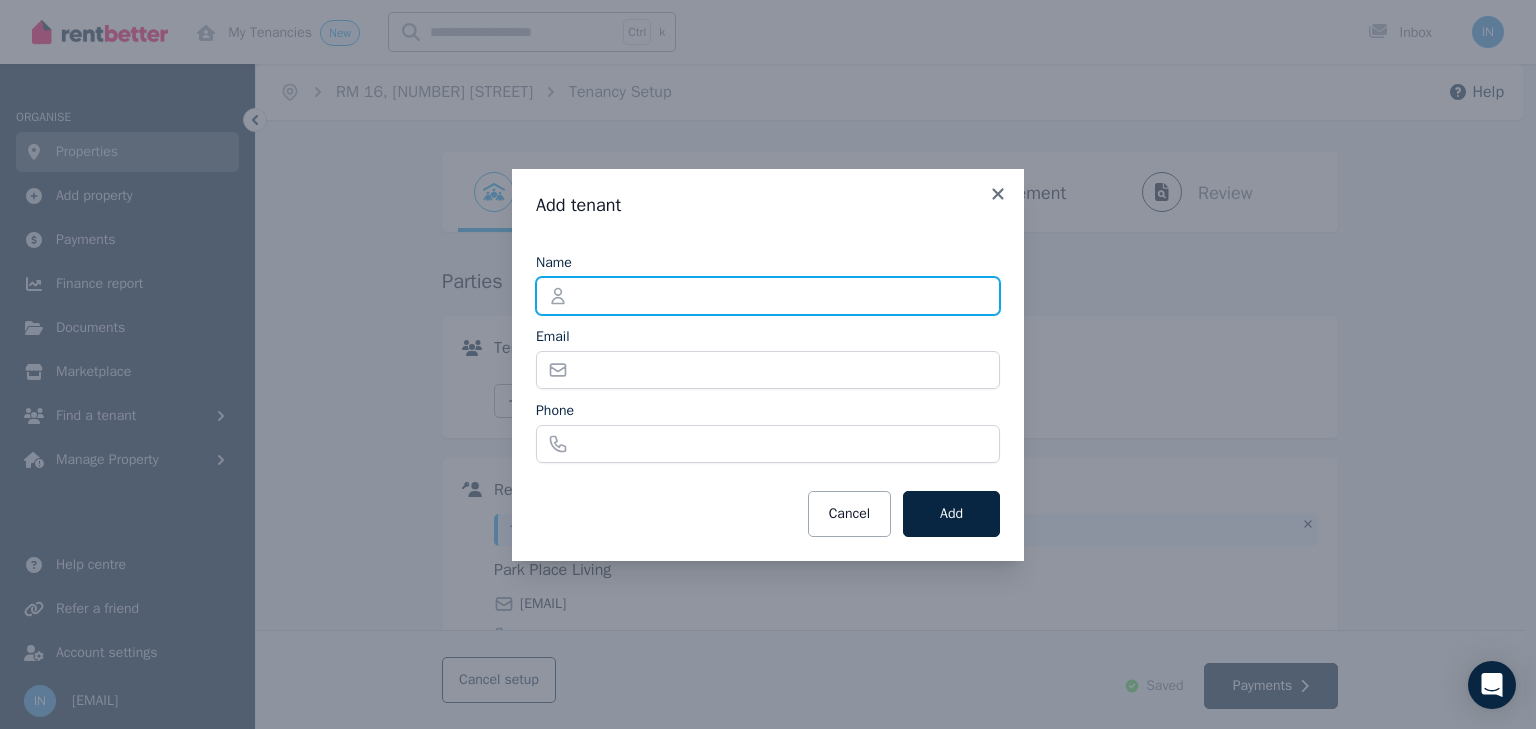 click on "Name" at bounding box center (768, 296) 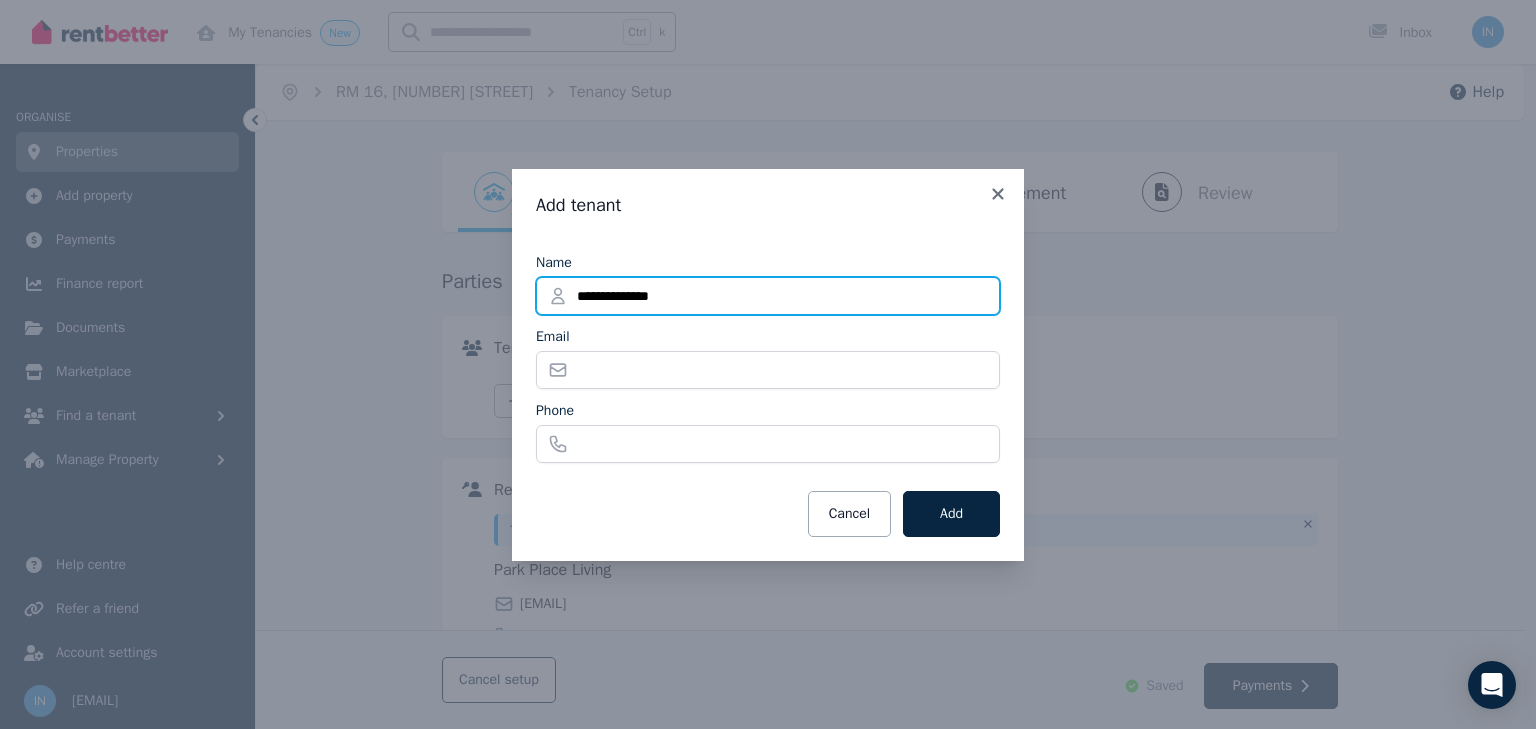 type on "**********" 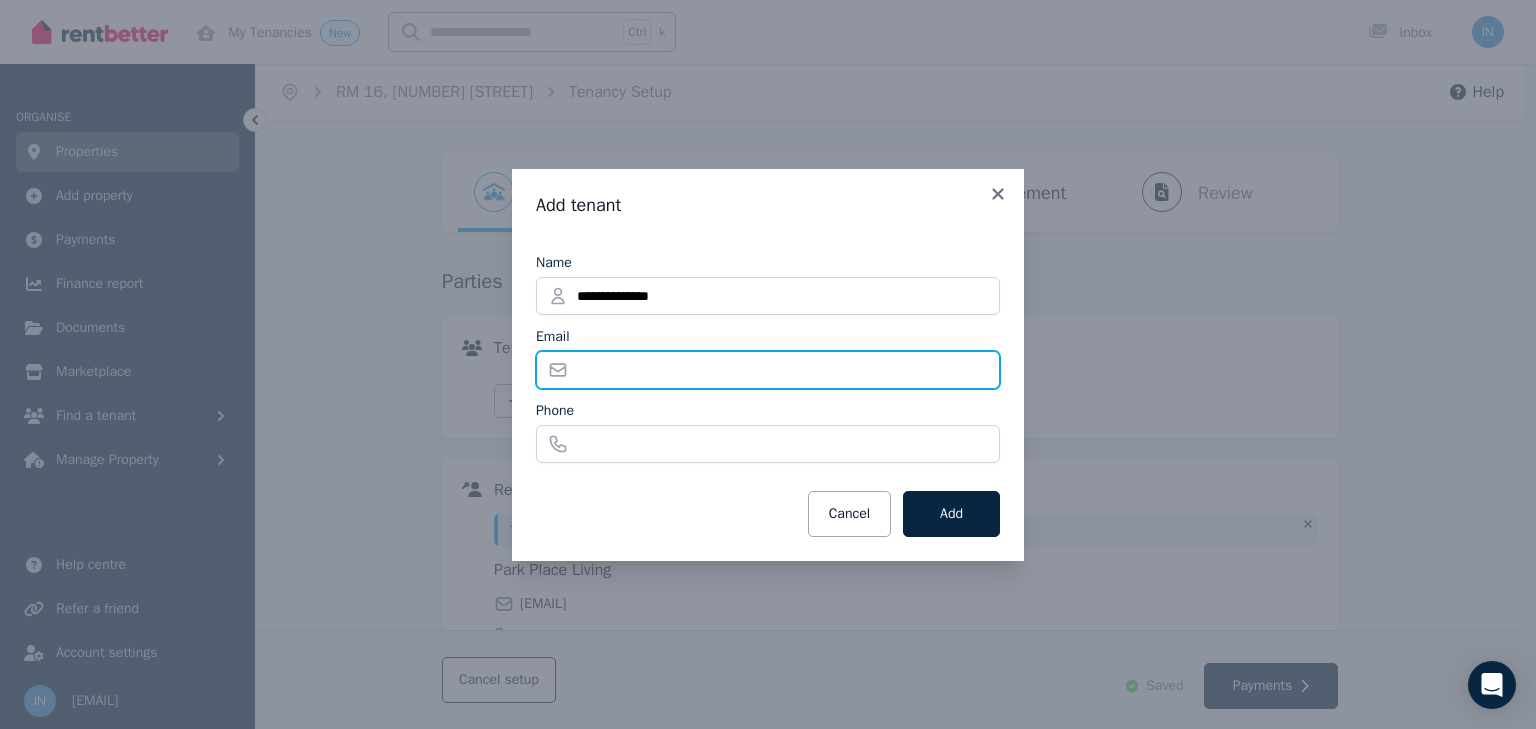 click on "Email" at bounding box center (768, 370) 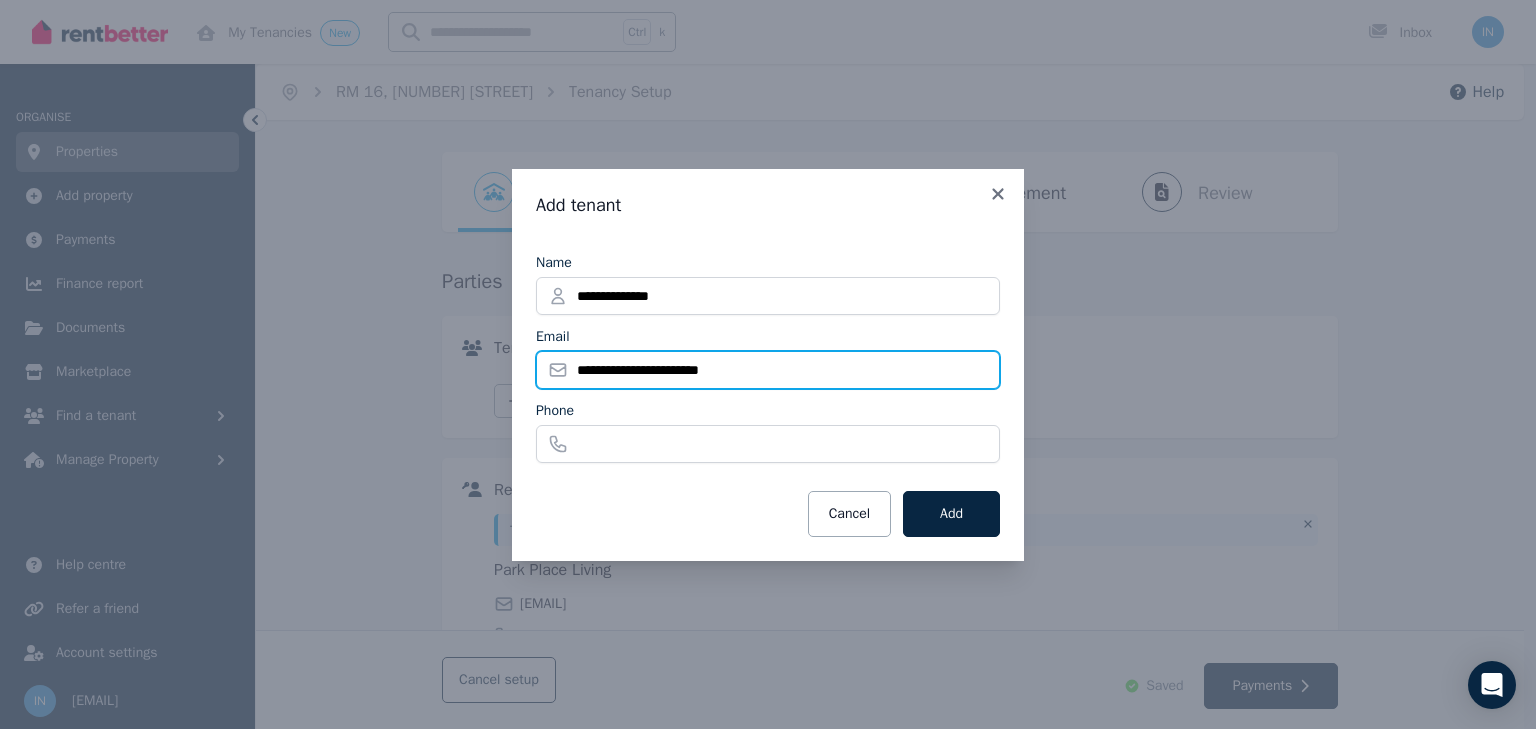 type on "**********" 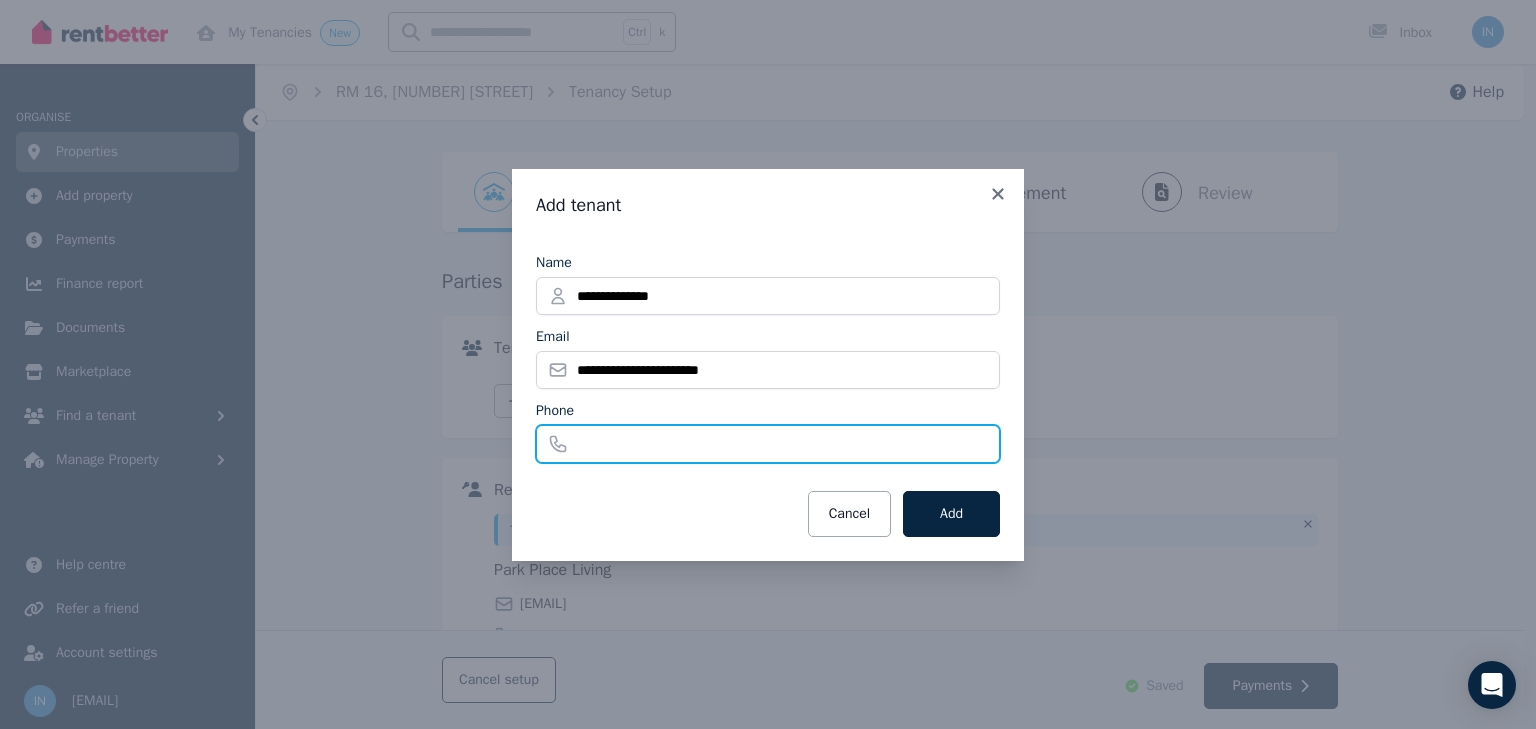 click on "Phone" at bounding box center (768, 444) 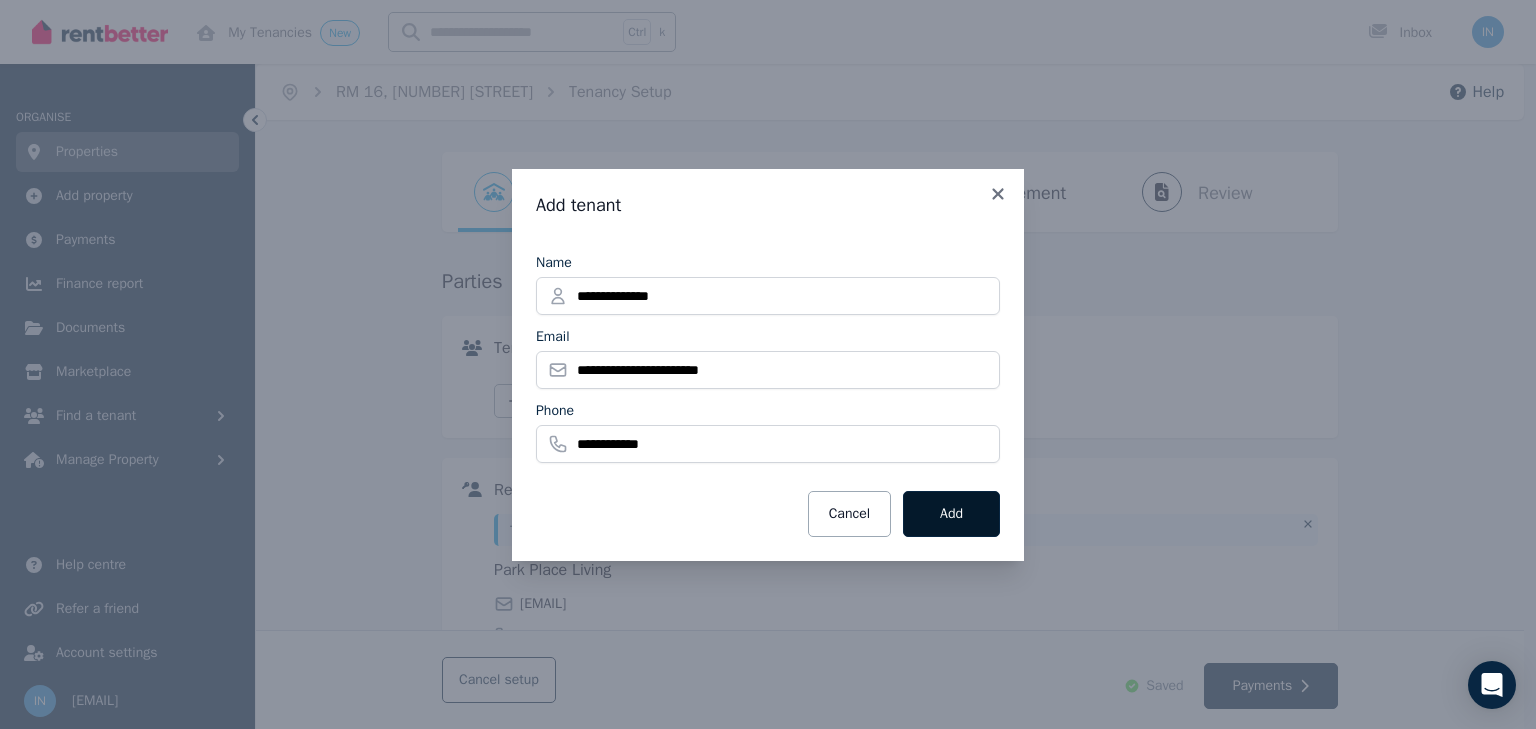 click on "Add" at bounding box center [951, 514] 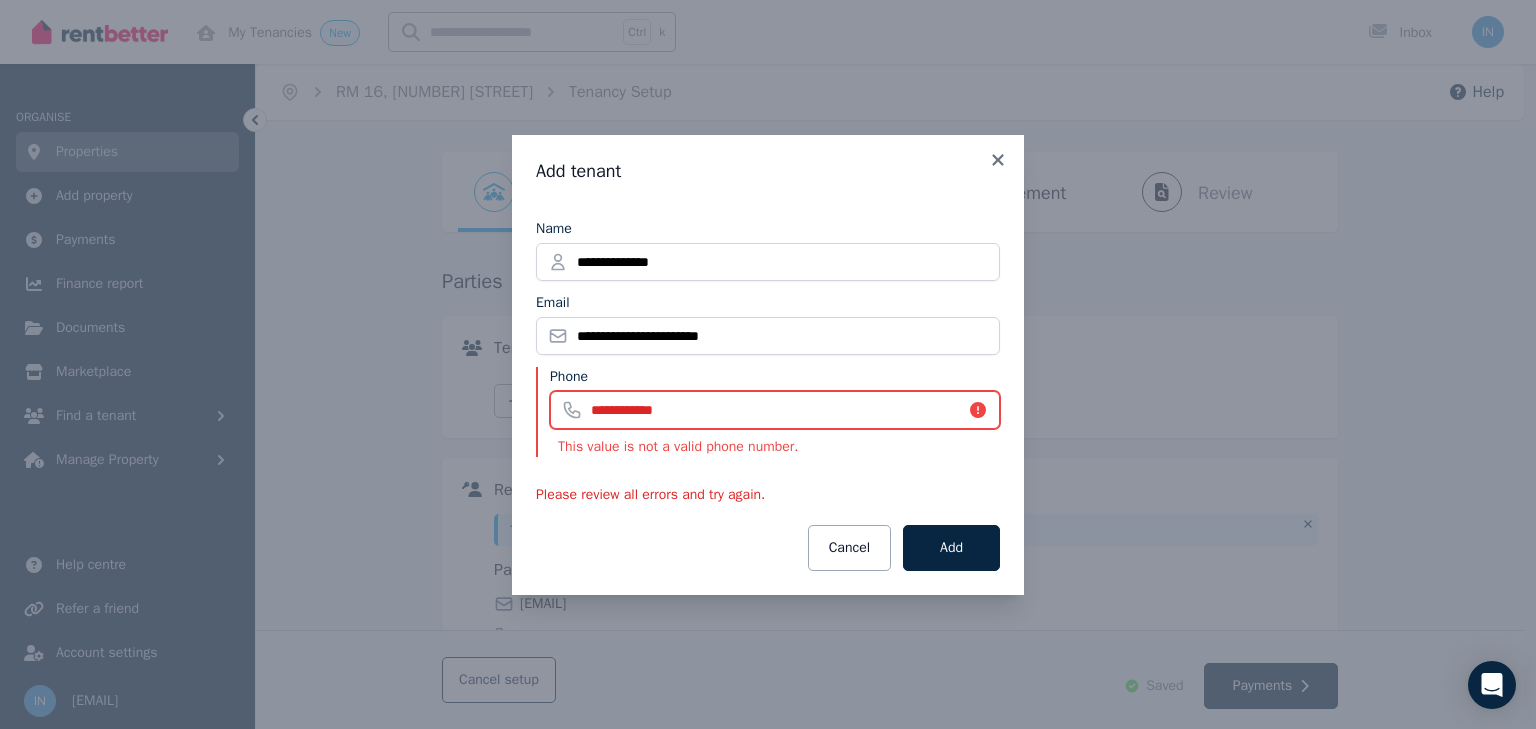 click on "**********" at bounding box center [775, 410] 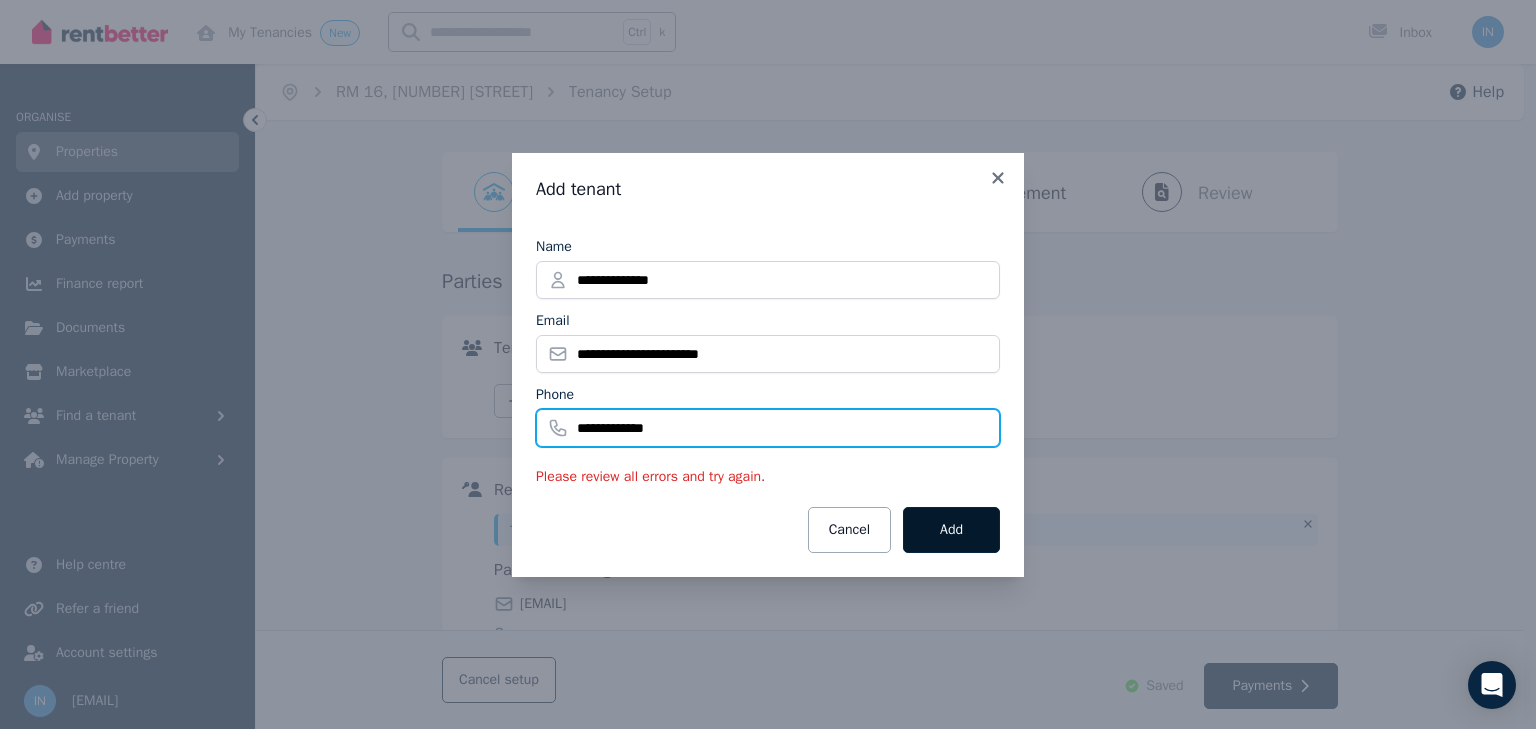 type on "**********" 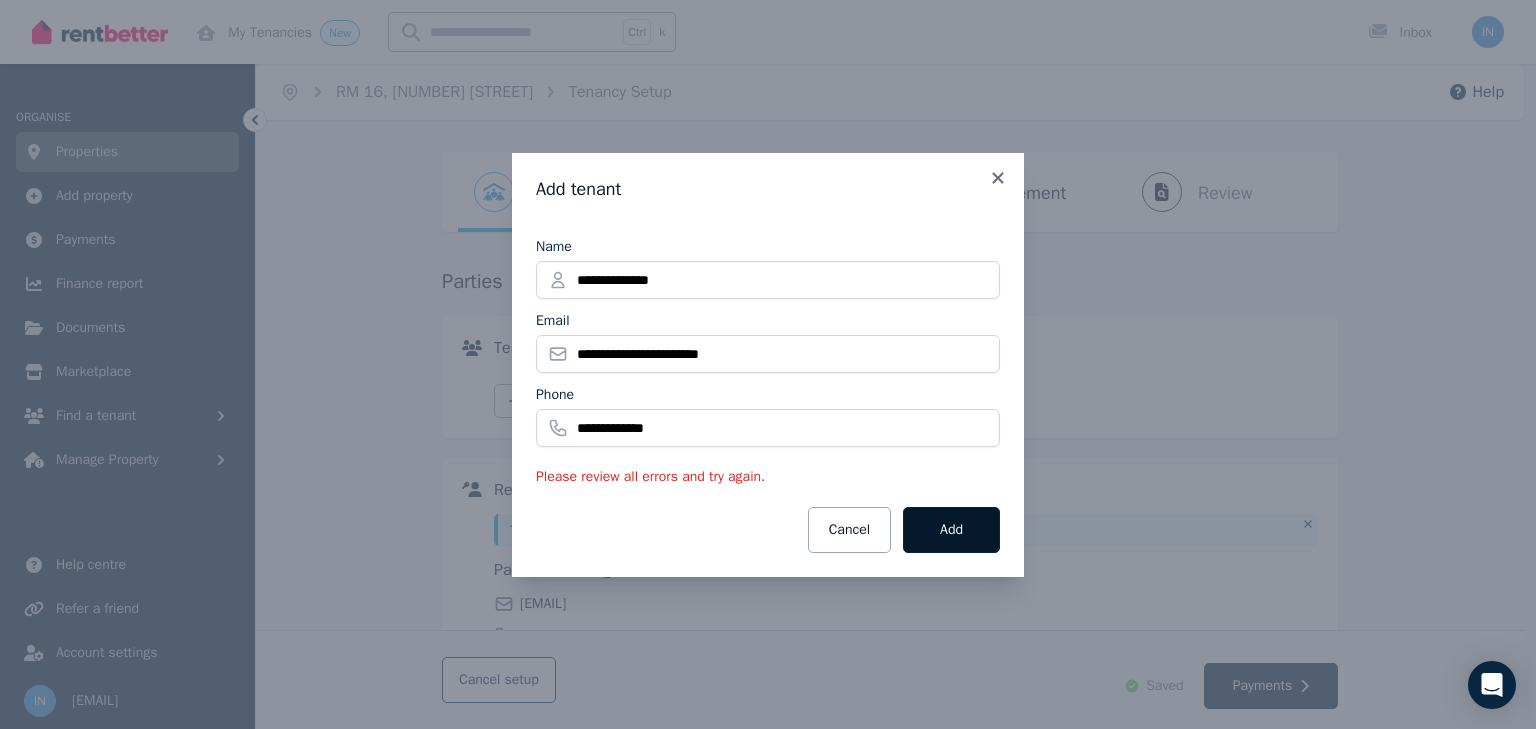 click on "Add" at bounding box center [951, 530] 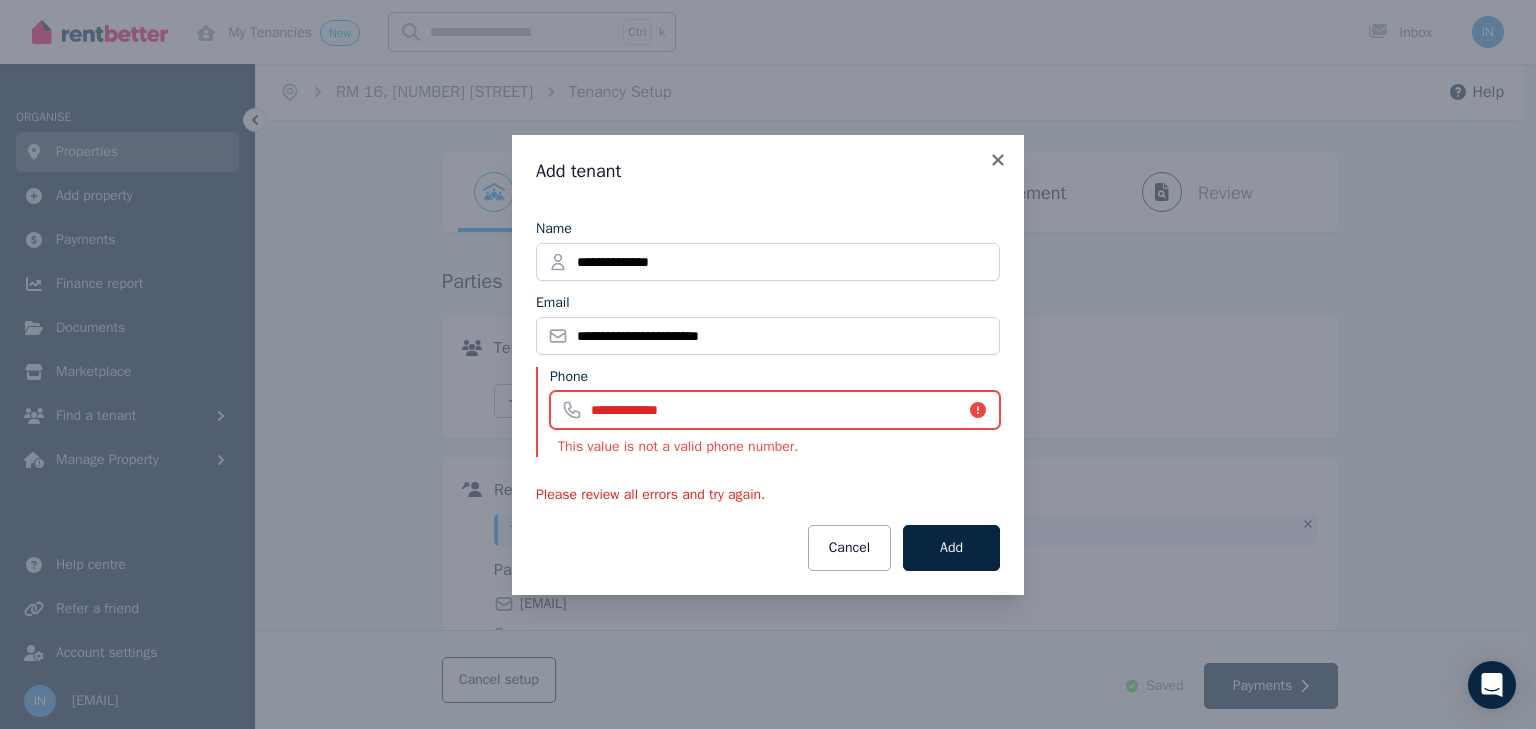 click on "**********" at bounding box center (775, 410) 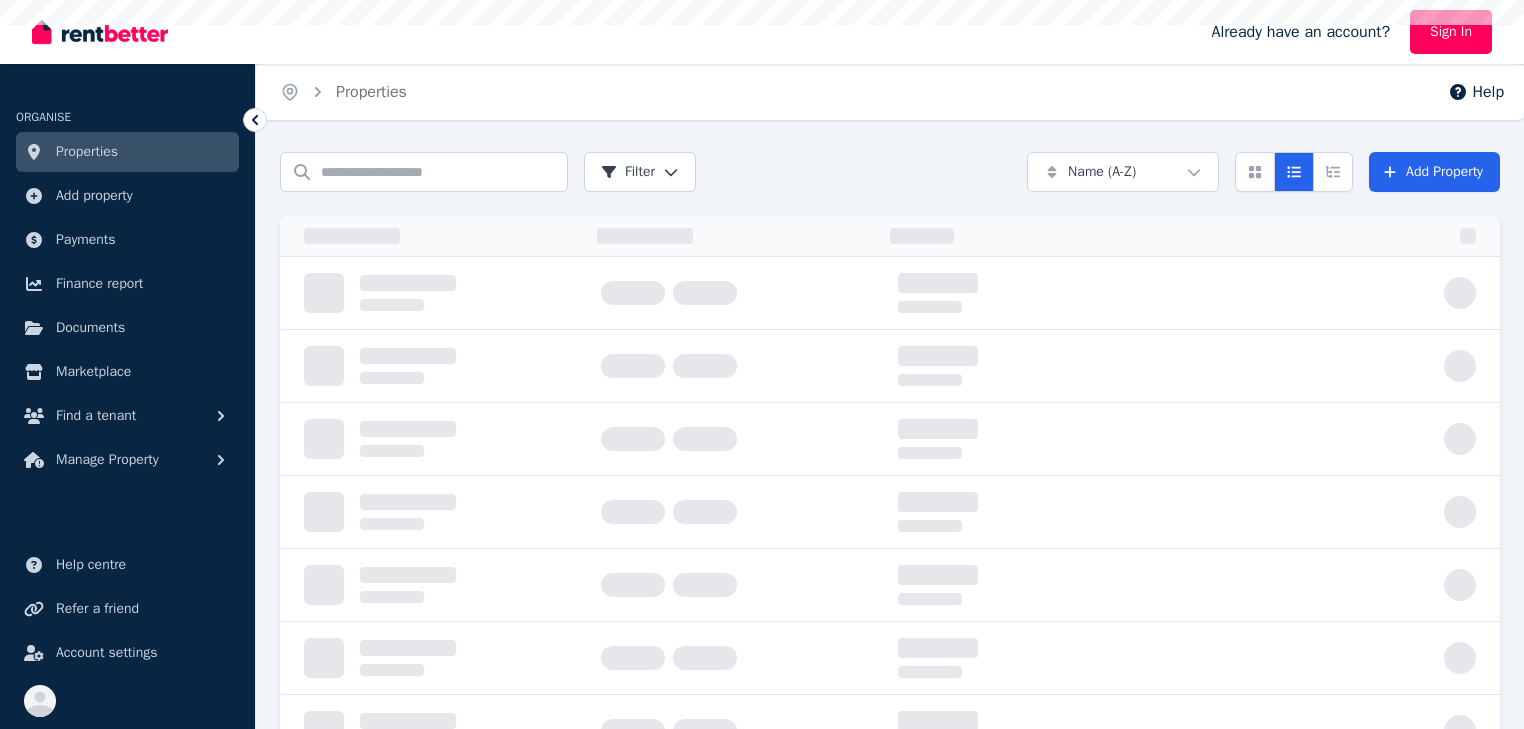 scroll, scrollTop: 0, scrollLeft: 0, axis: both 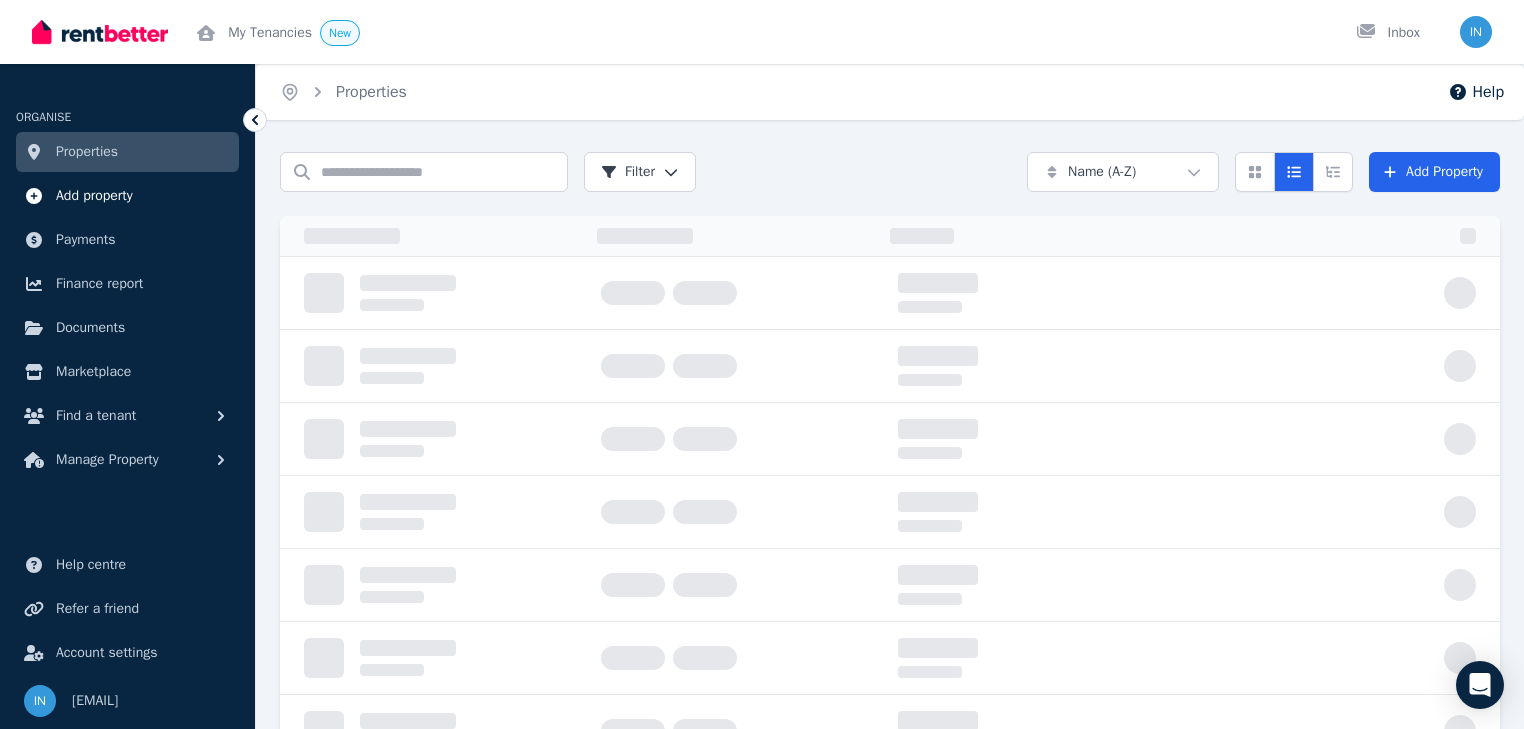 click on "Add property" at bounding box center (94, 196) 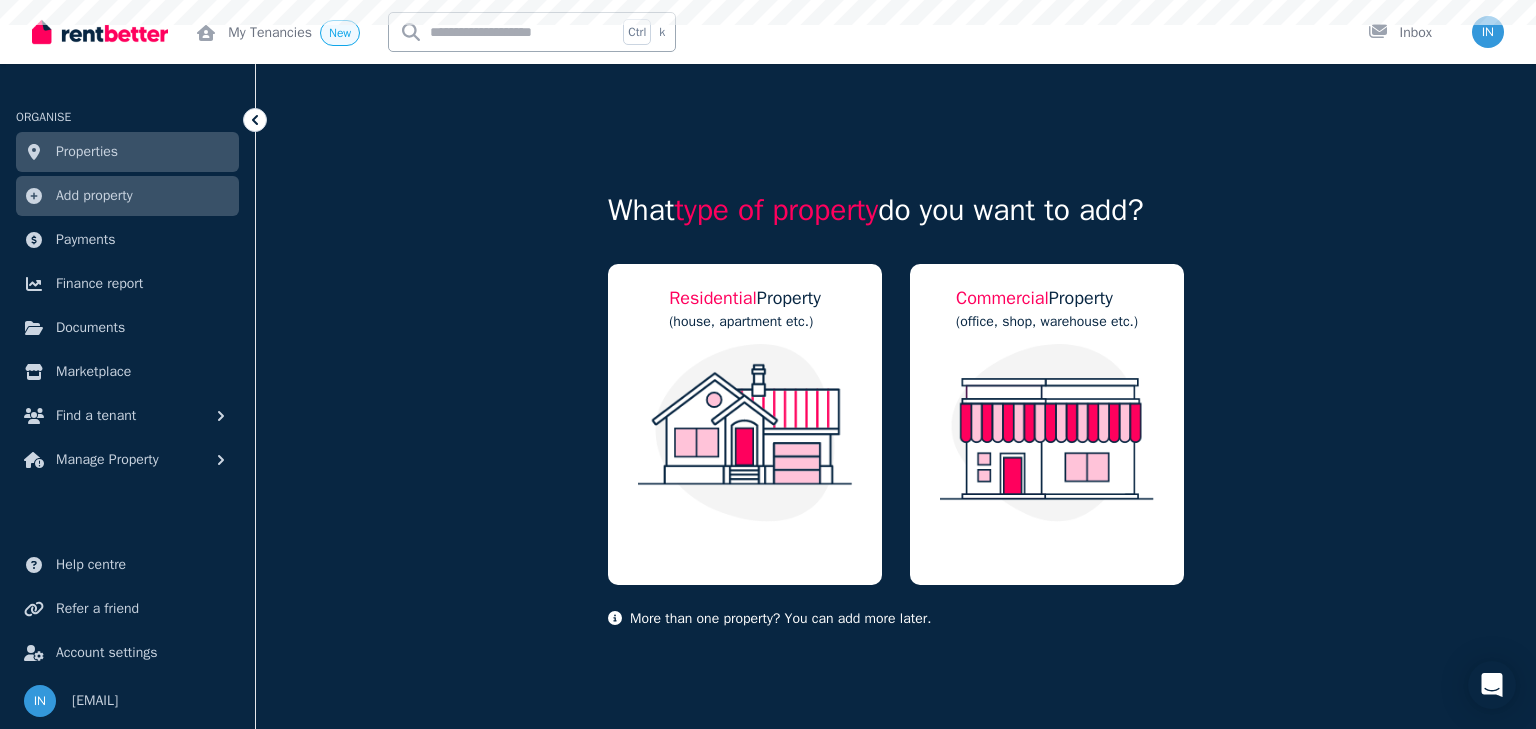 click on "Properties" at bounding box center [87, 152] 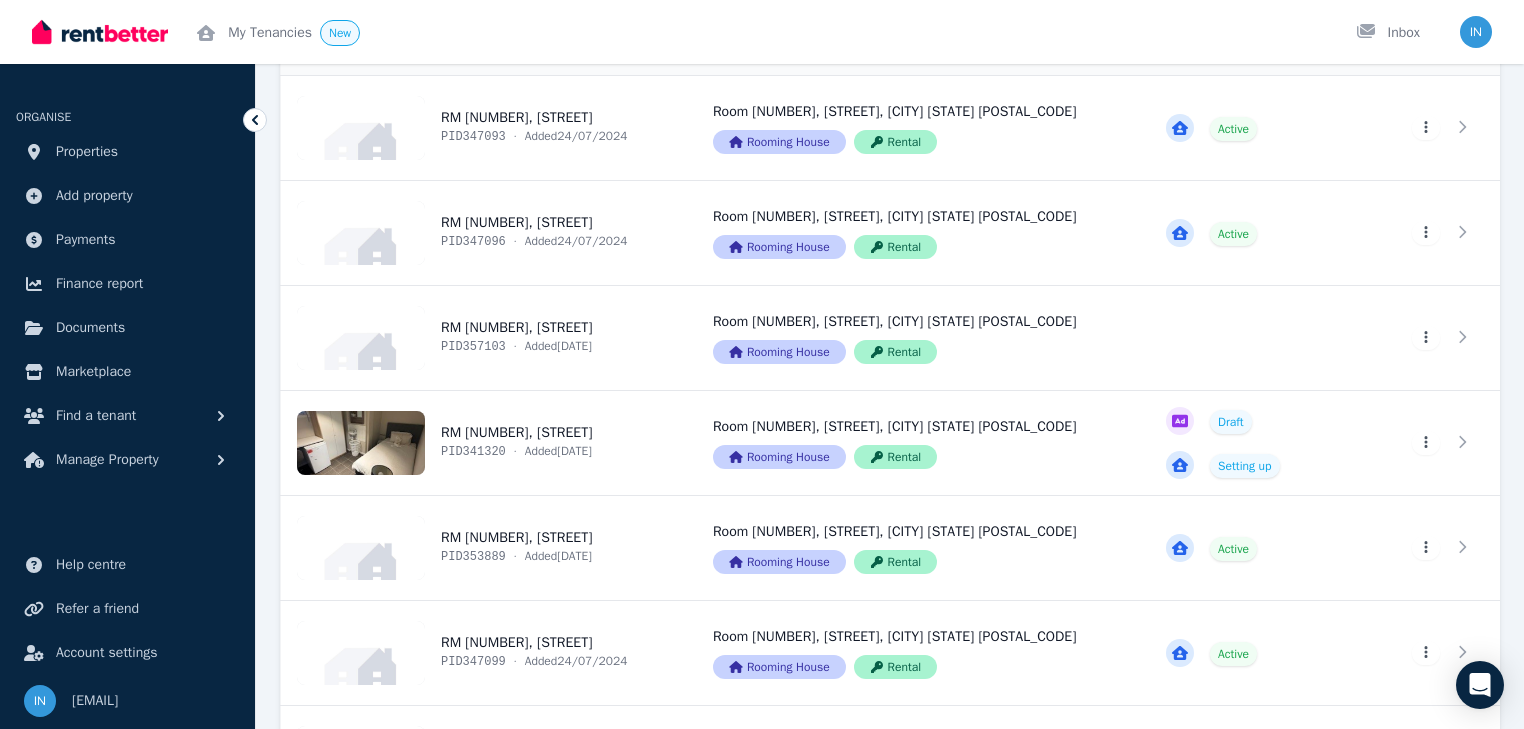 scroll, scrollTop: 1760, scrollLeft: 0, axis: vertical 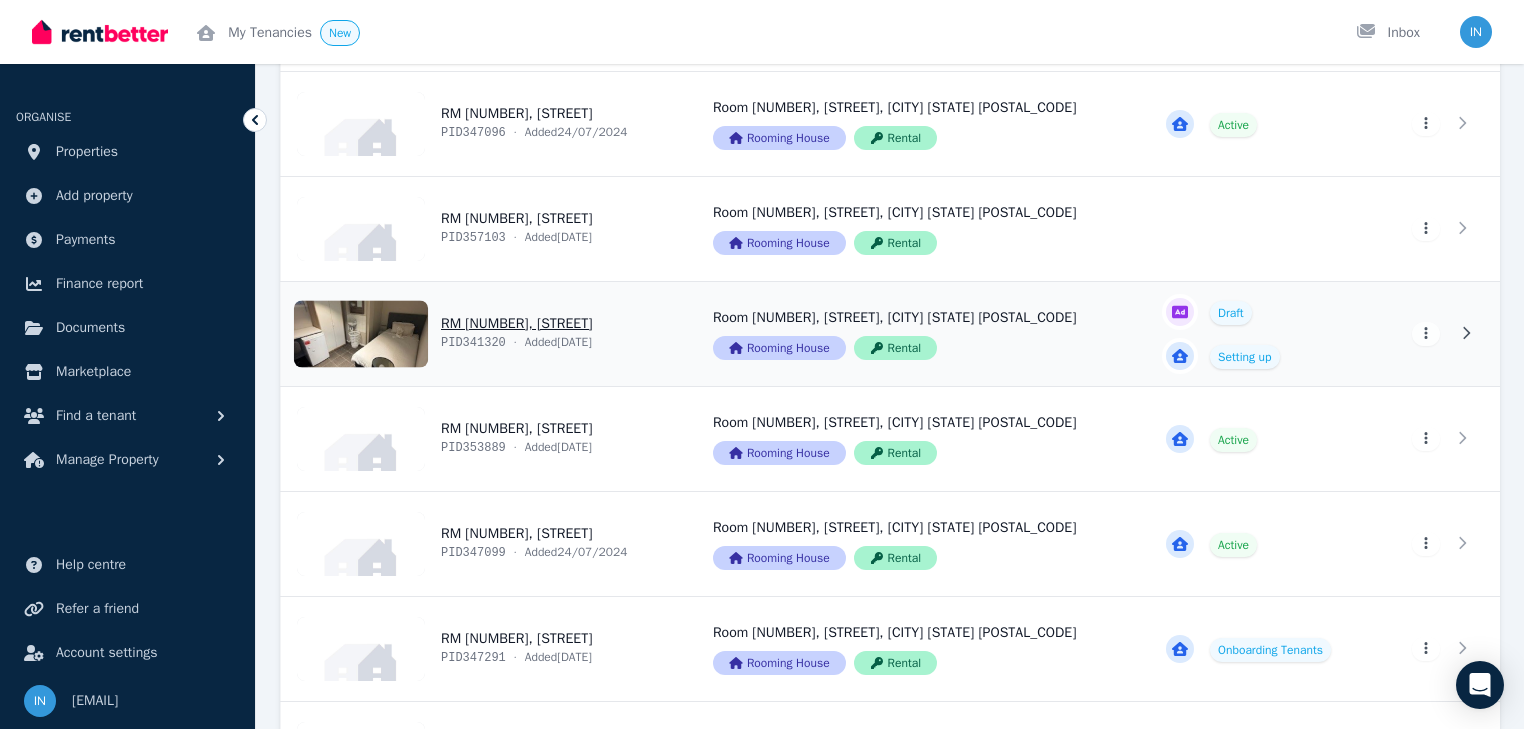 click on "View property details" at bounding box center [485, 334] 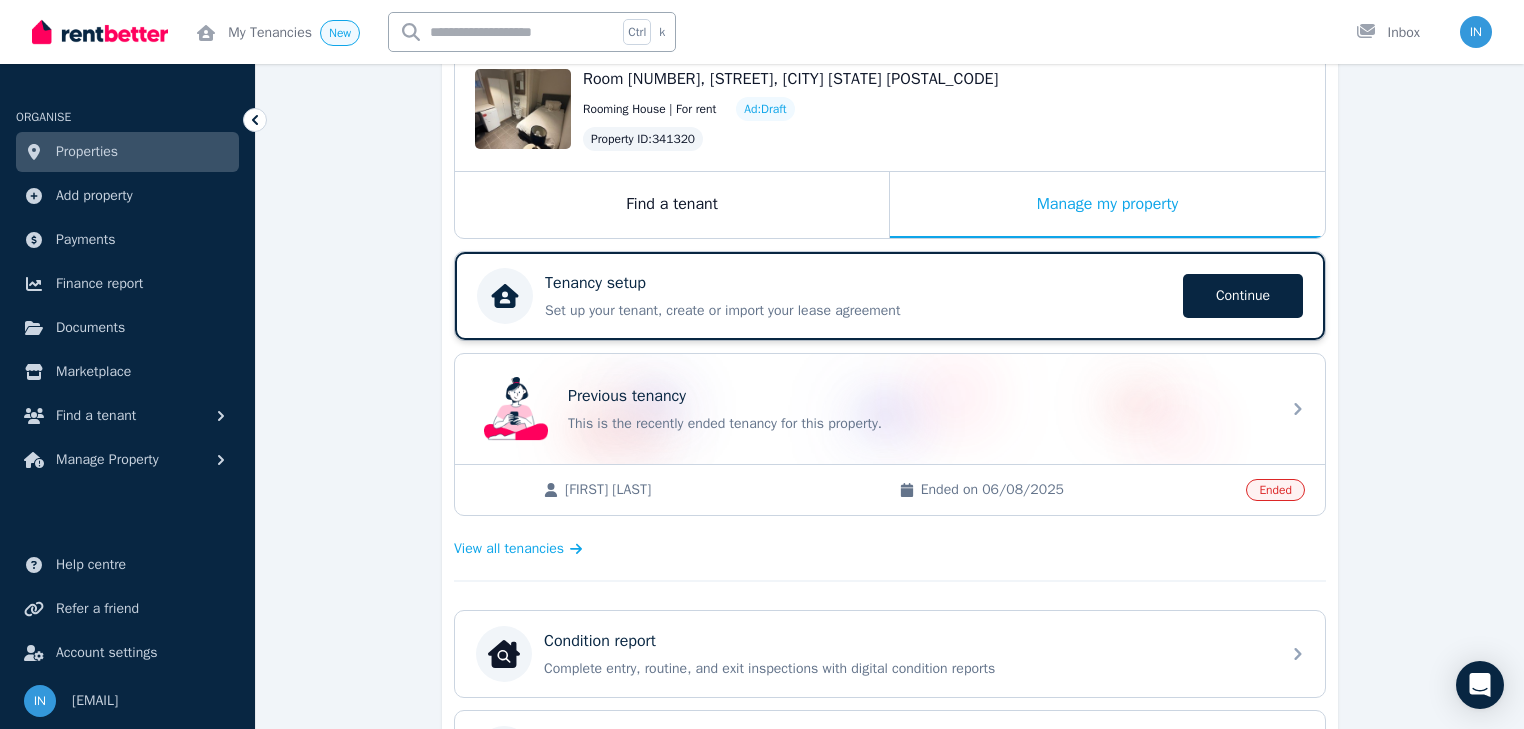 scroll, scrollTop: 240, scrollLeft: 0, axis: vertical 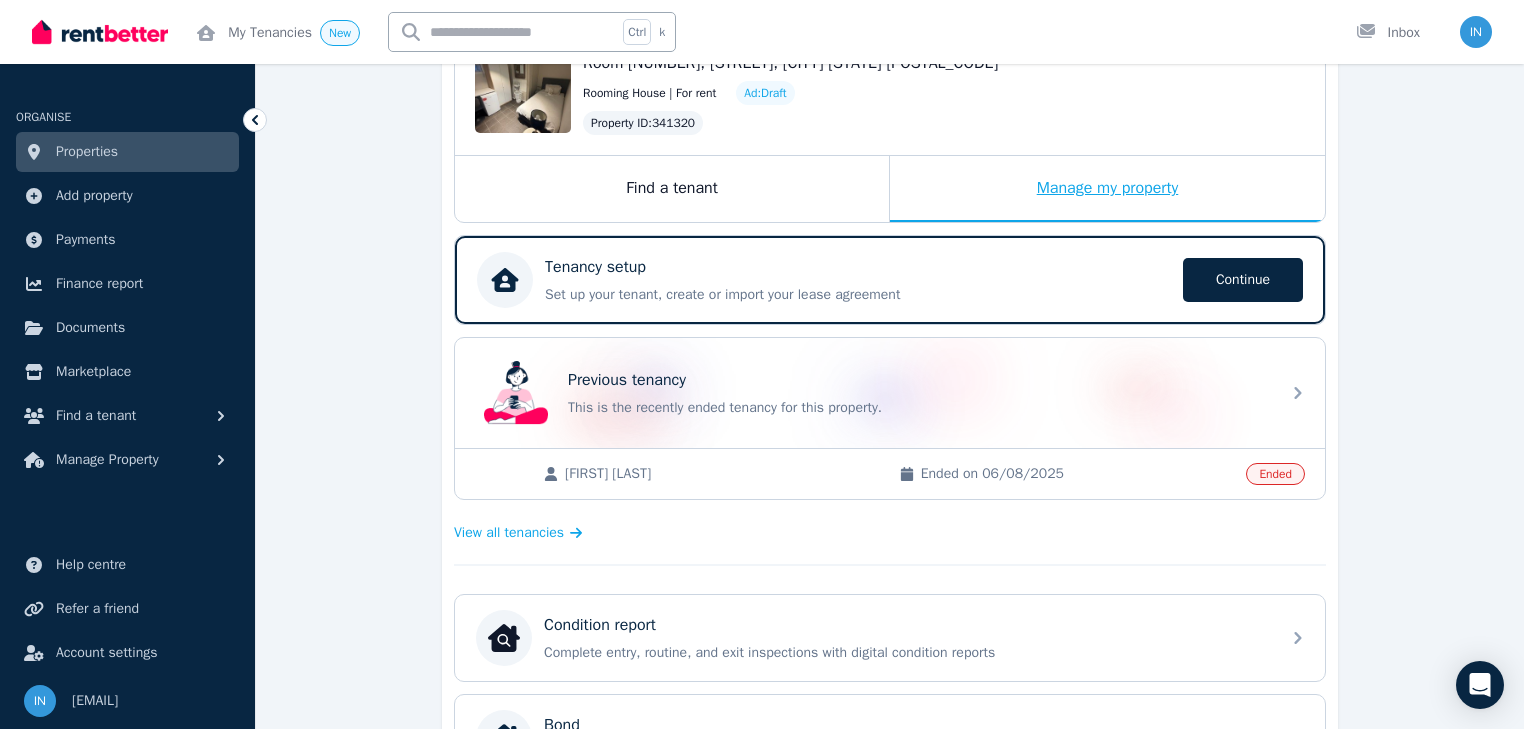 click on "Manage my property" at bounding box center (1107, 189) 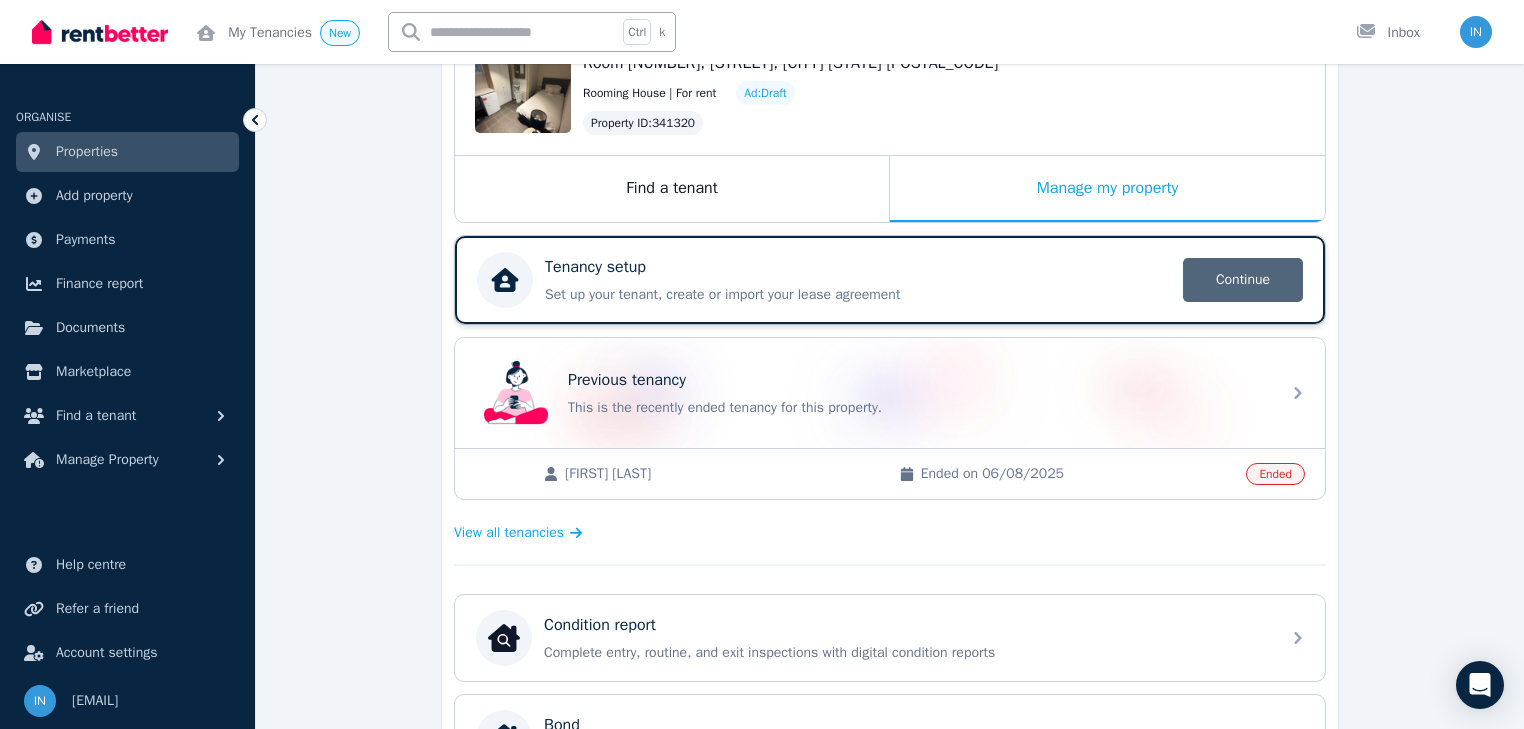 click on "Continue" at bounding box center [1243, 280] 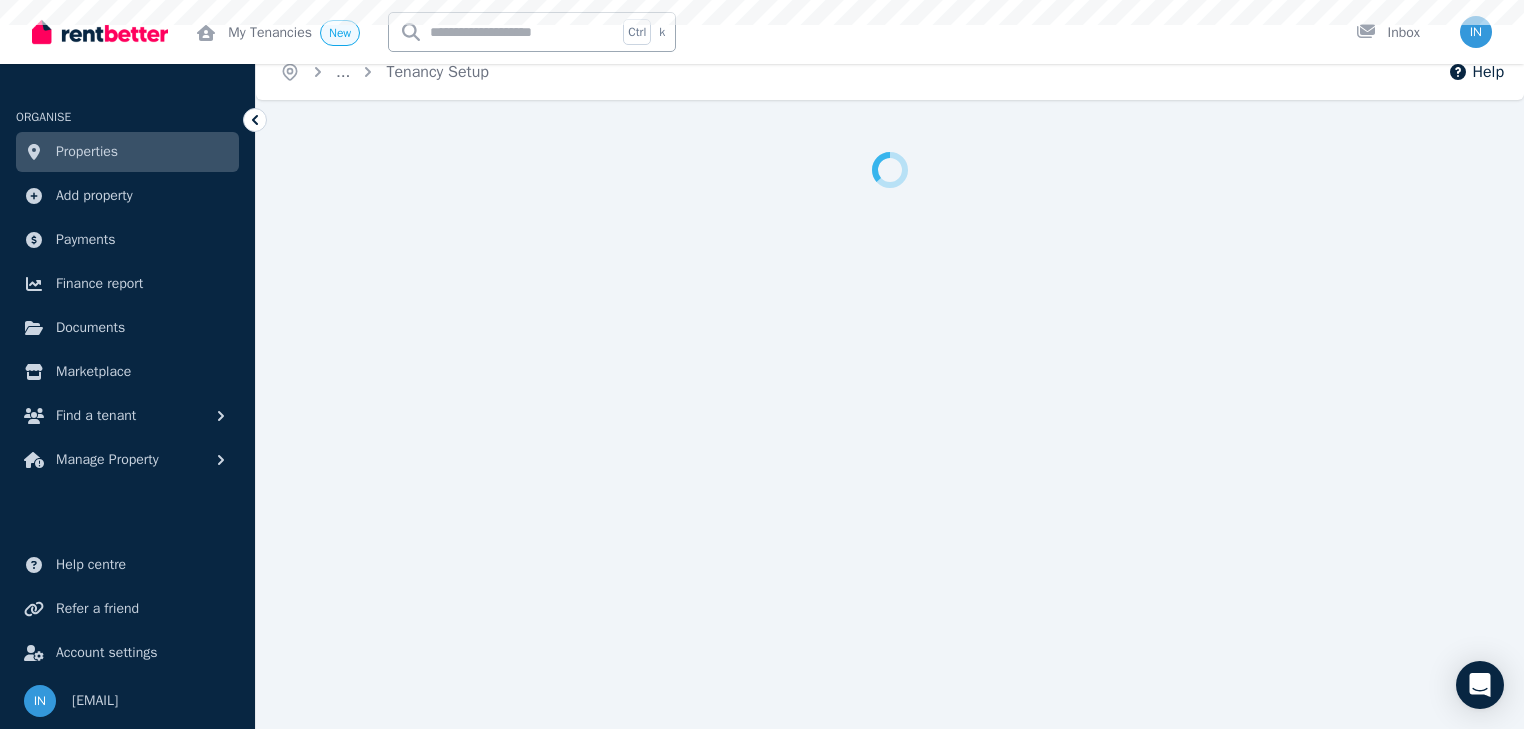 scroll, scrollTop: 0, scrollLeft: 0, axis: both 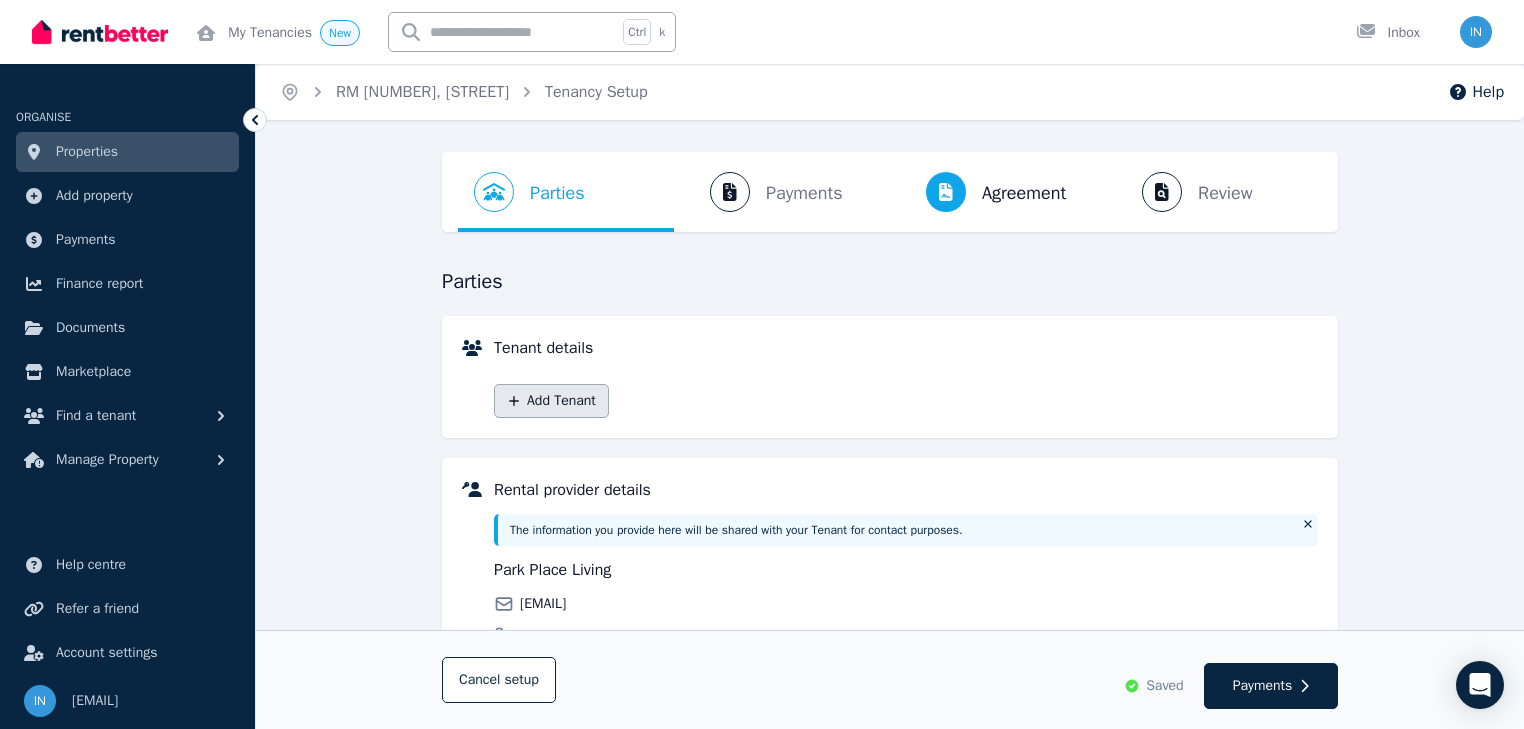 click on "Add Tenant" at bounding box center [551, 401] 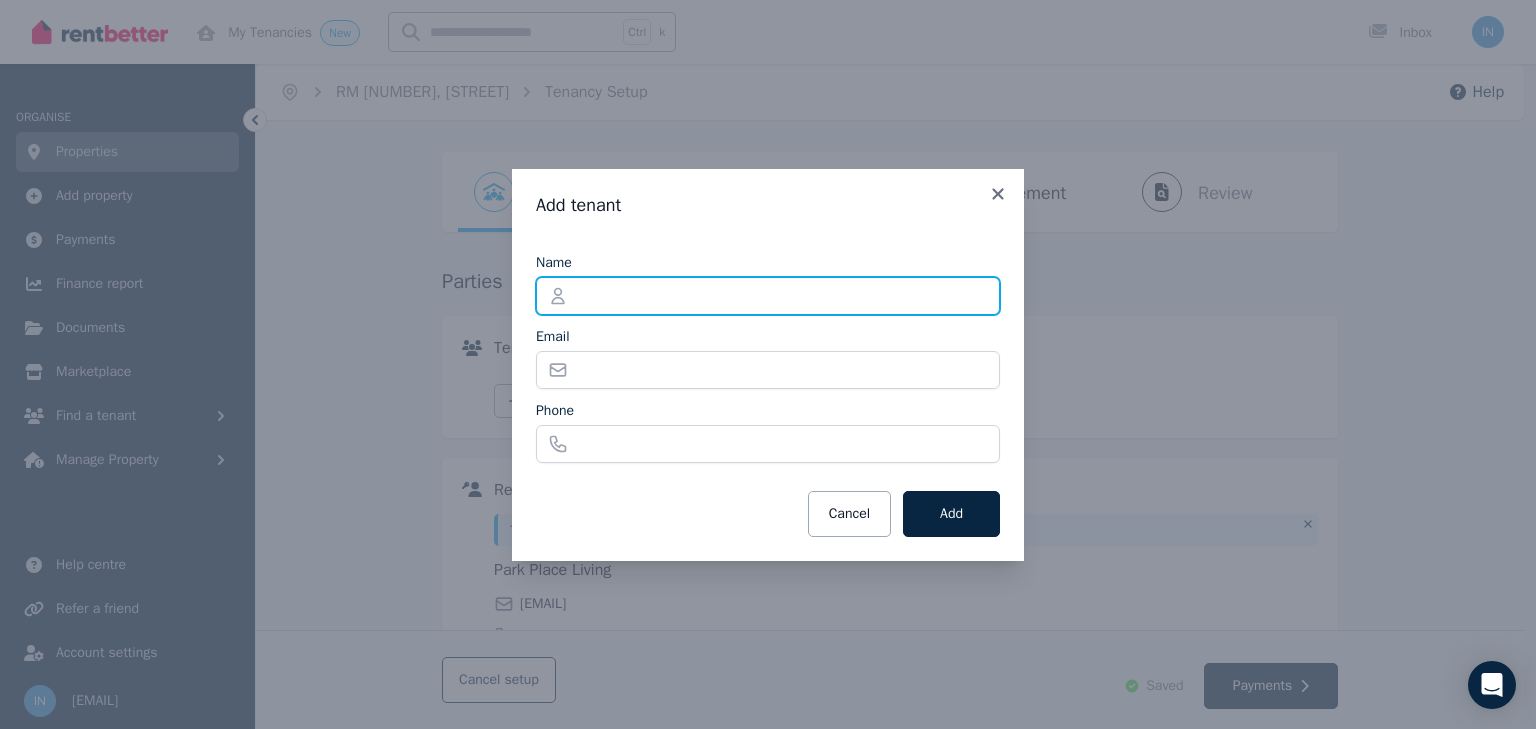 click on "Name" at bounding box center (768, 296) 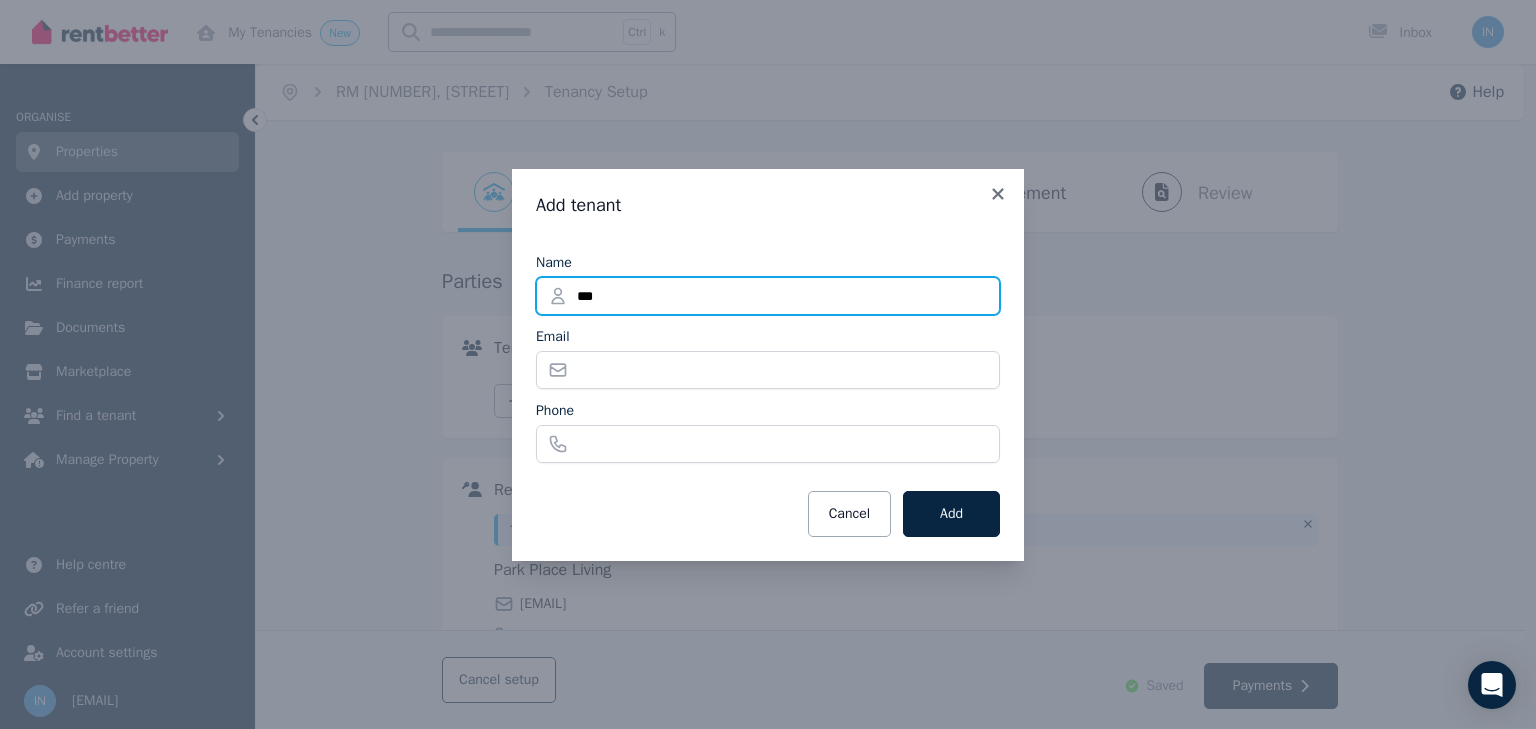 type on "**********" 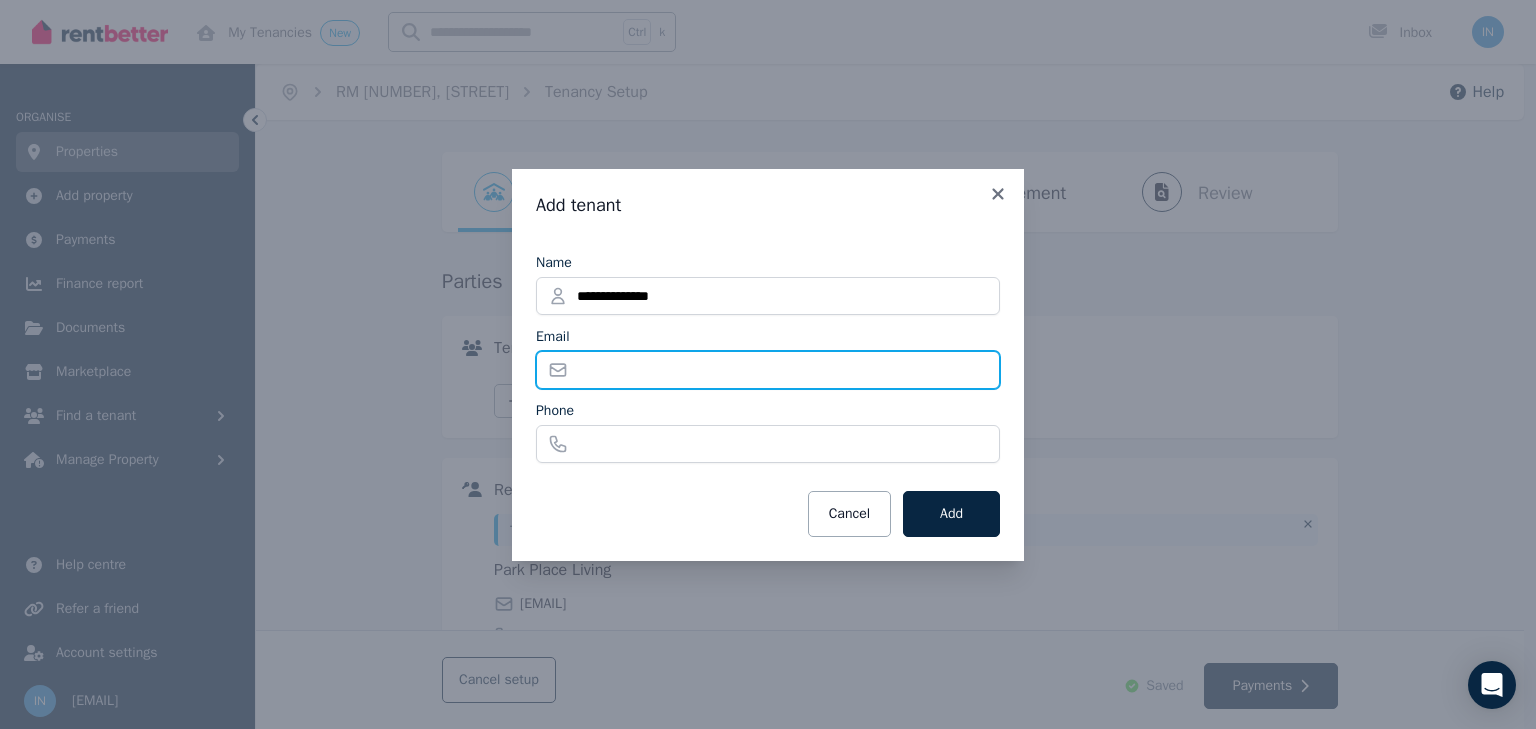click on "Email" at bounding box center [768, 370] 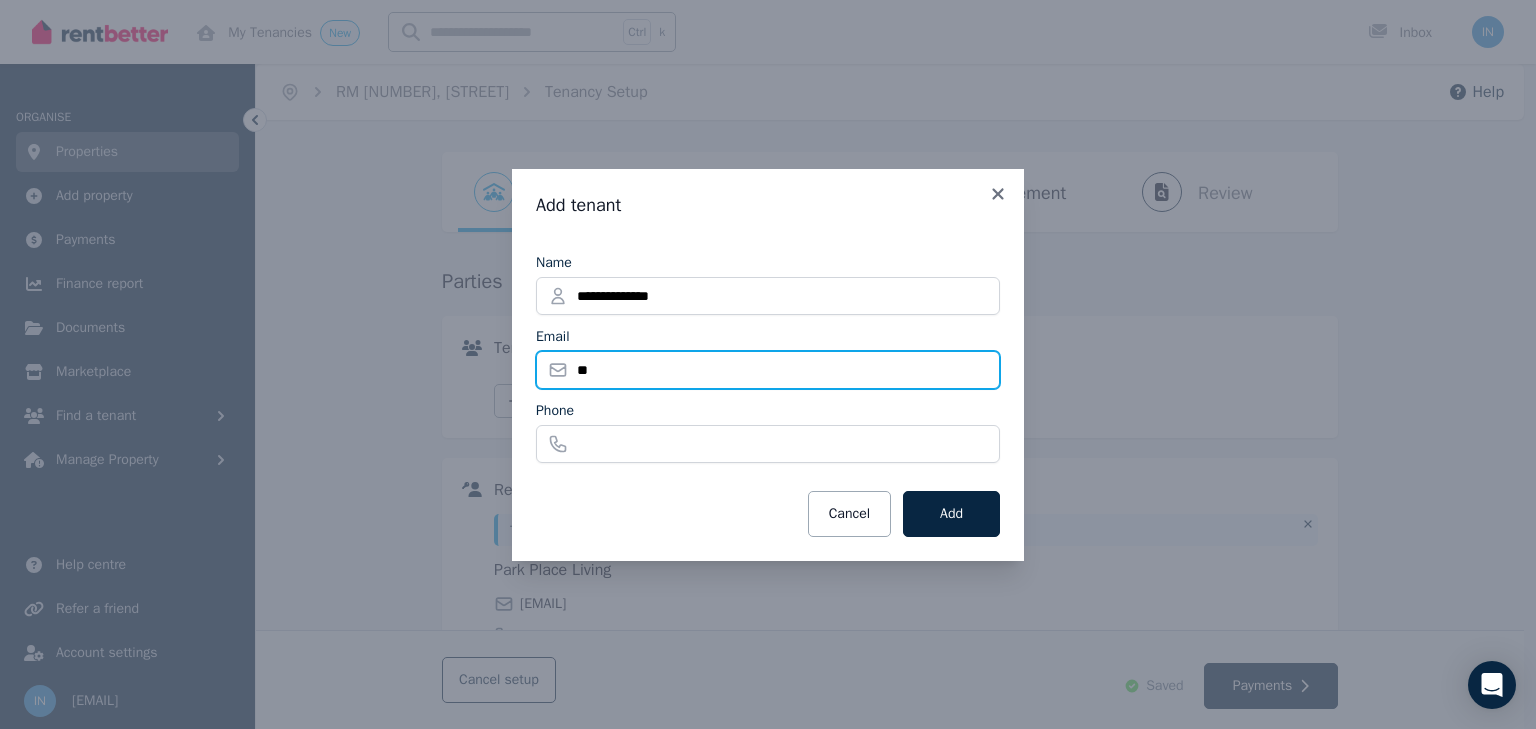 type on "**********" 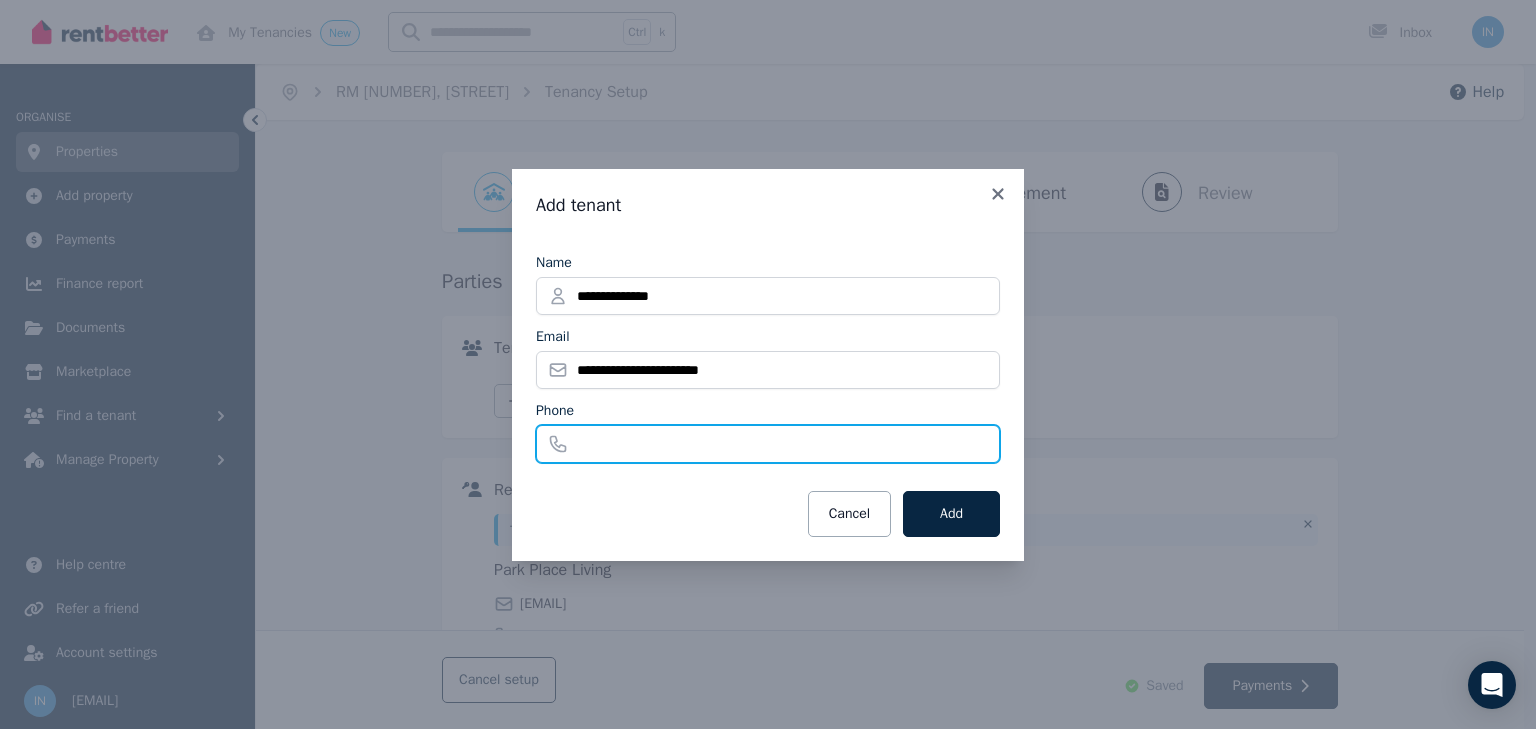 click on "Phone" at bounding box center (768, 444) 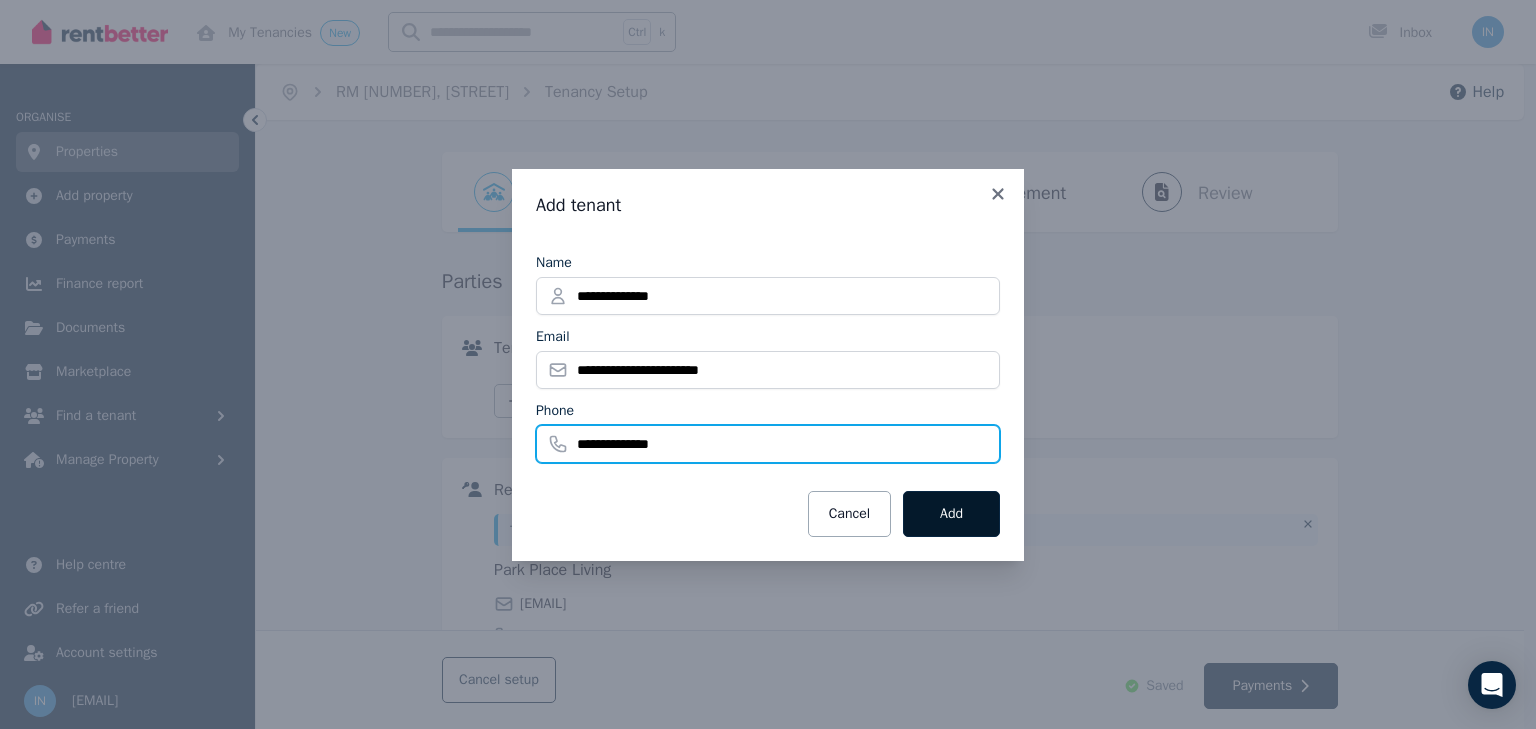 type on "**********" 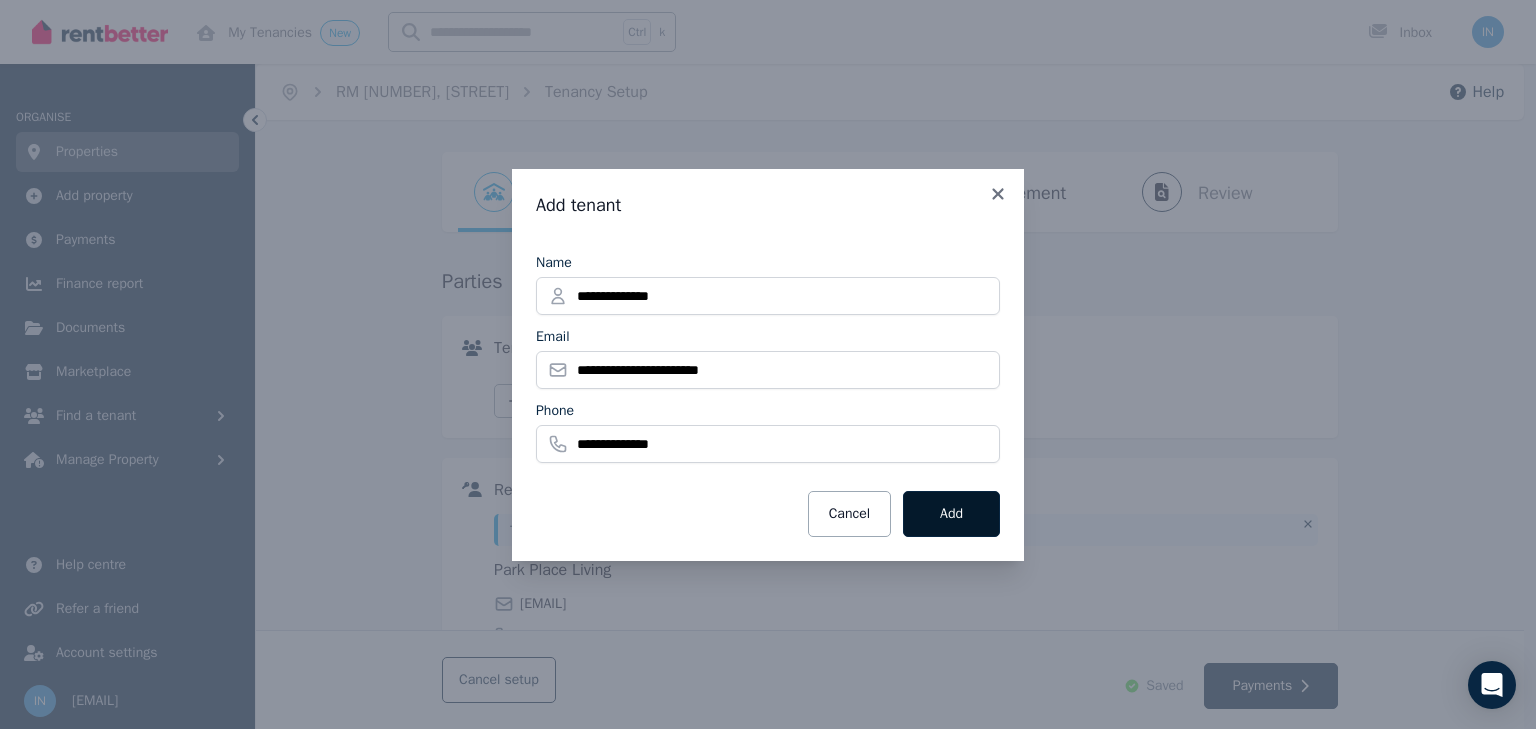 click on "Add" at bounding box center [951, 514] 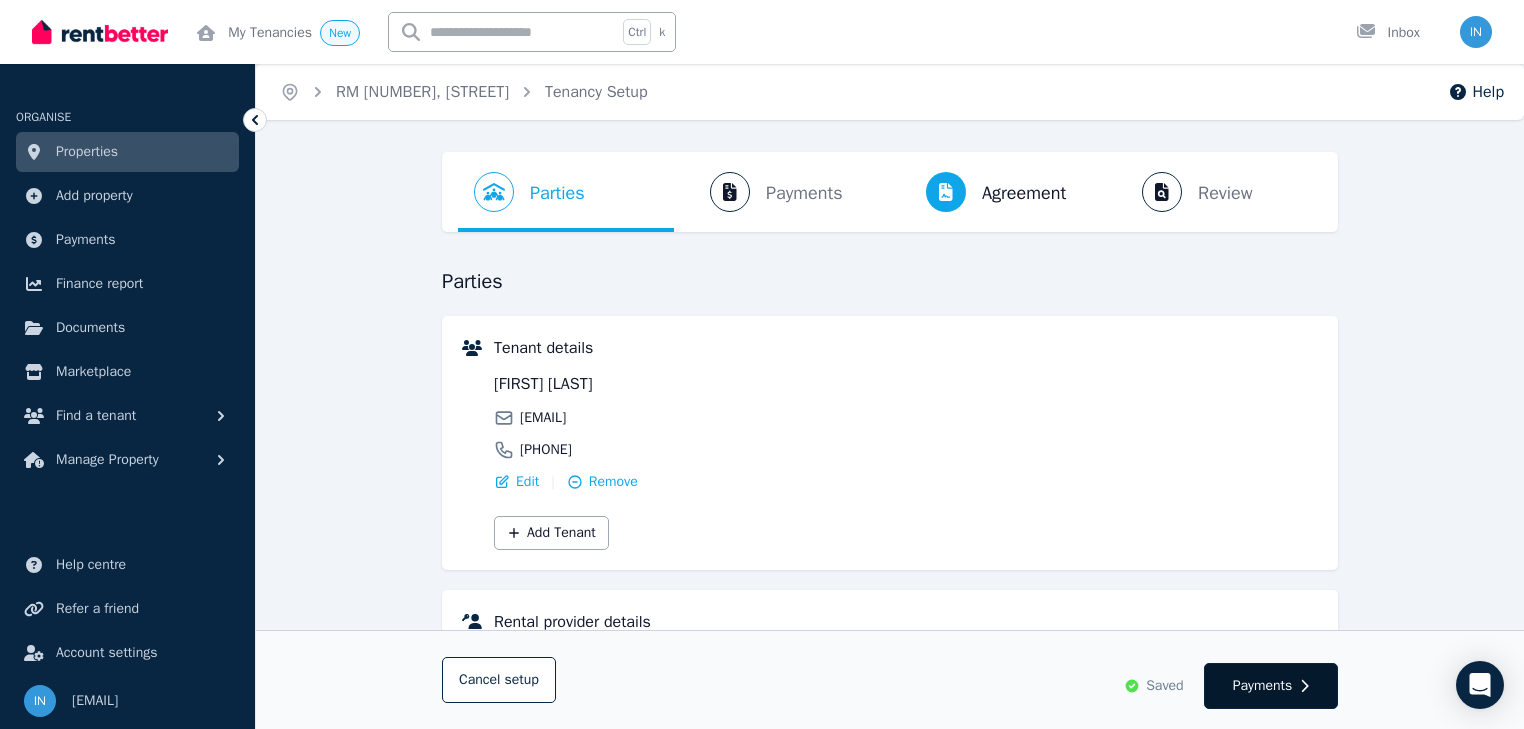click on "Payments" at bounding box center (1263, 686) 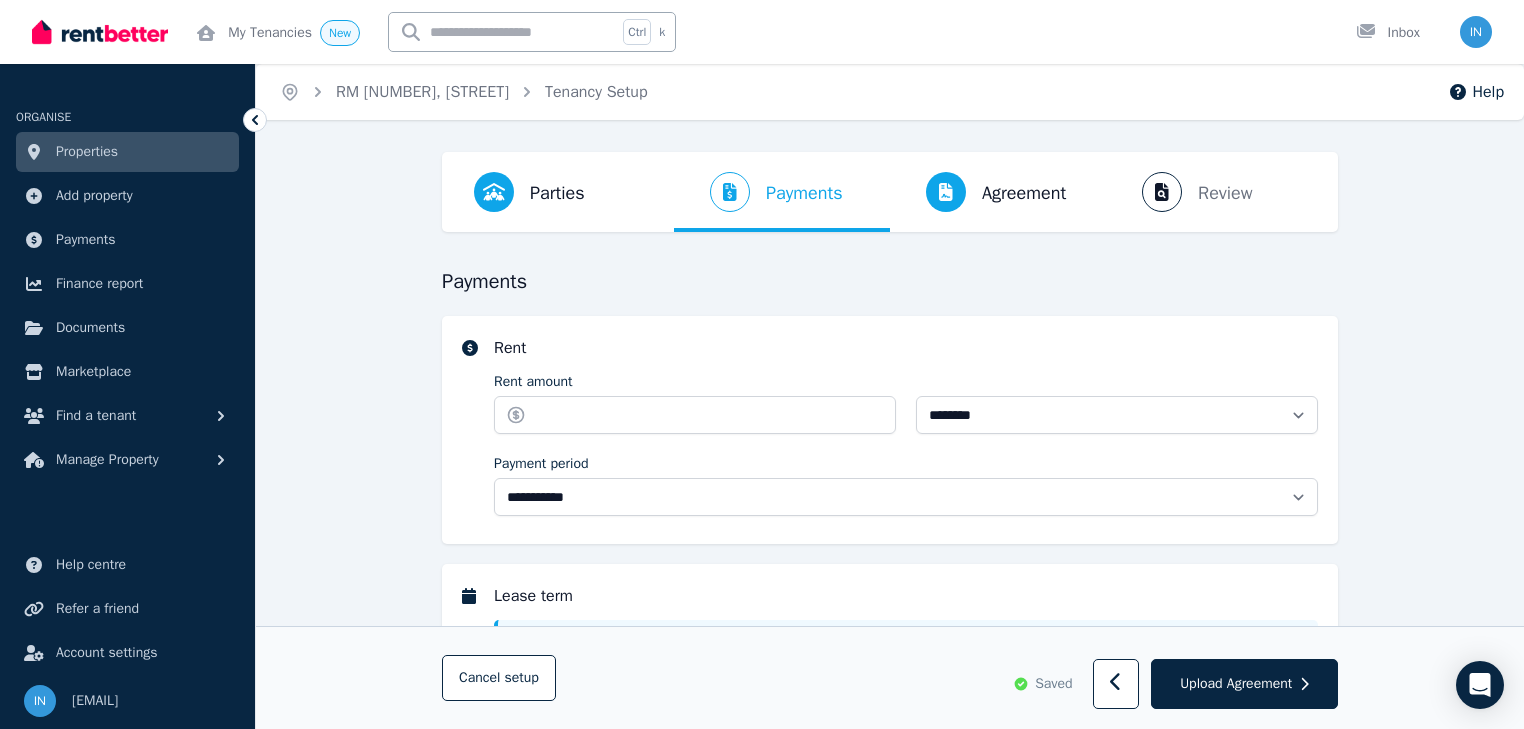 select on "**********" 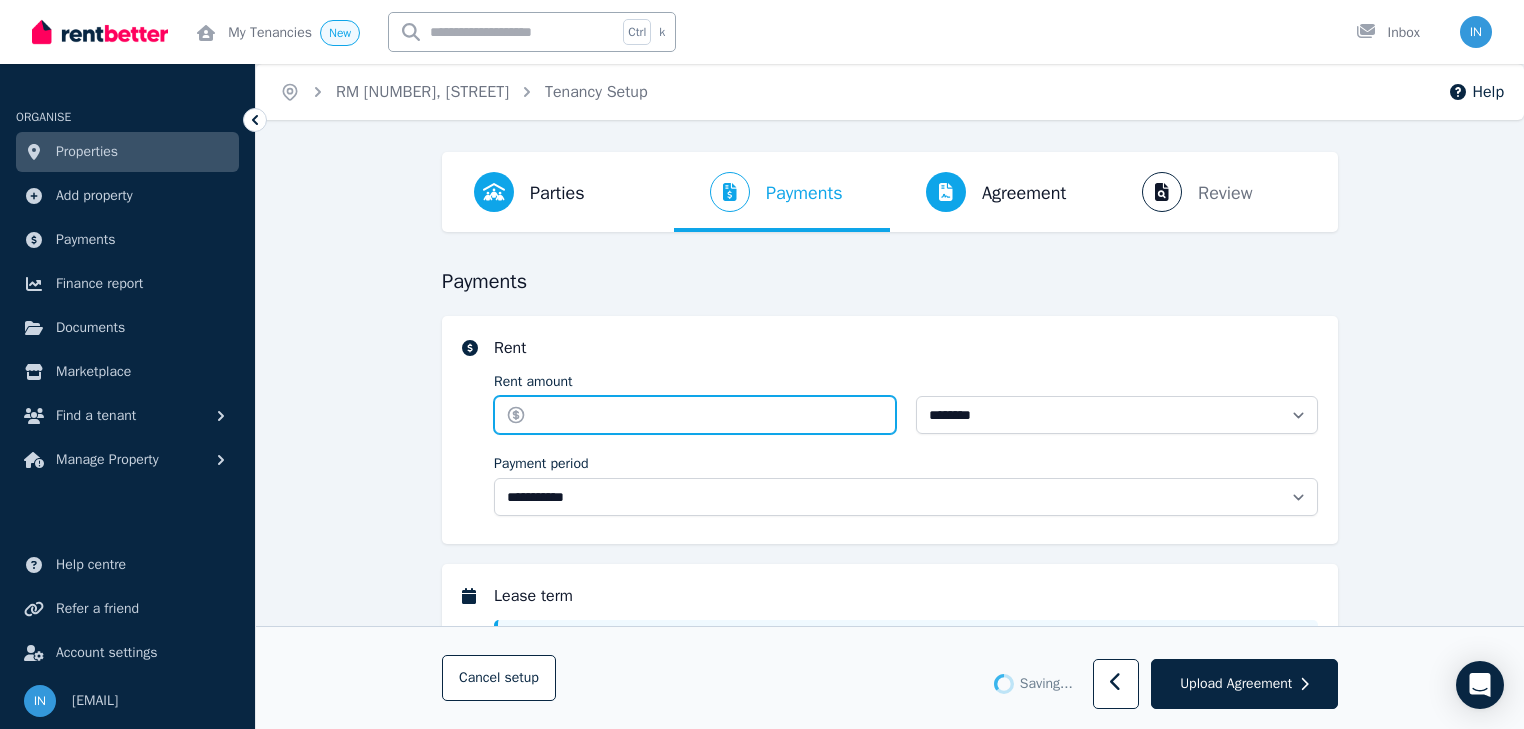 click on "Rent amount" at bounding box center (695, 415) 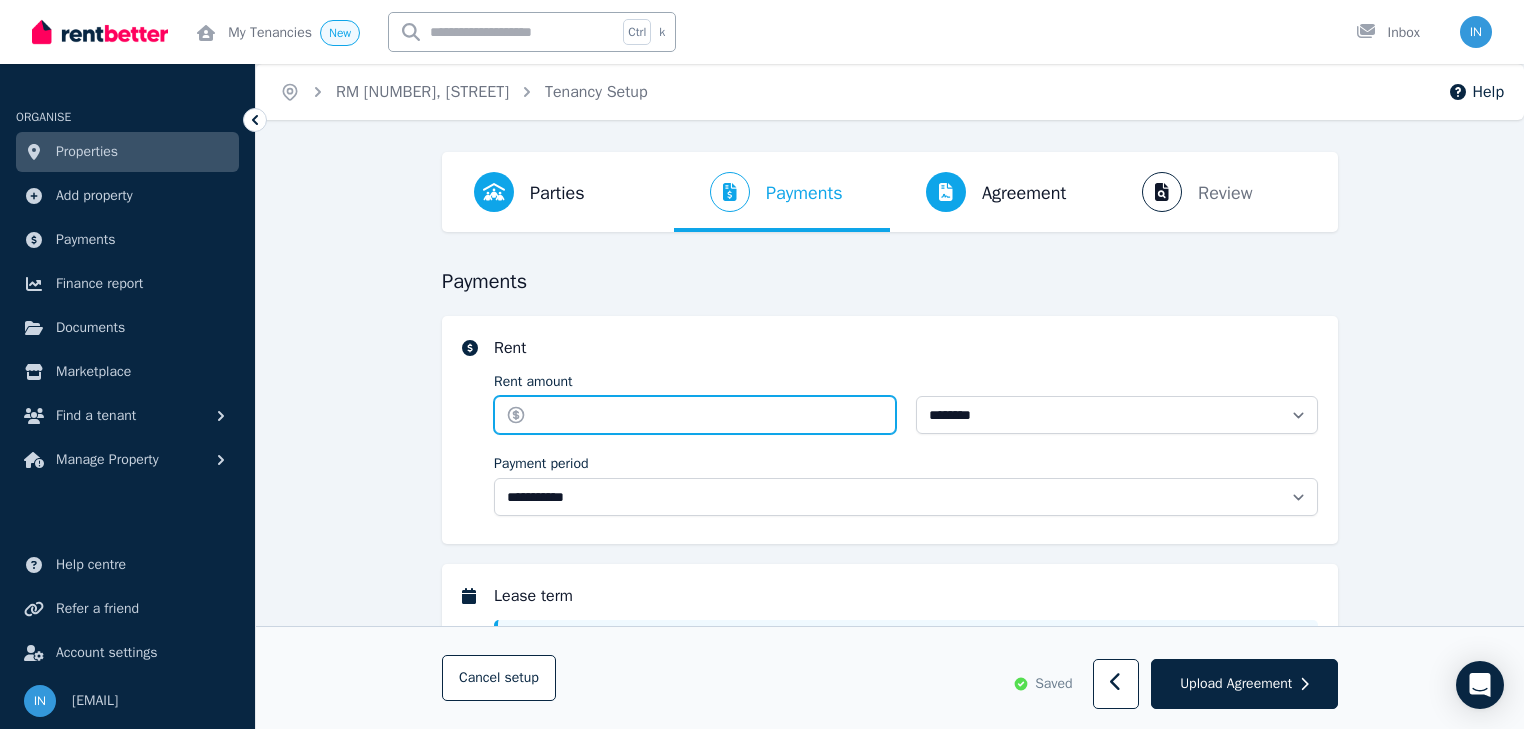 type on "******" 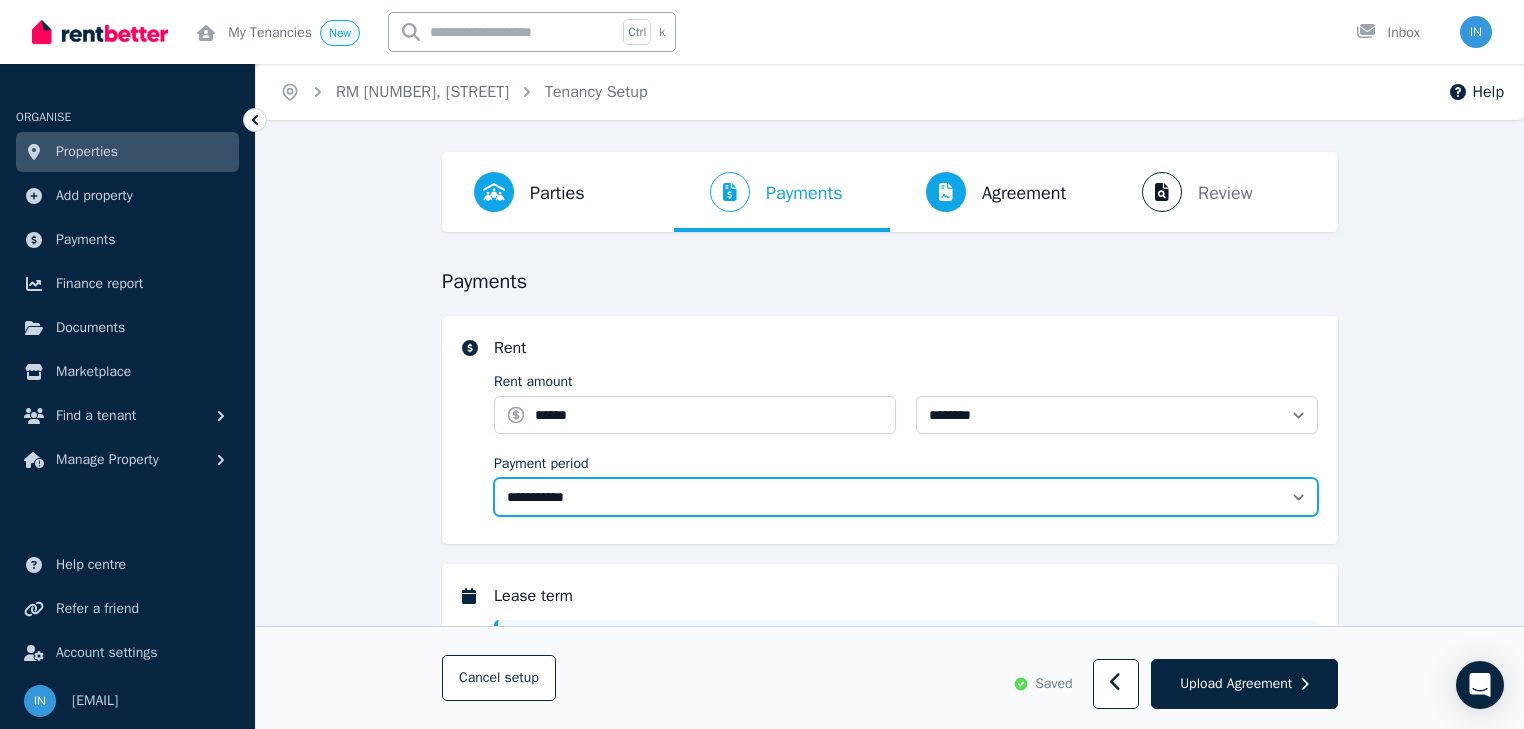 click on "**********" at bounding box center [906, 497] 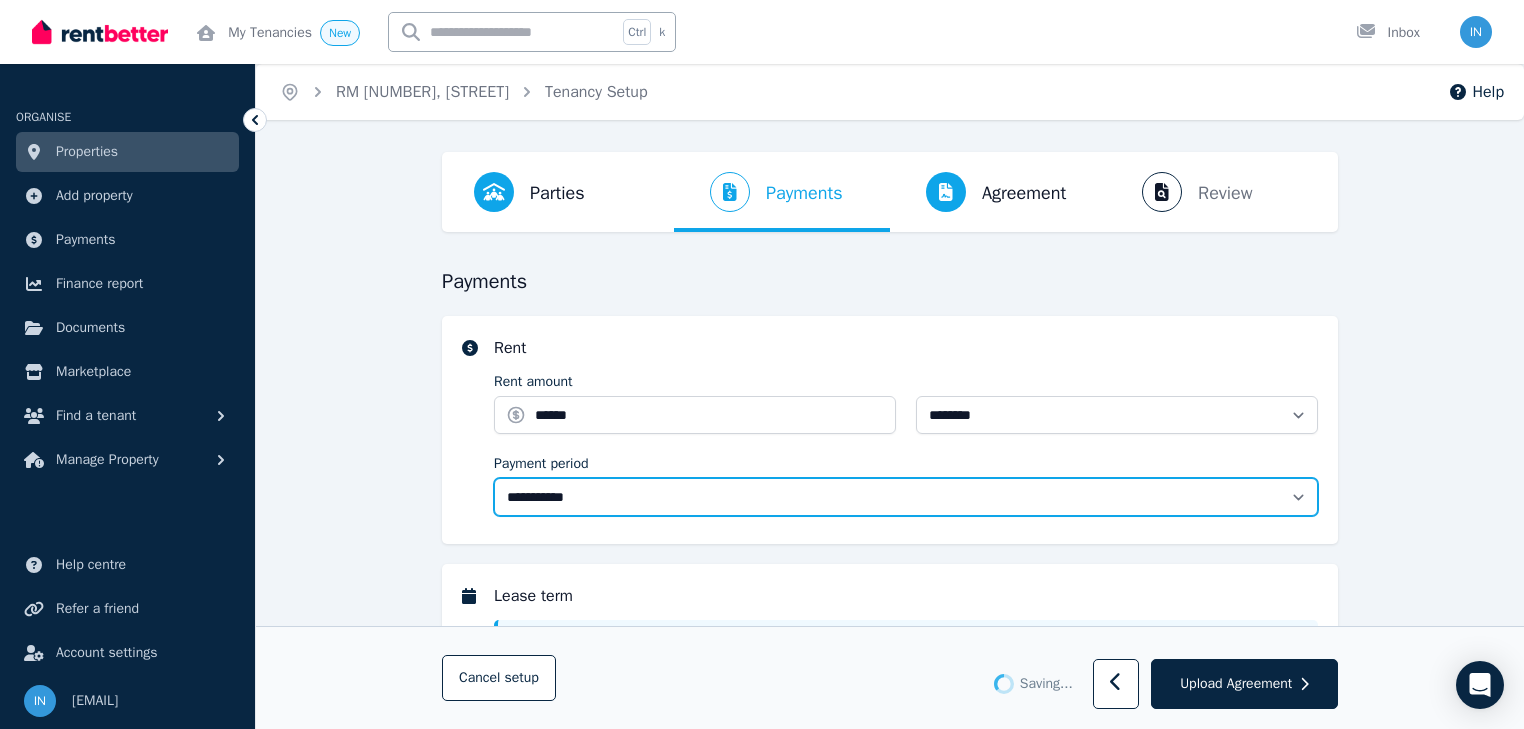 select on "******" 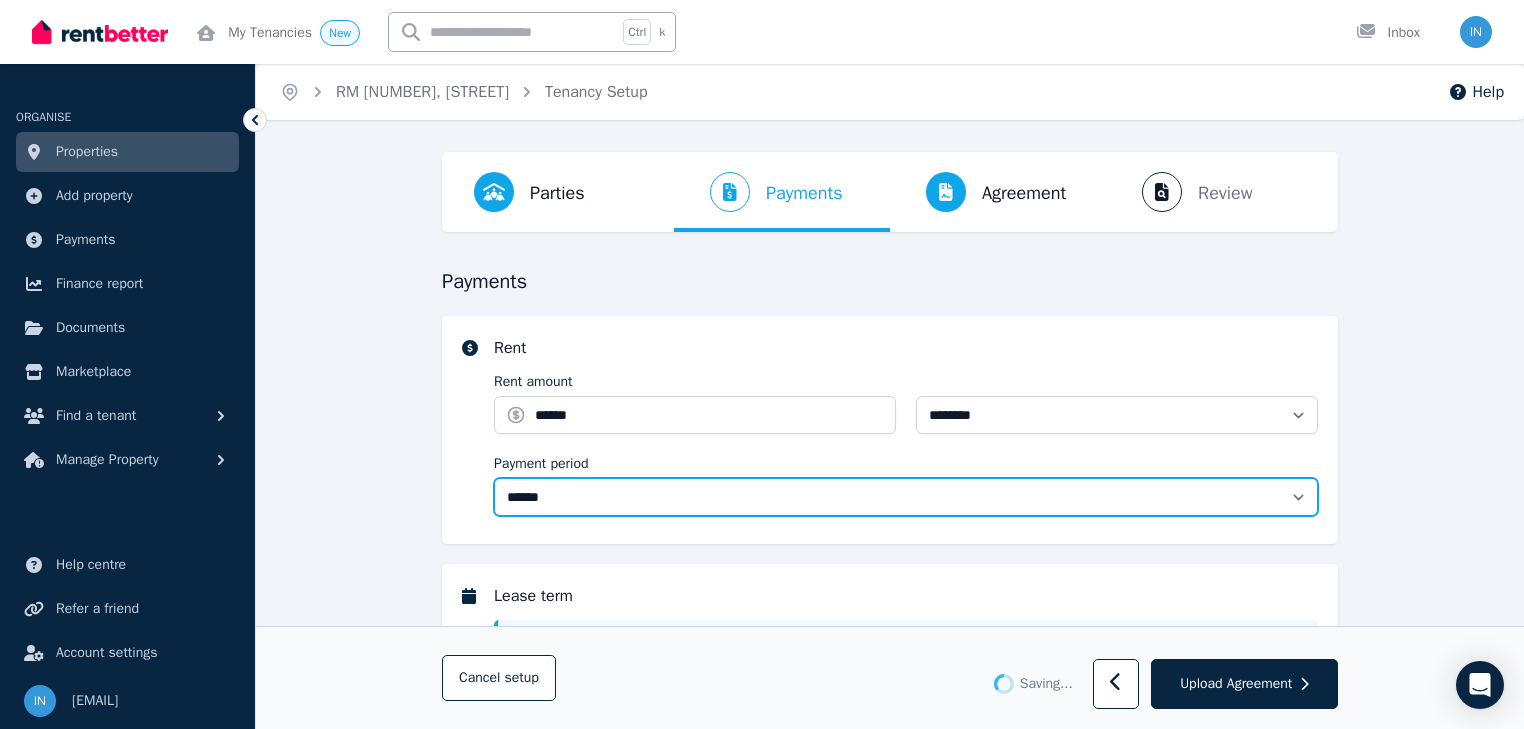 click on "**********" at bounding box center (906, 497) 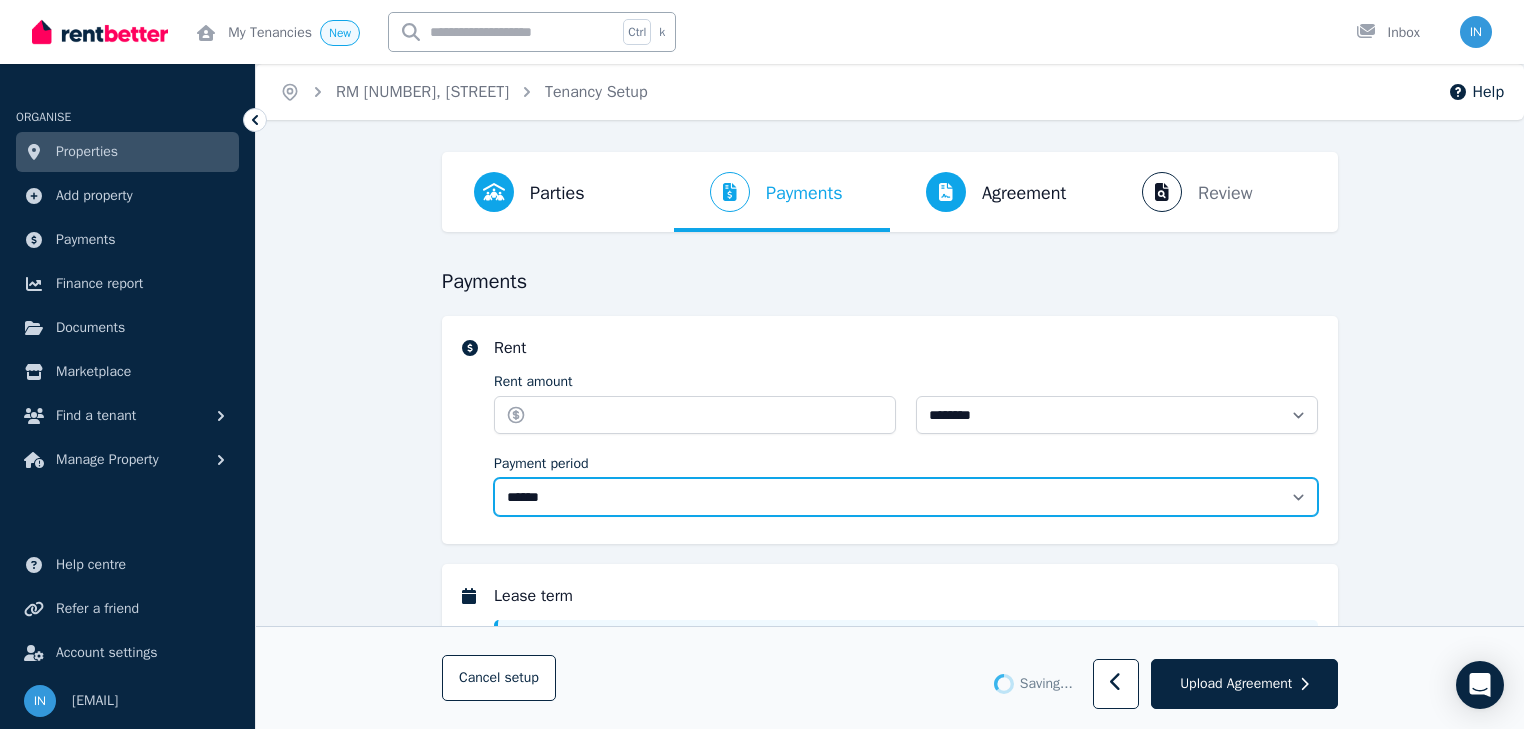 type on "******" 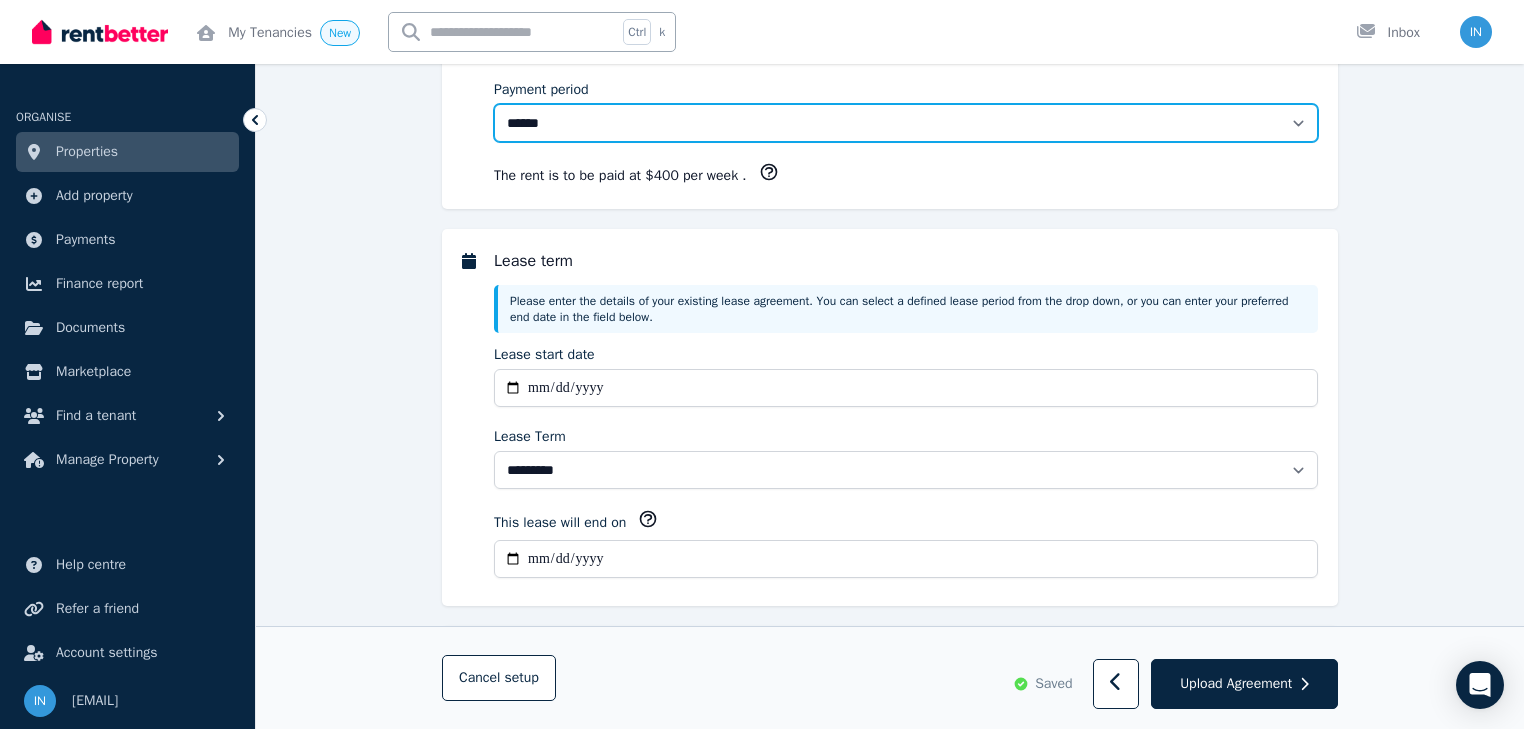 scroll, scrollTop: 400, scrollLeft: 0, axis: vertical 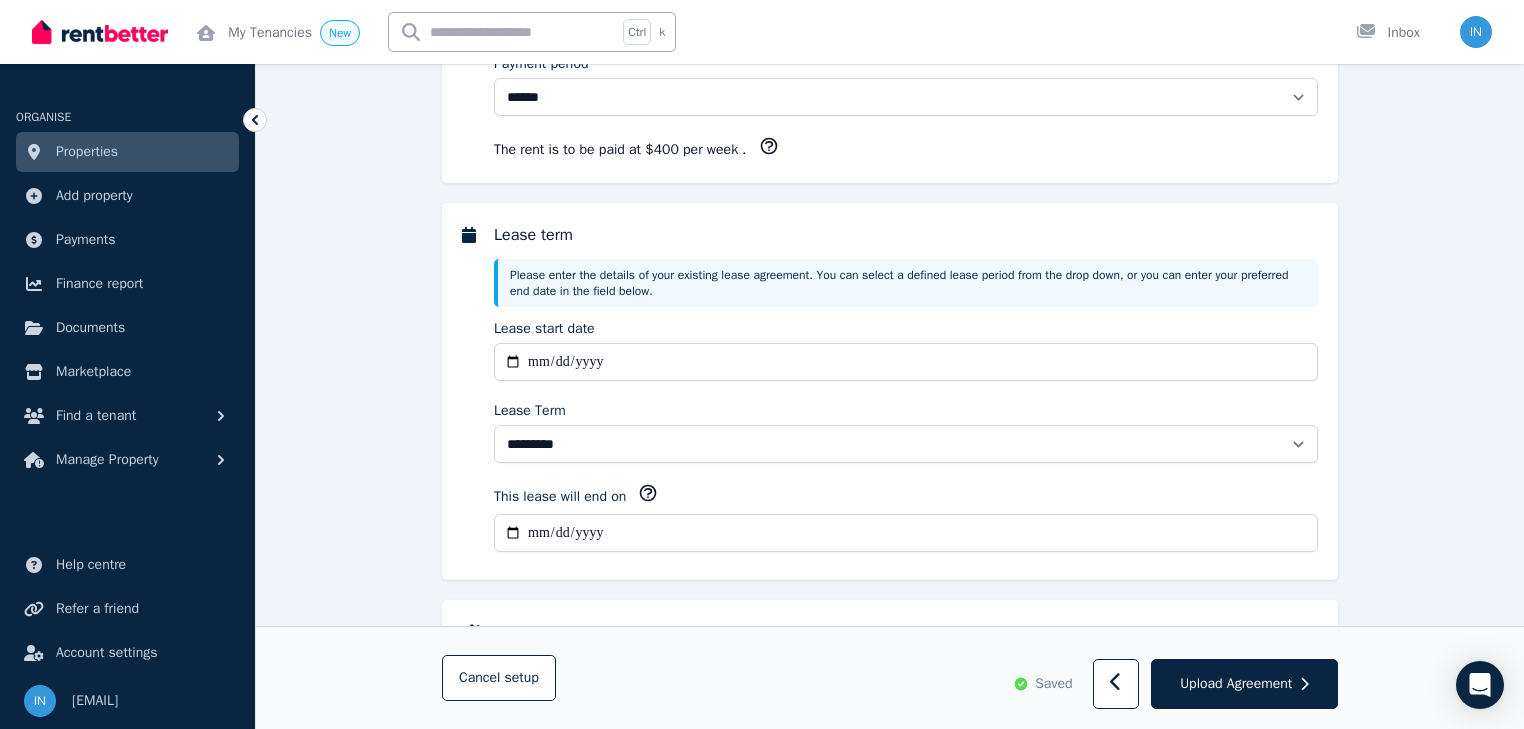 click on "**********" at bounding box center [906, 533] 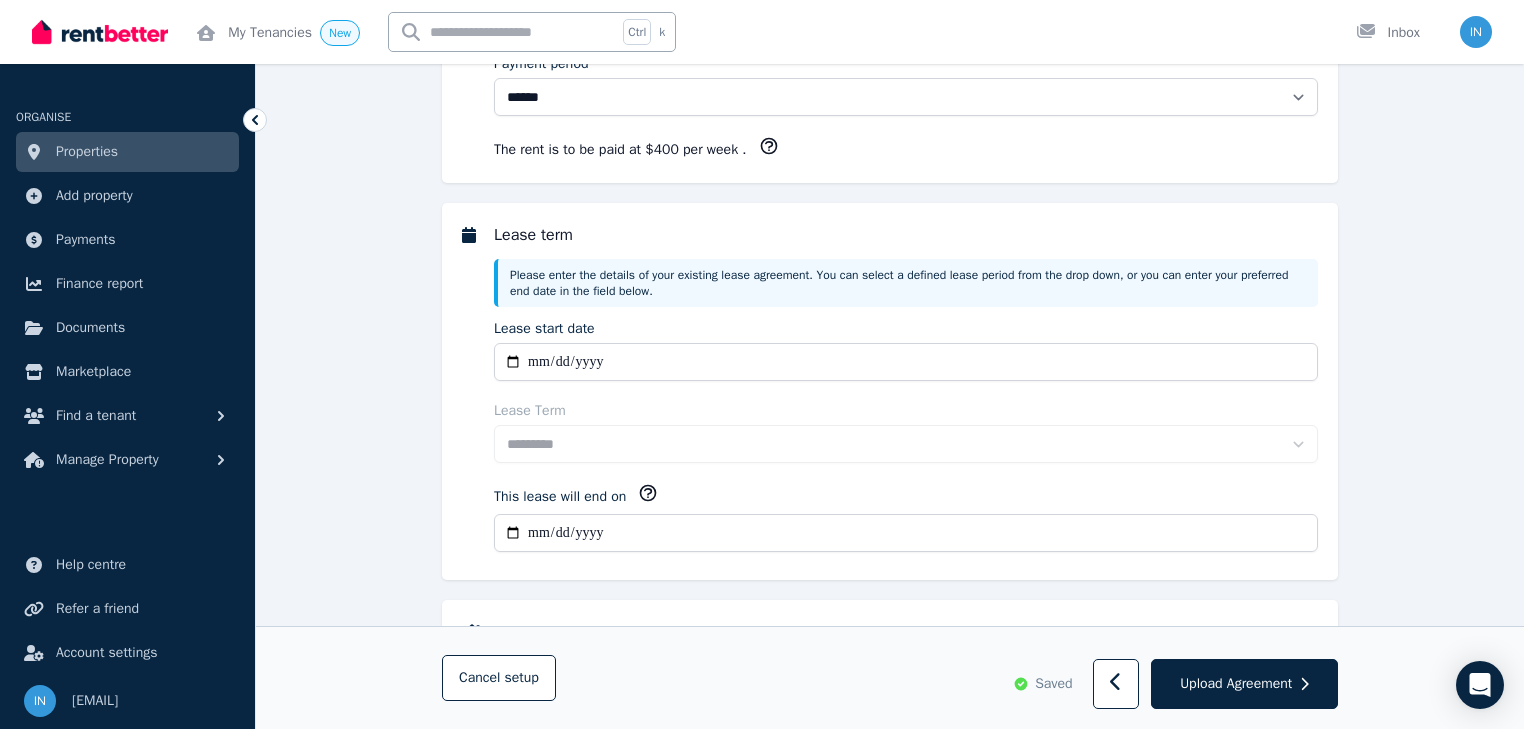 type on "**********" 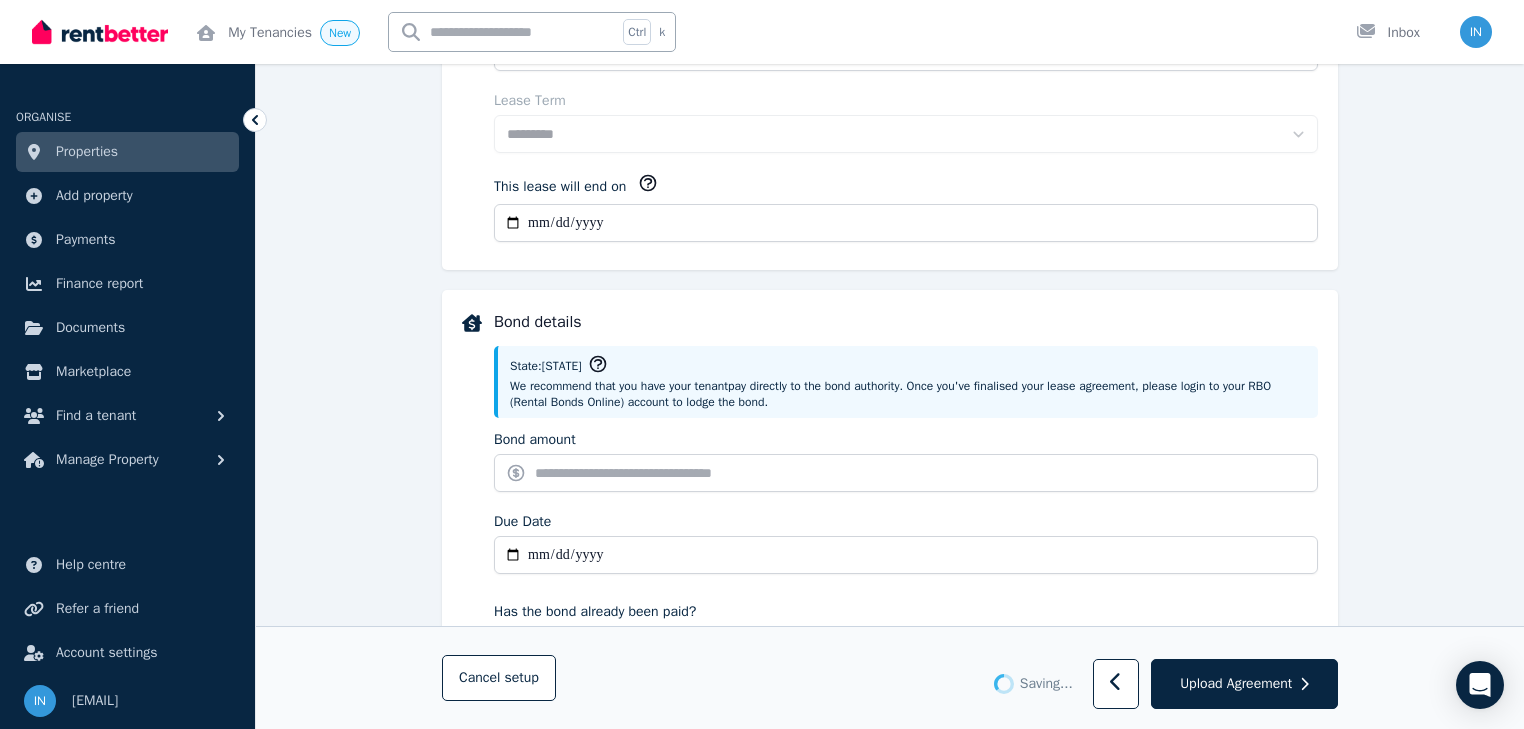 scroll, scrollTop: 720, scrollLeft: 0, axis: vertical 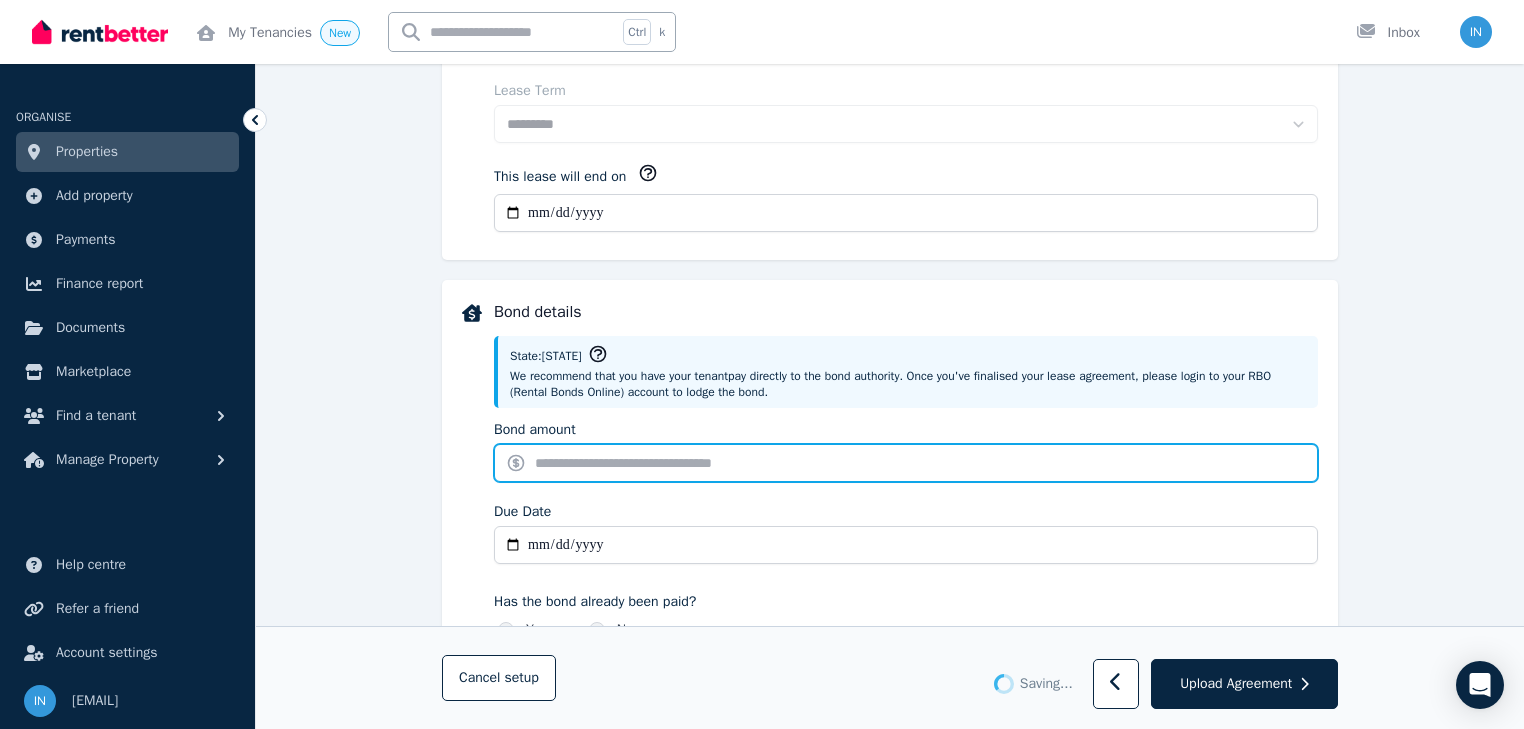 click on "Bond amount" at bounding box center (906, 463) 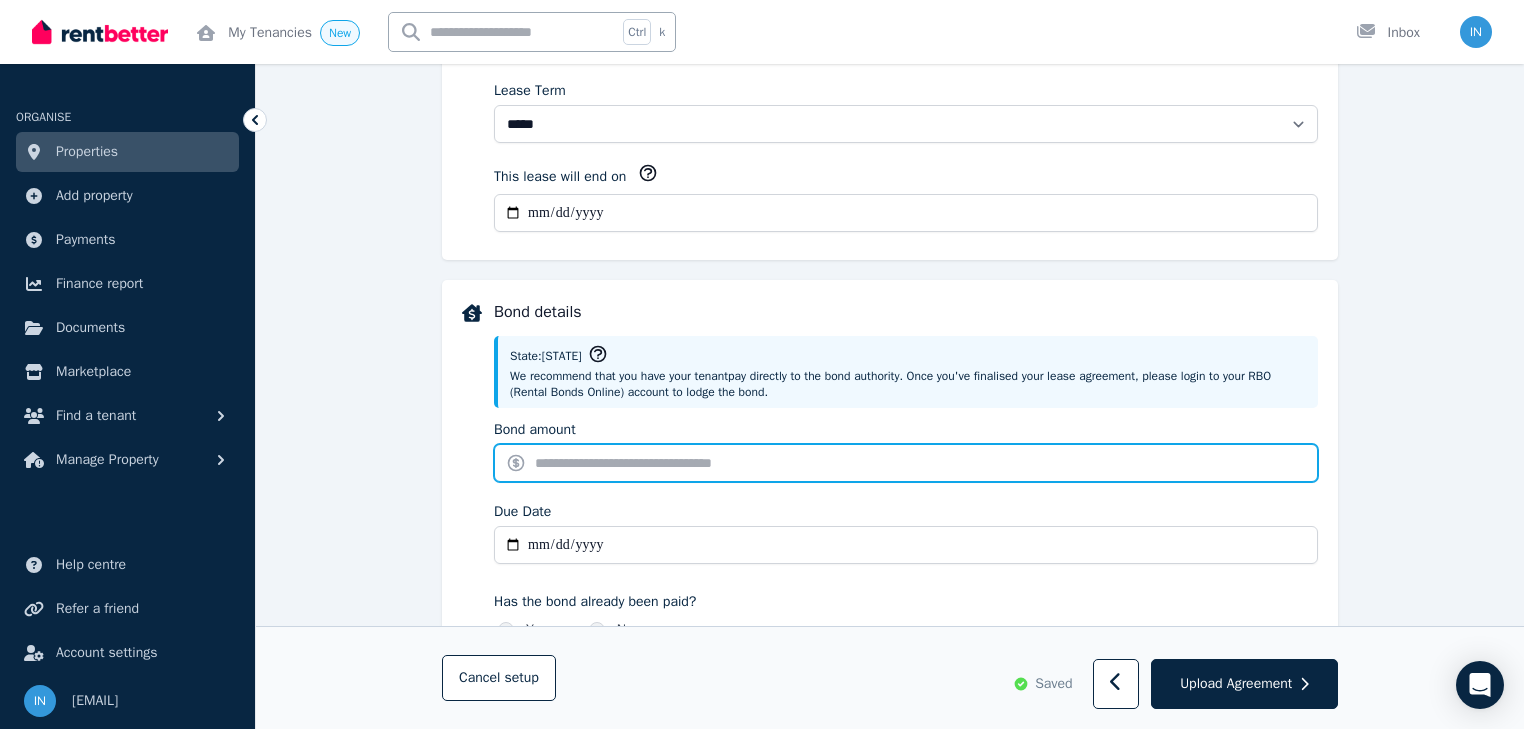 type on "*" 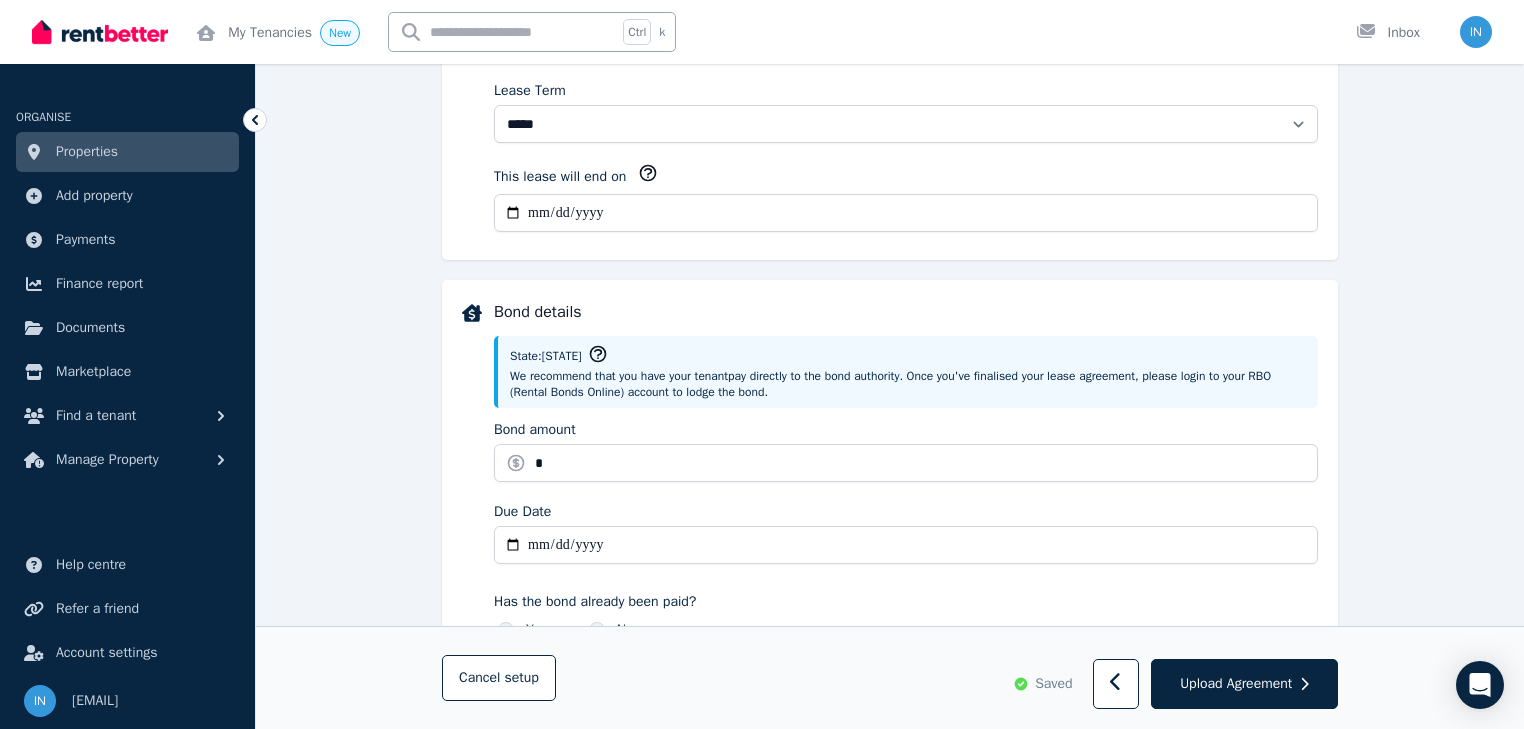click on "Due Date" at bounding box center (906, 545) 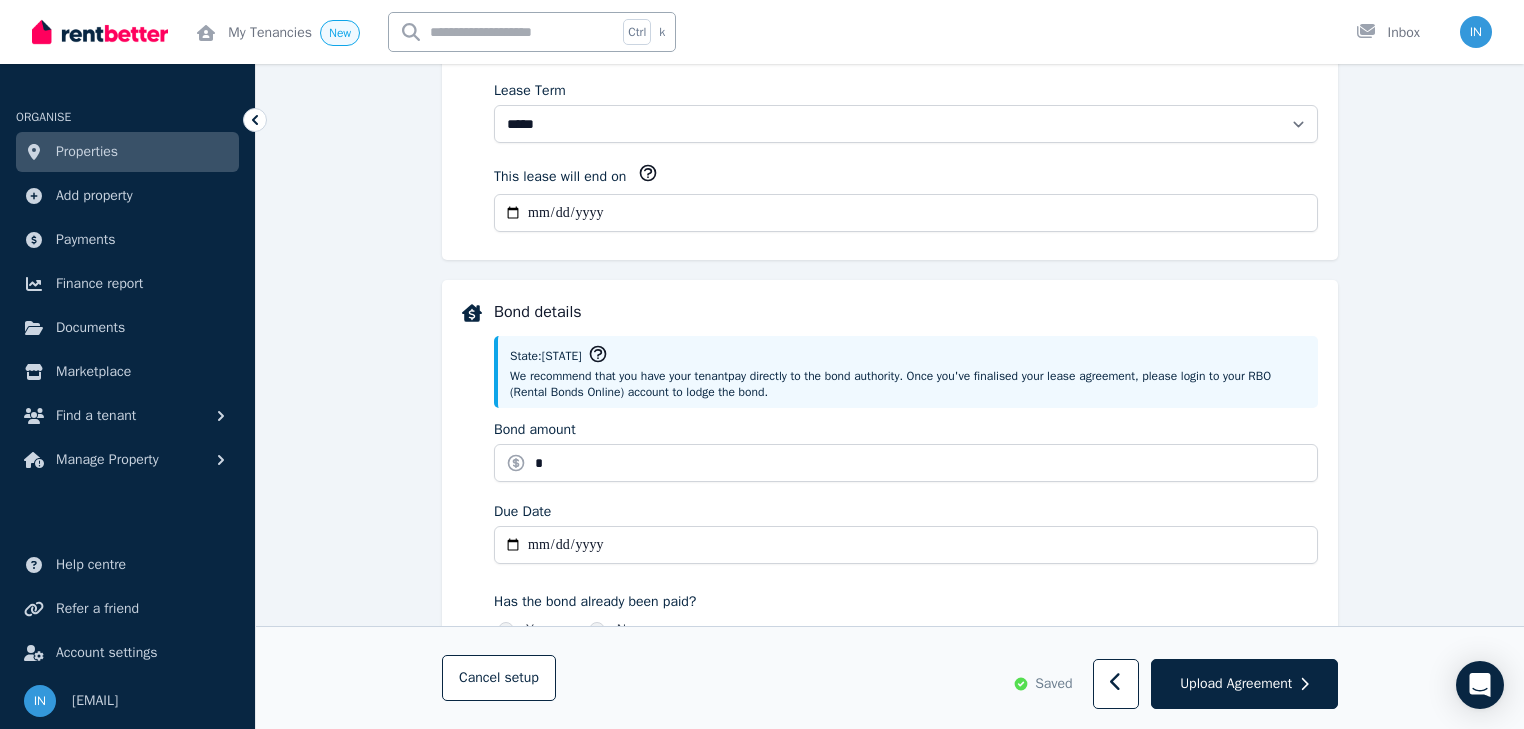 type on "**********" 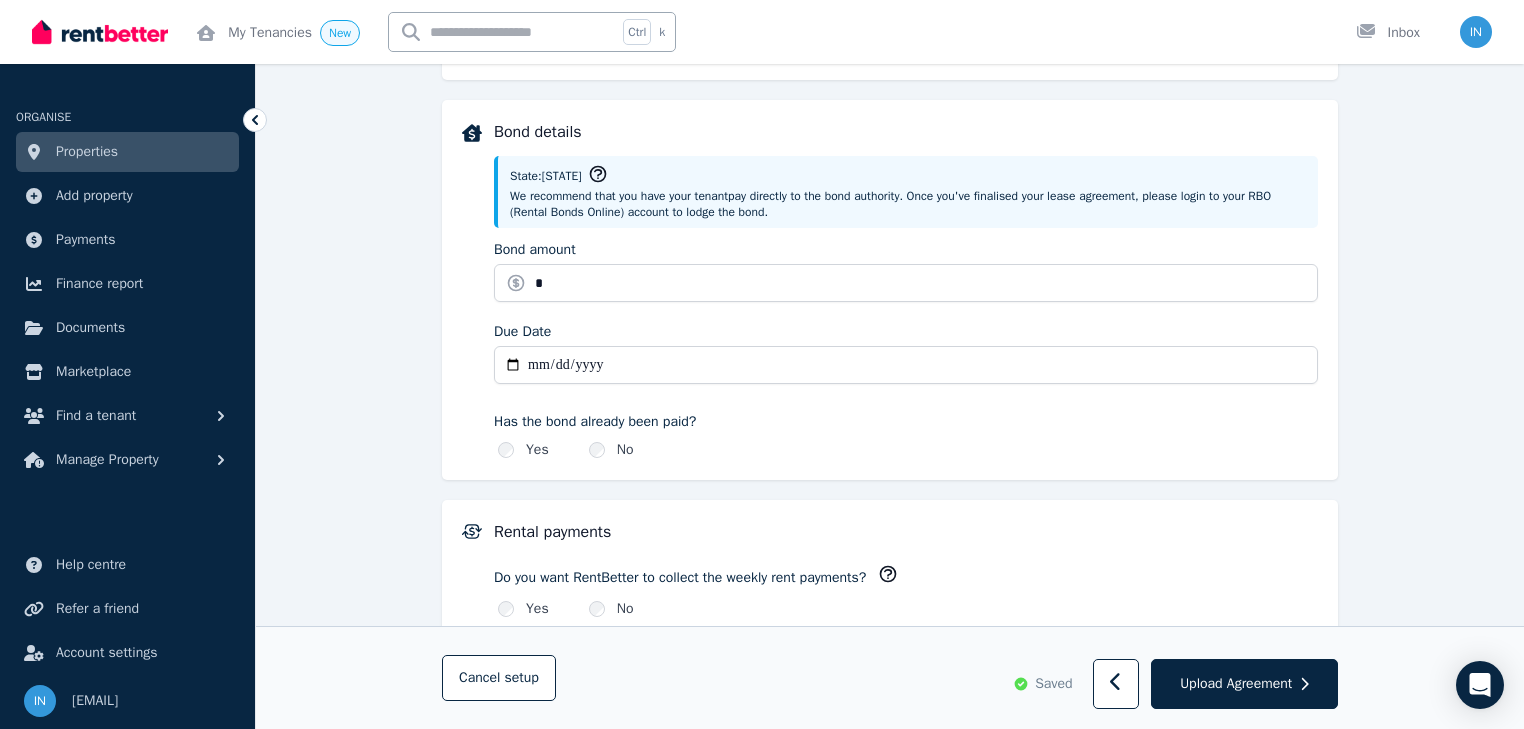scroll, scrollTop: 960, scrollLeft: 0, axis: vertical 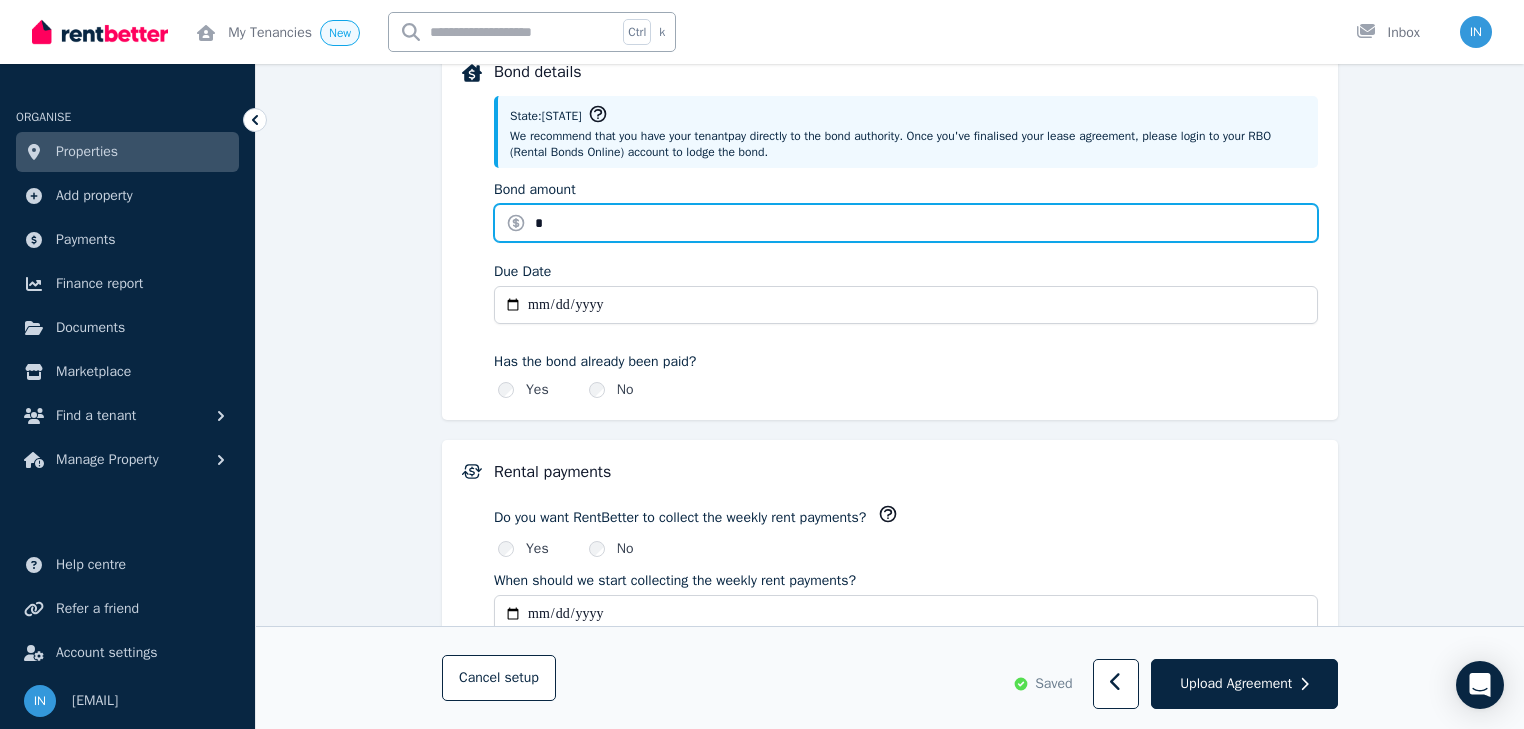 click on "*" at bounding box center (906, 223) 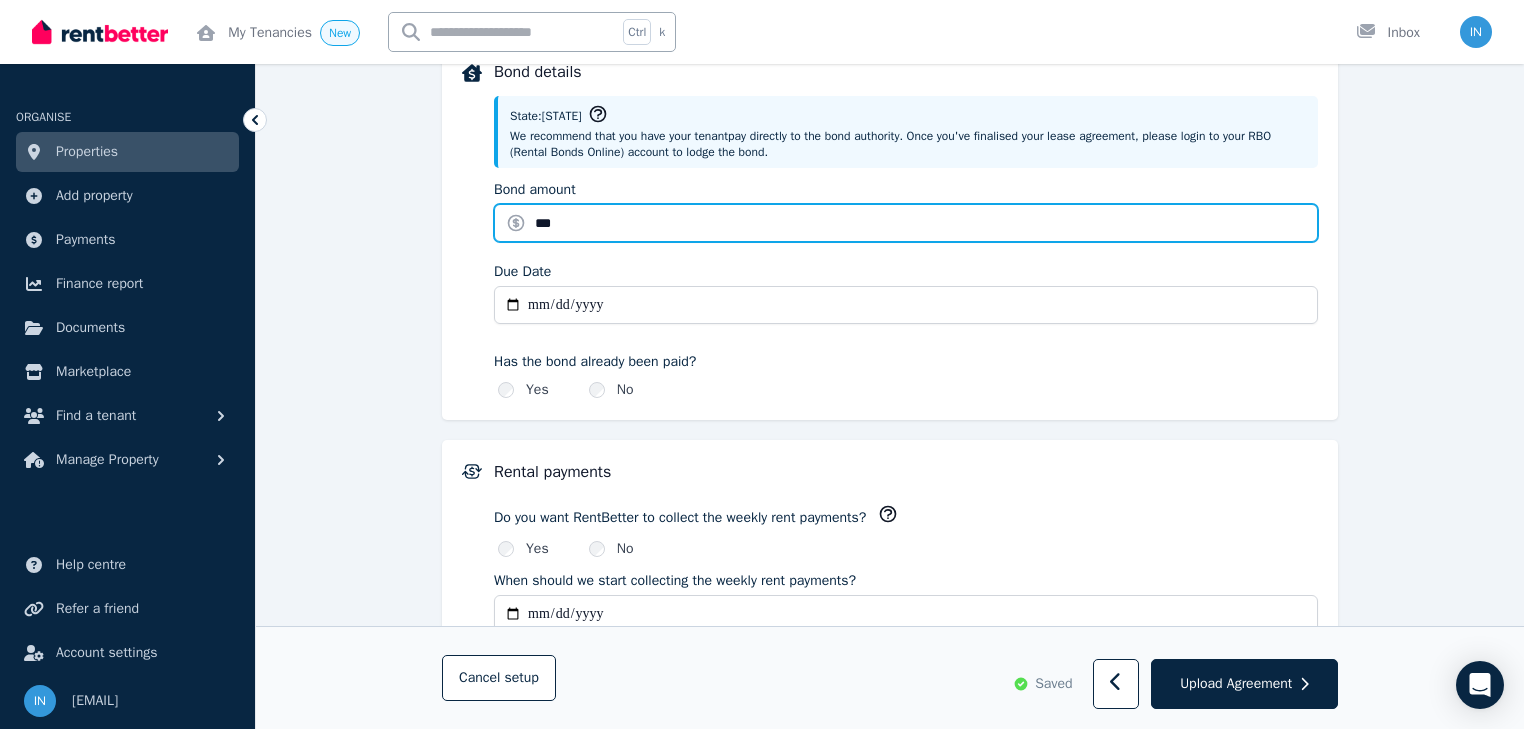 type on "****" 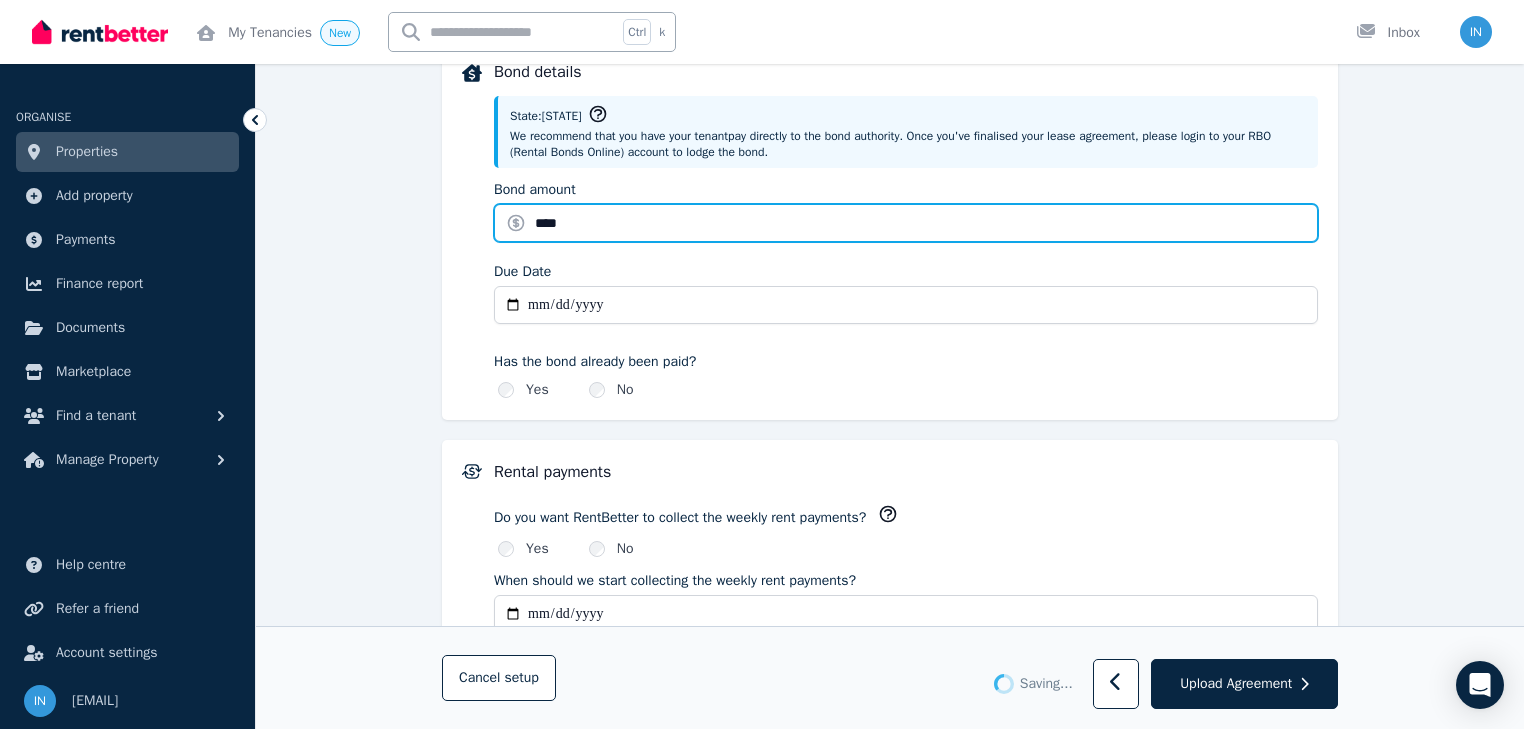 type 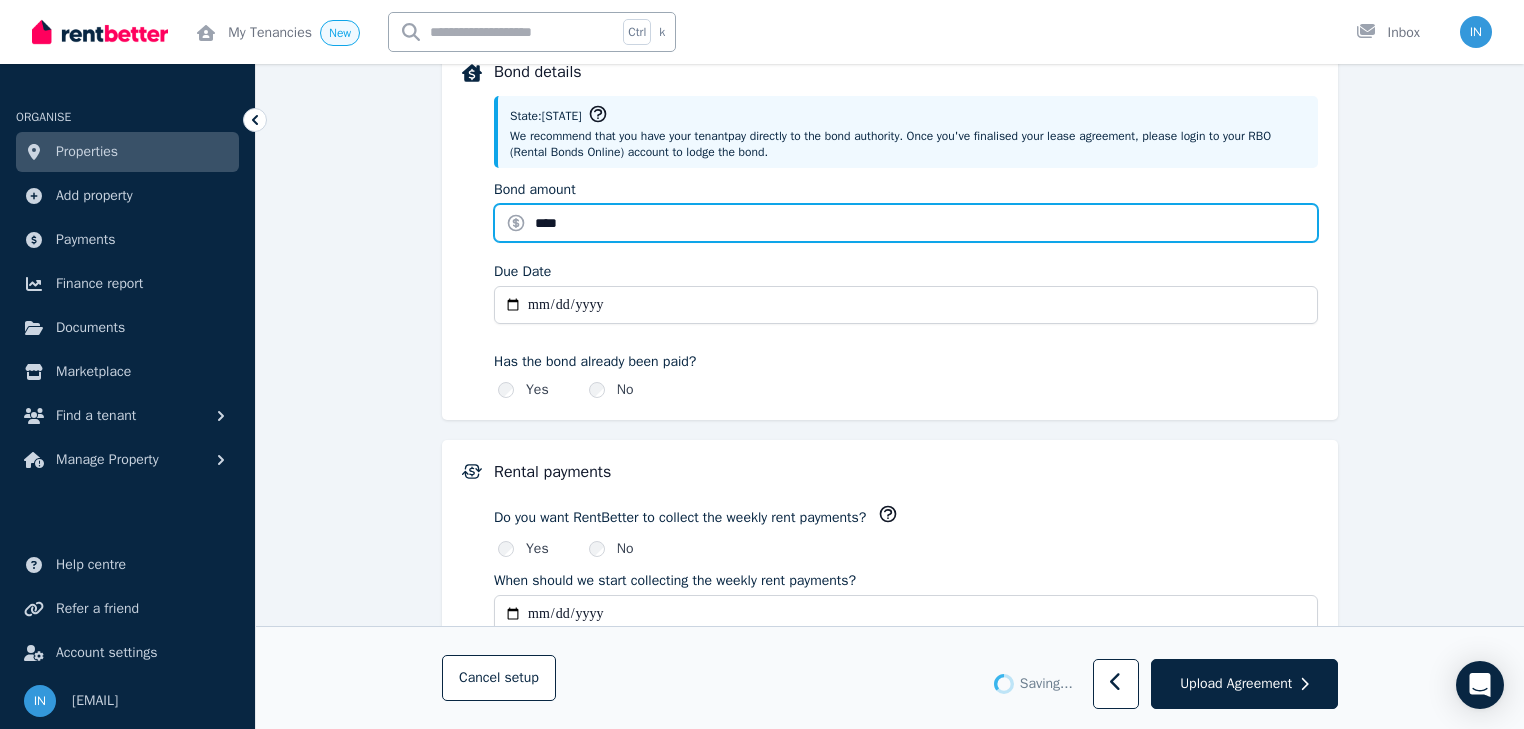 type 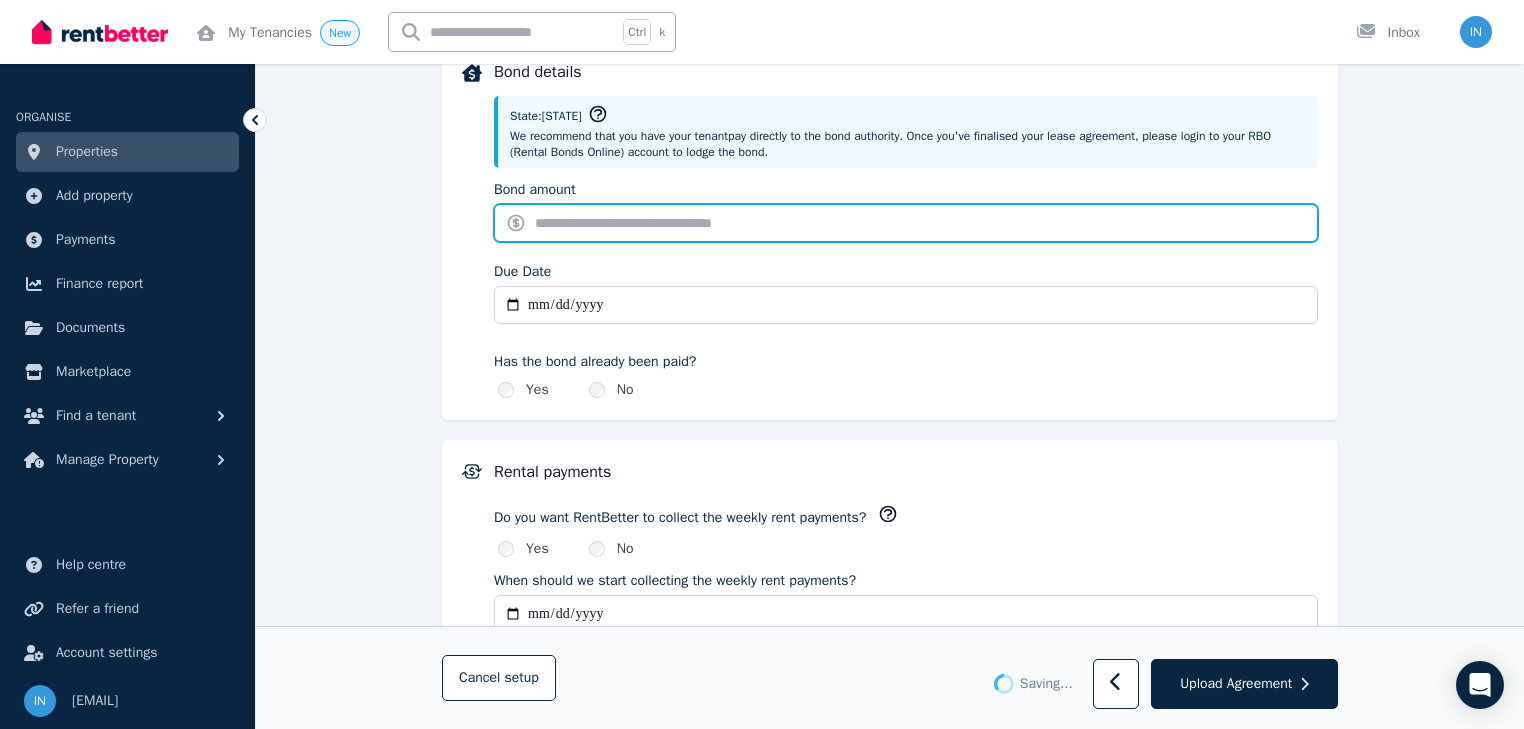 type on "****" 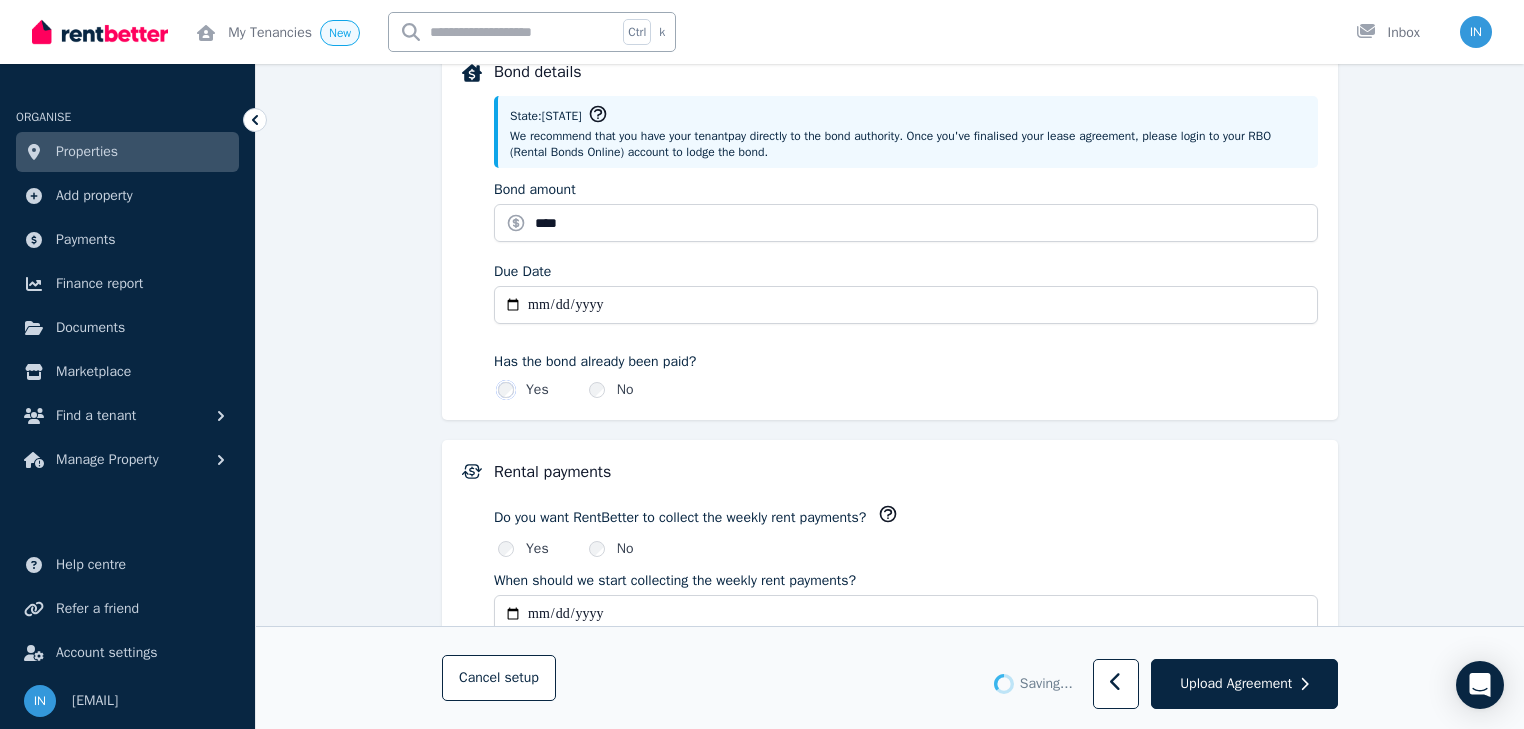 type on "**********" 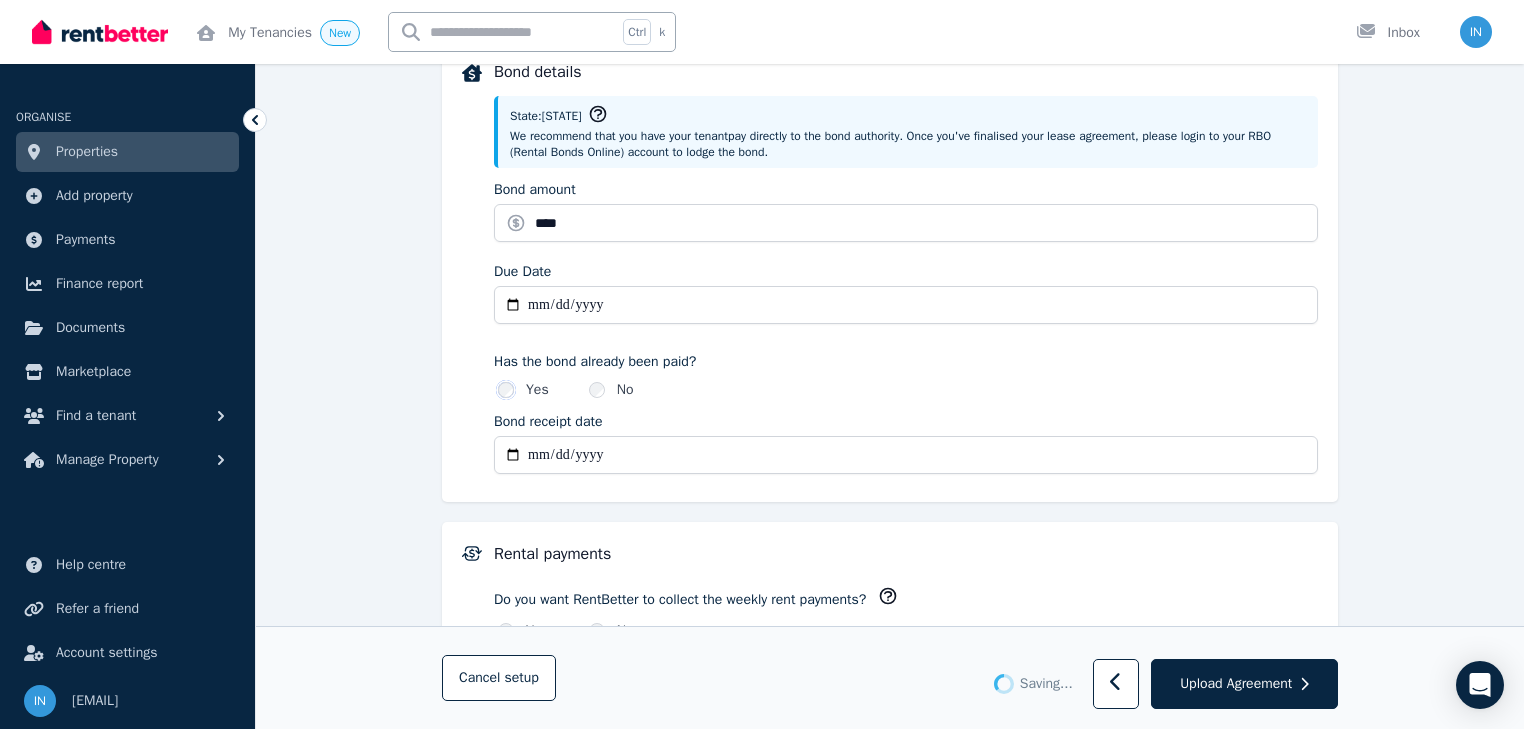 type on "**********" 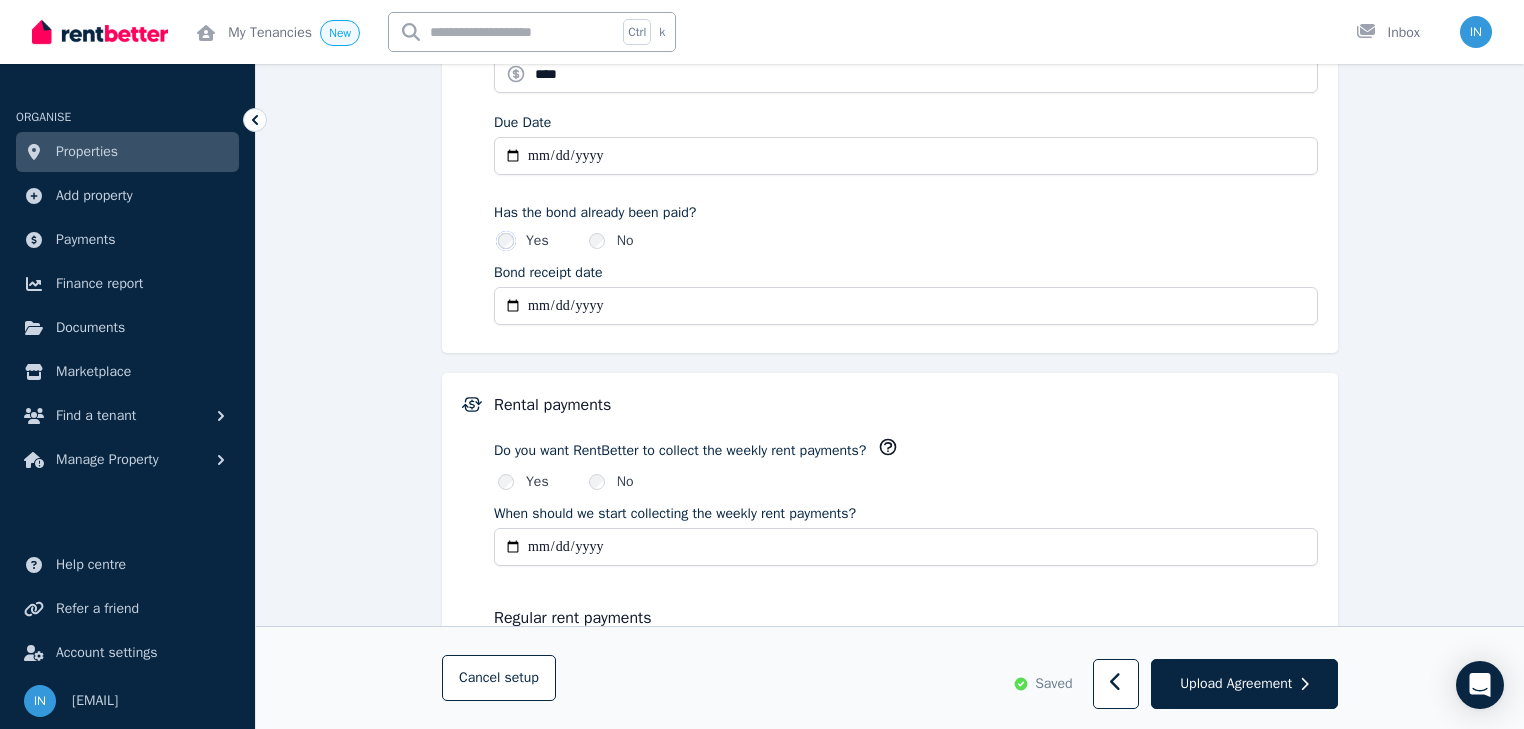 scroll, scrollTop: 1120, scrollLeft: 0, axis: vertical 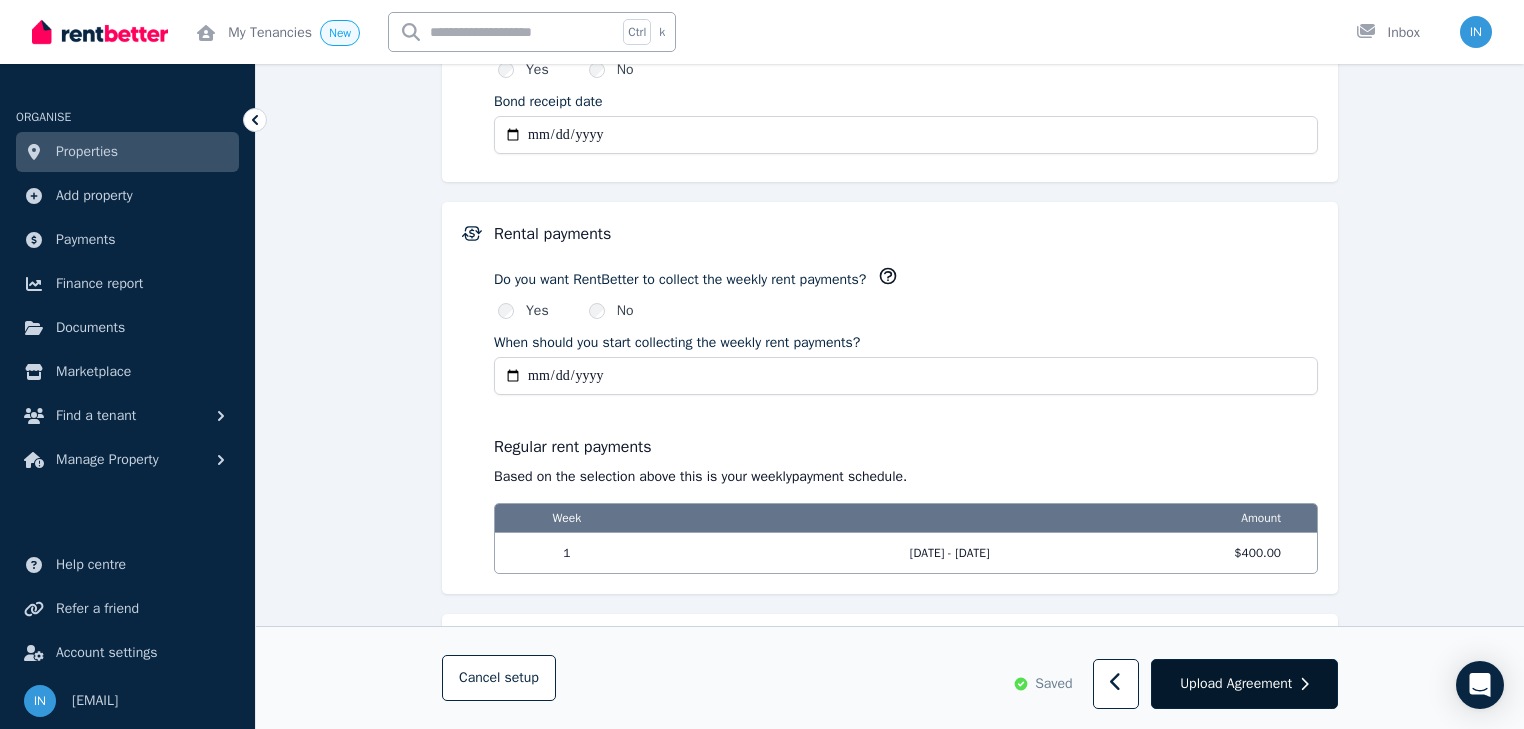 click on "Upload Agreement" at bounding box center [1236, 684] 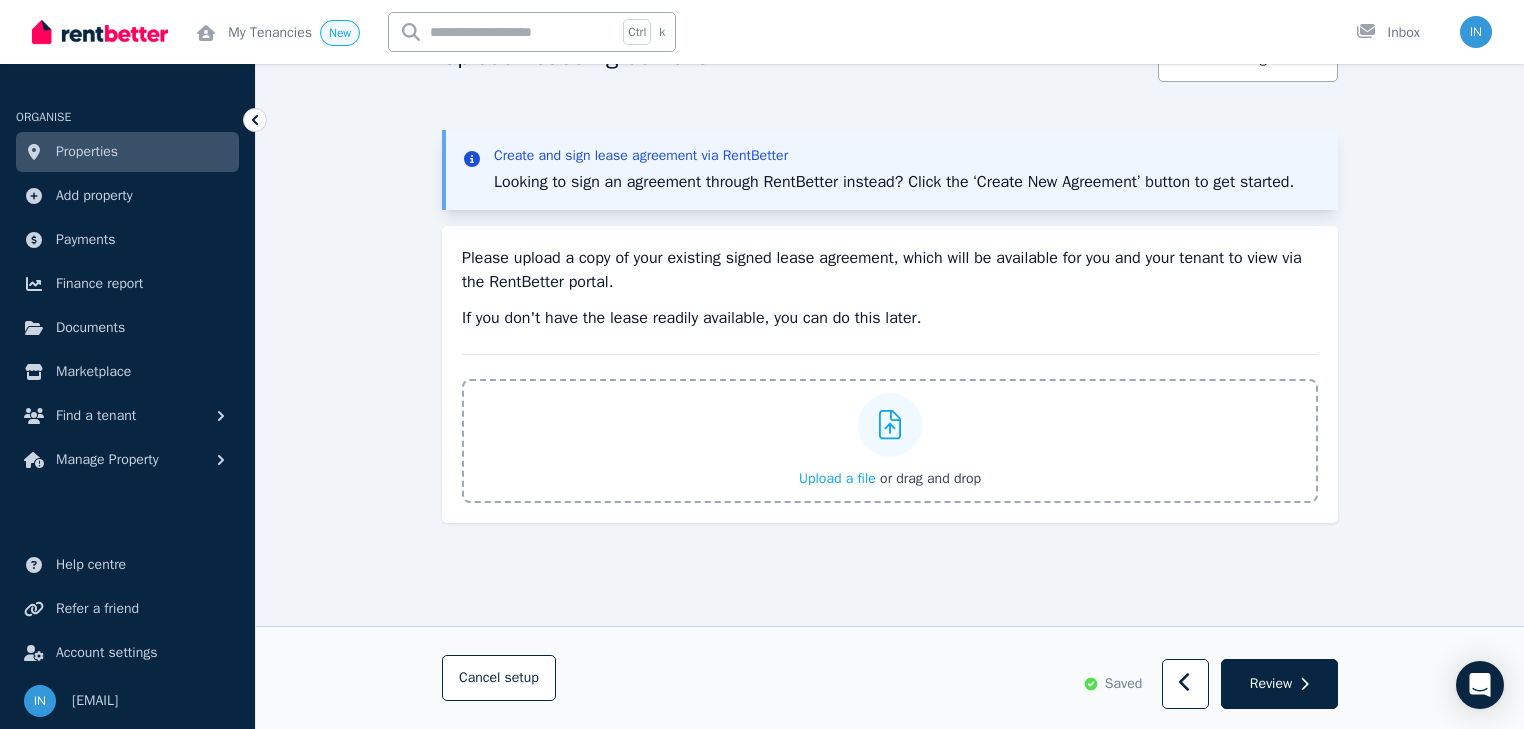scroll, scrollTop: 235, scrollLeft: 0, axis: vertical 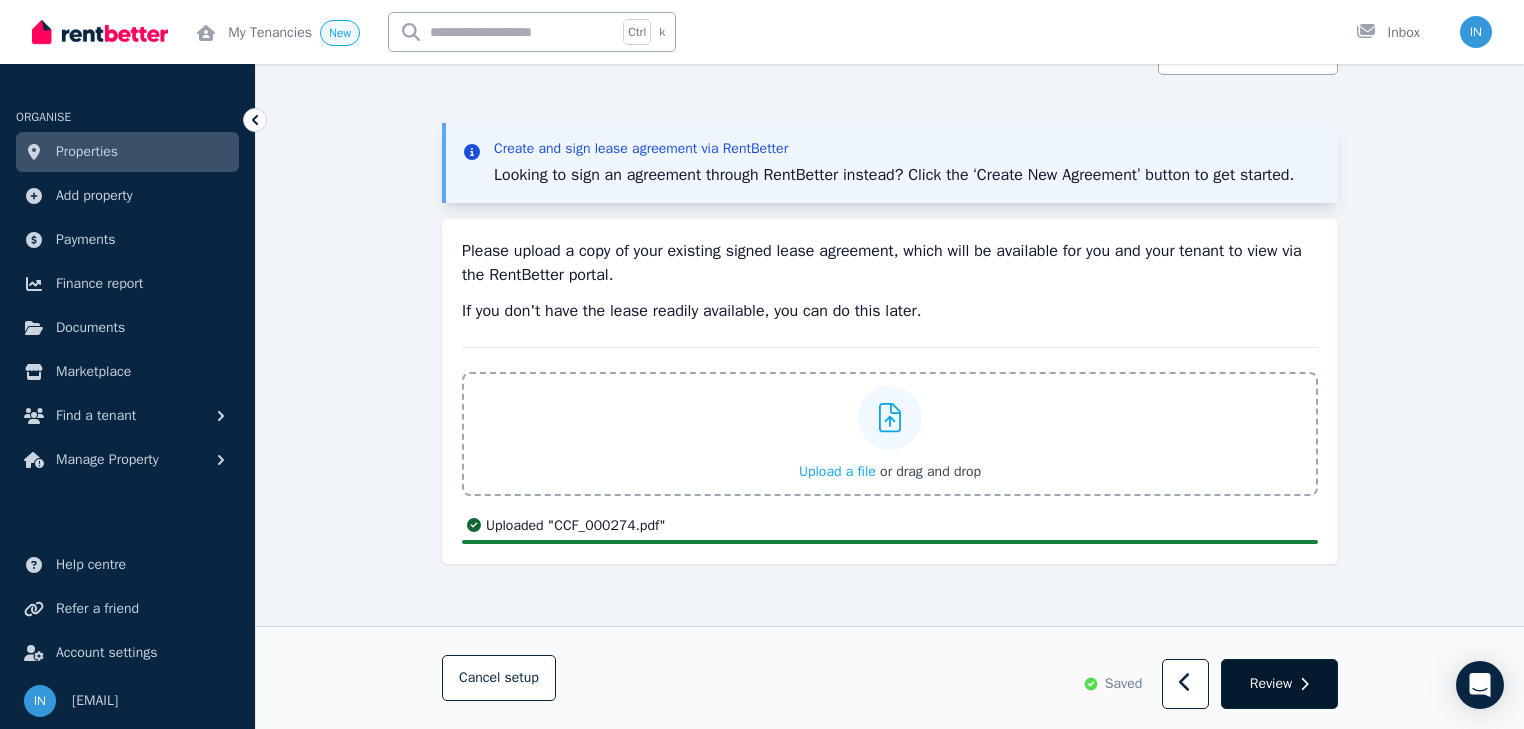 click on "Review" at bounding box center [1271, 684] 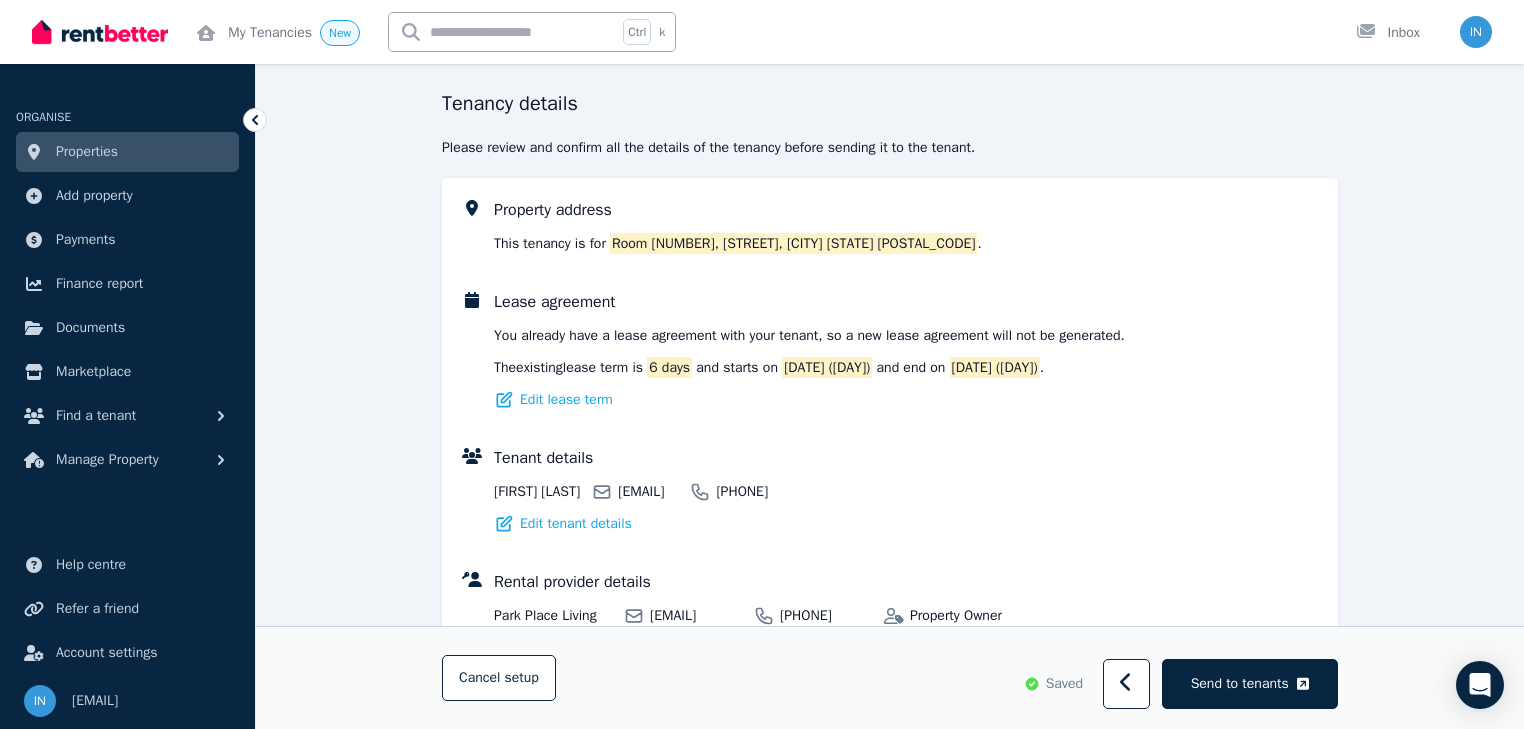 scroll, scrollTop: 159, scrollLeft: 0, axis: vertical 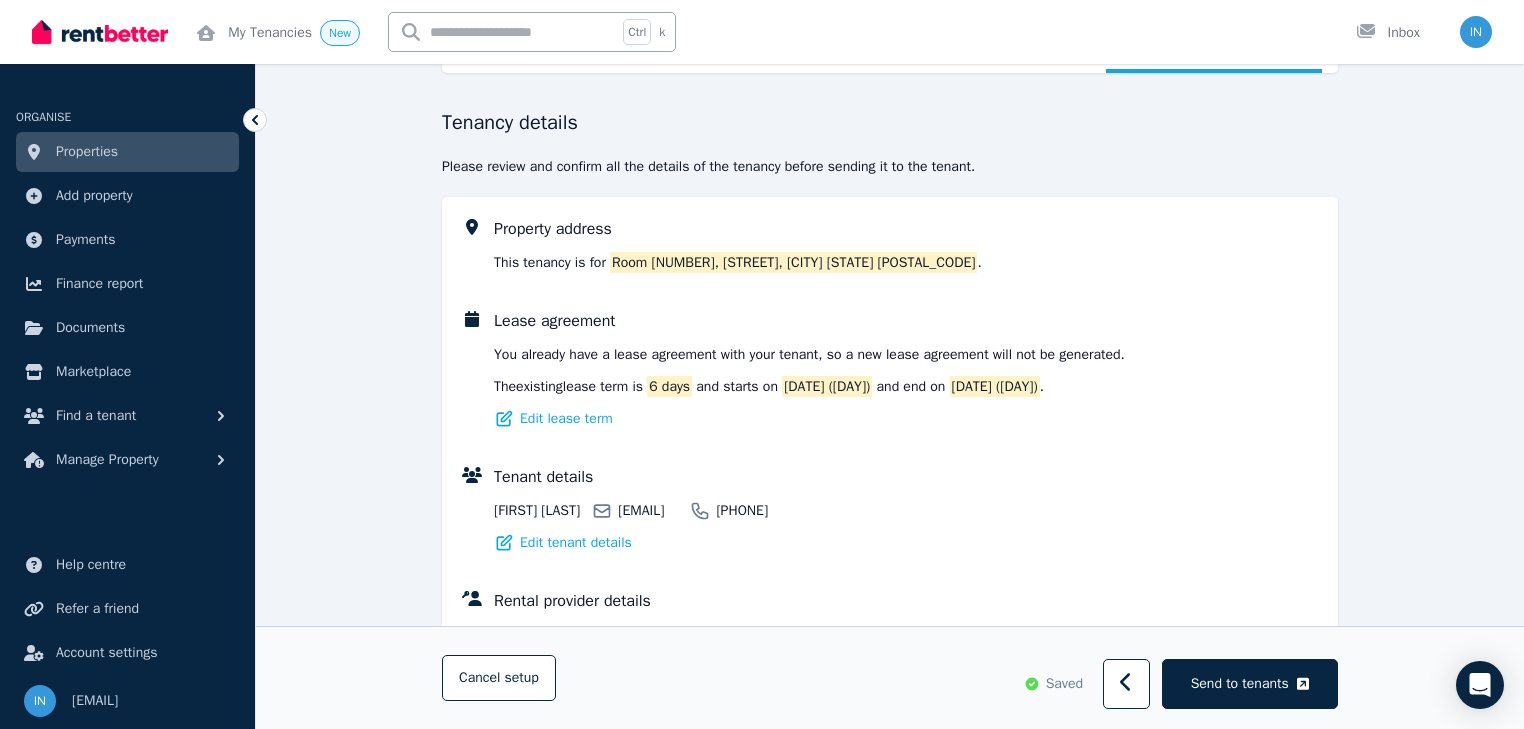 click on "Properties" at bounding box center (87, 152) 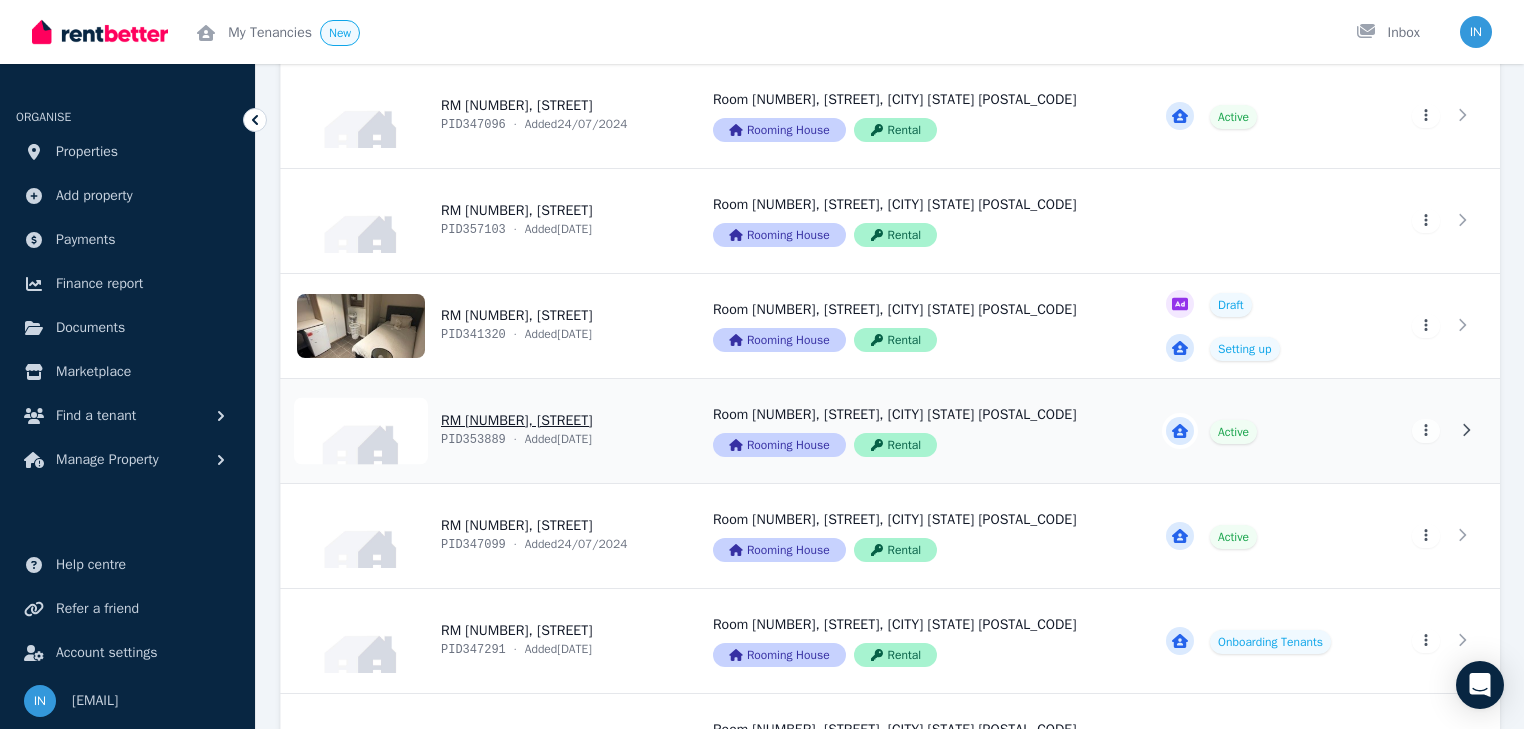 scroll, scrollTop: 1760, scrollLeft: 0, axis: vertical 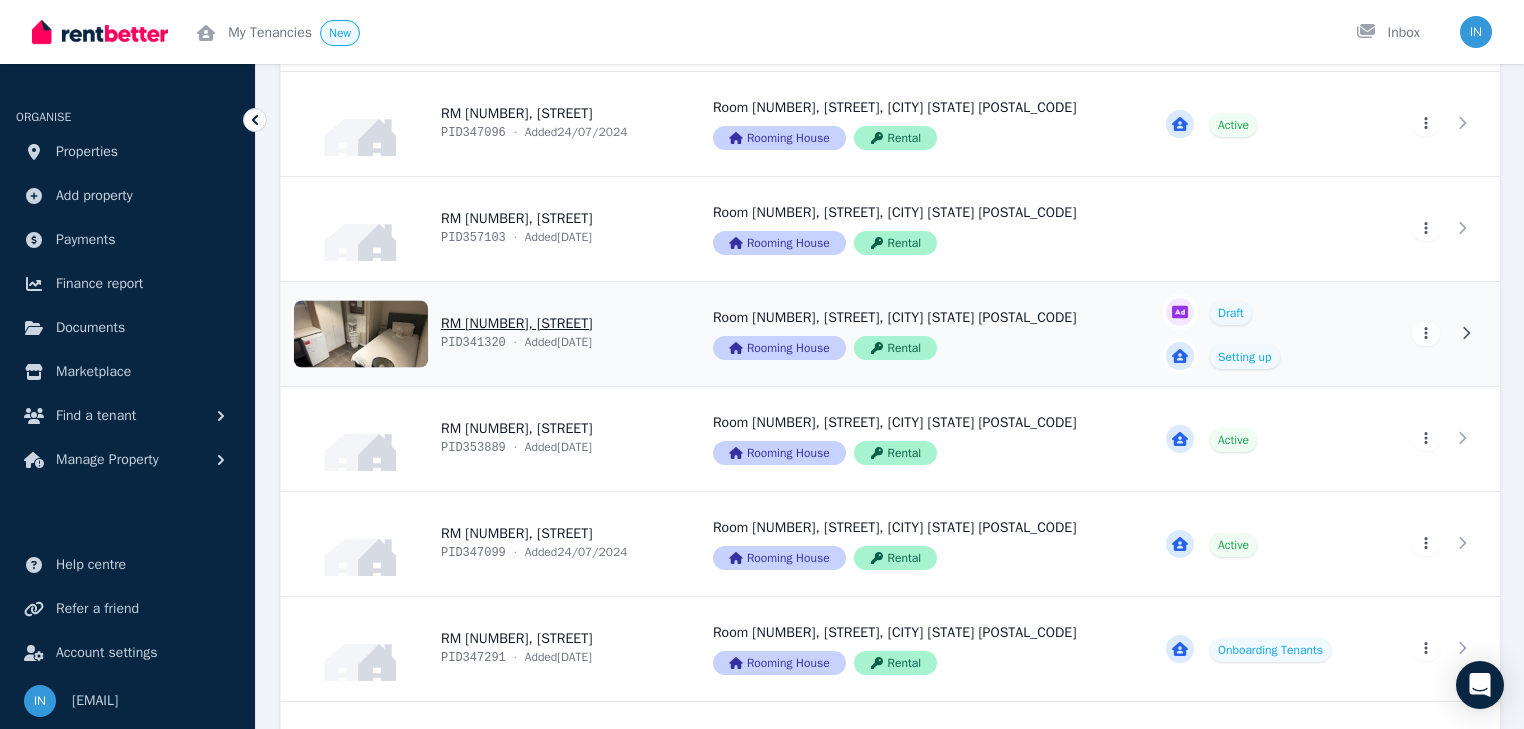 click on "View property details" at bounding box center (485, 334) 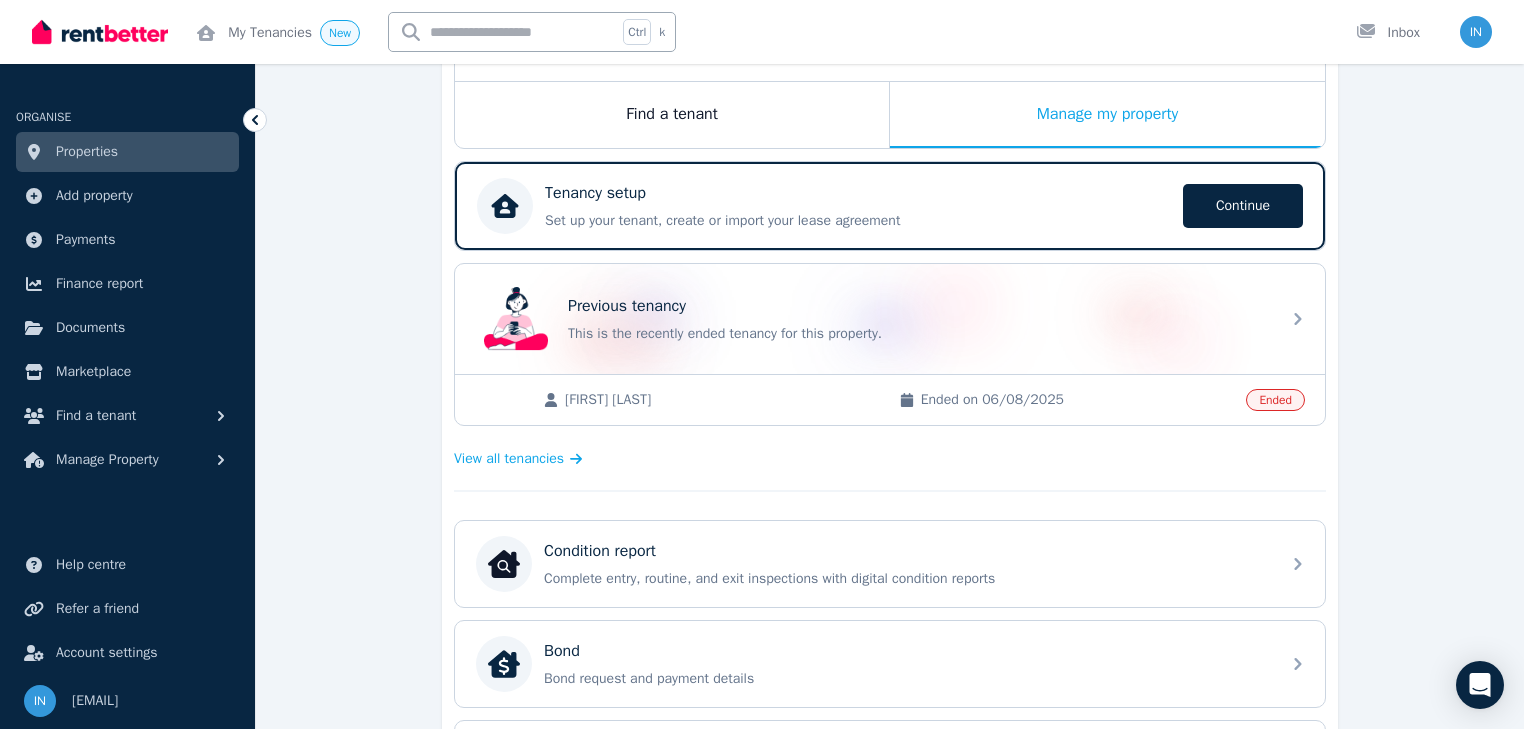 scroll, scrollTop: 320, scrollLeft: 0, axis: vertical 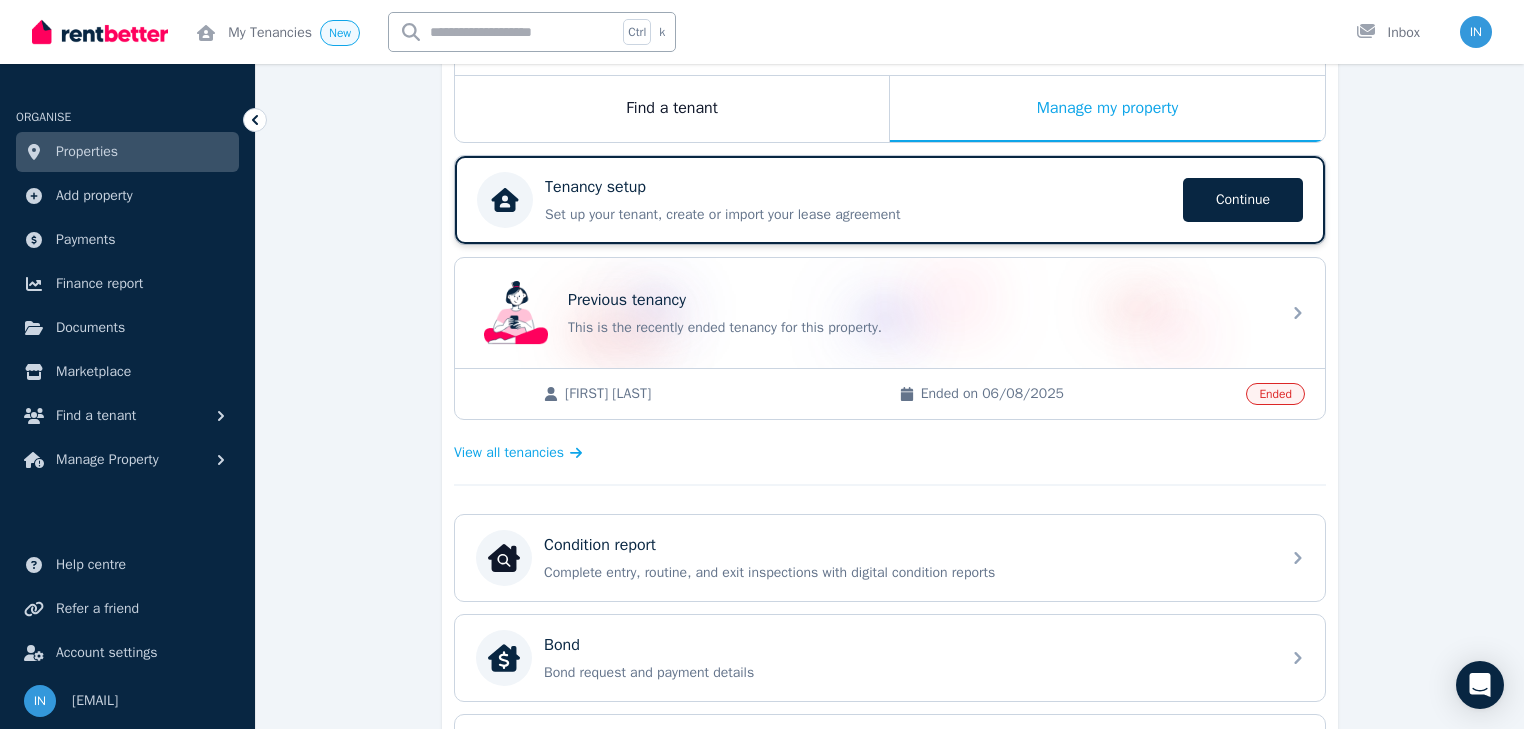 click on "Tenancy setup Set up your tenant, create or import your lease agreement Continue" at bounding box center (858, 200) 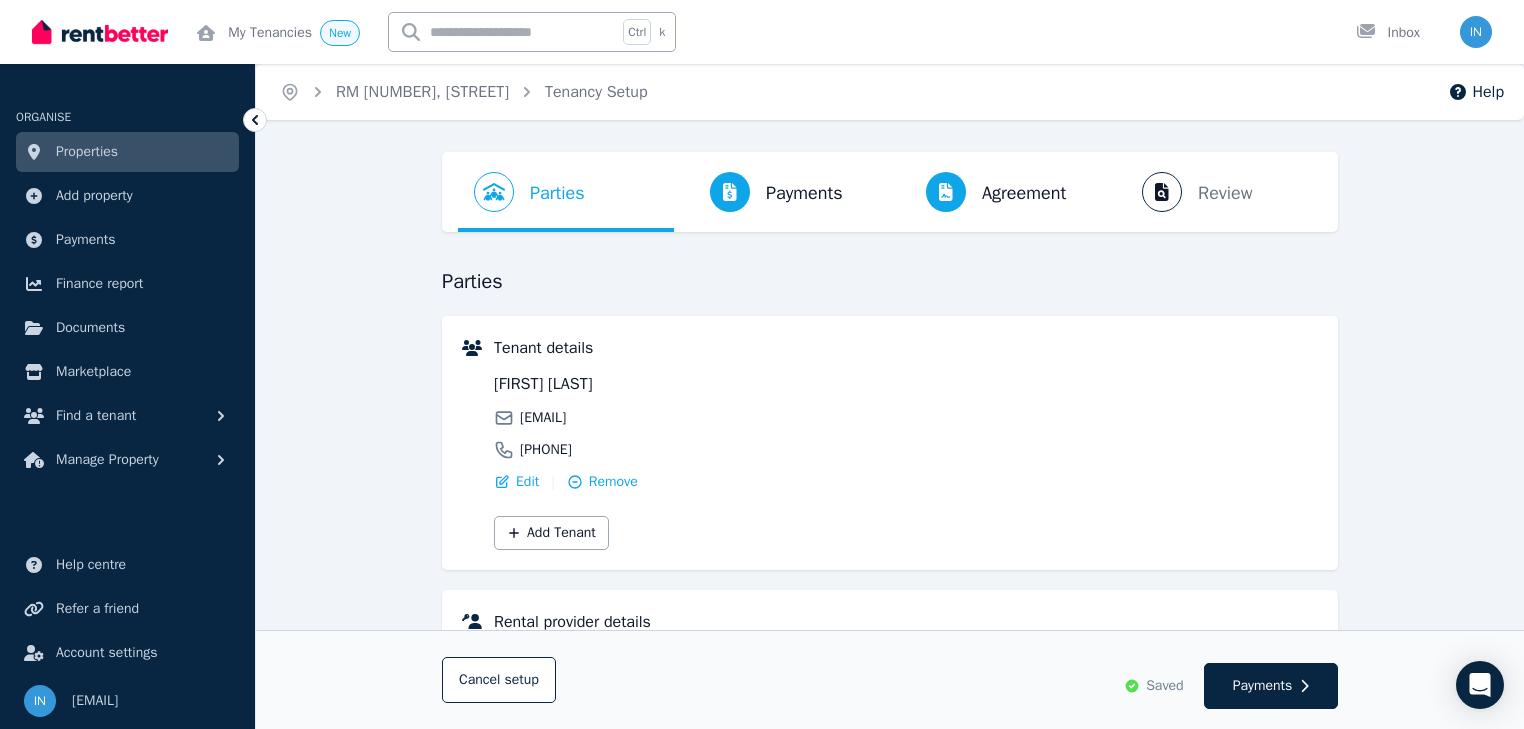 click on "Properties" at bounding box center (127, 152) 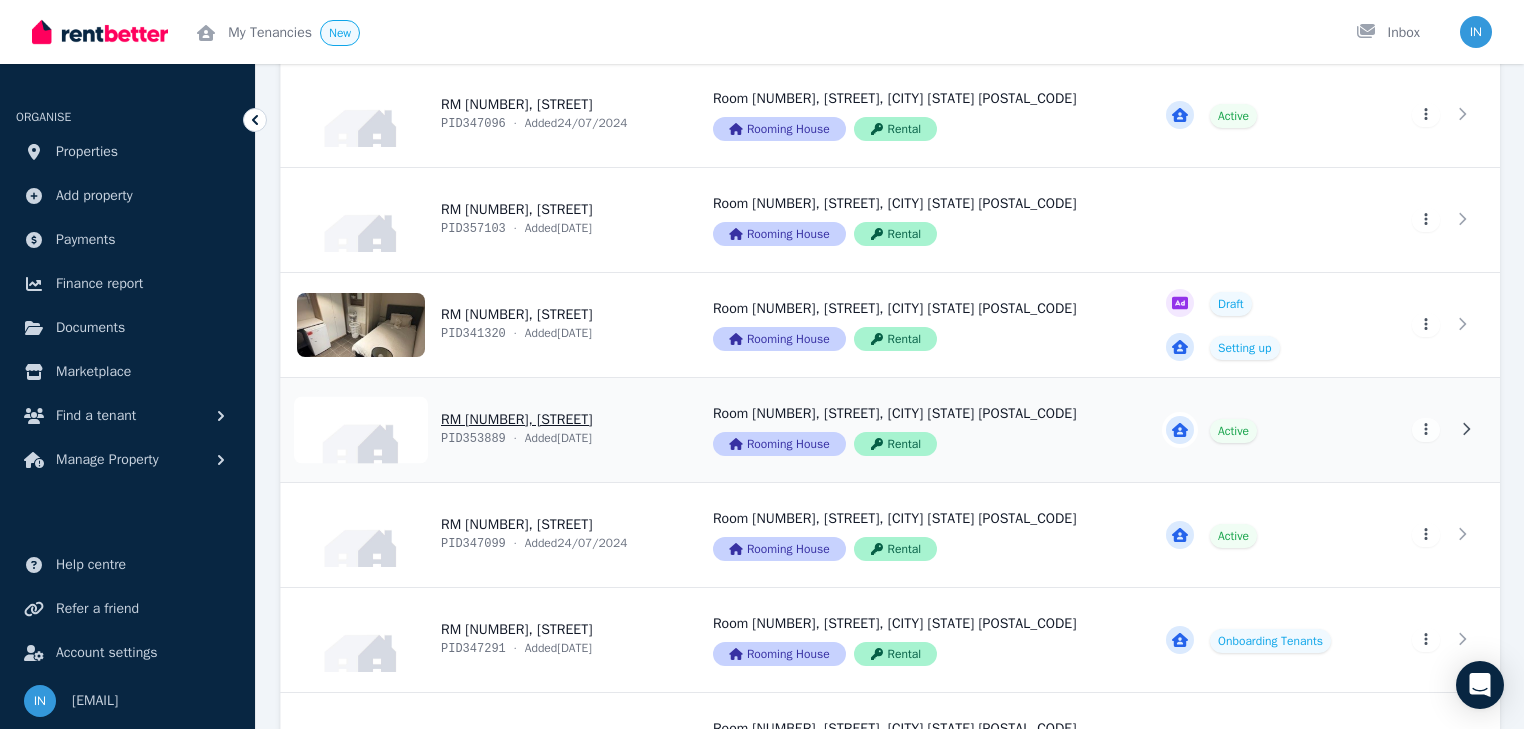 scroll, scrollTop: 1920, scrollLeft: 0, axis: vertical 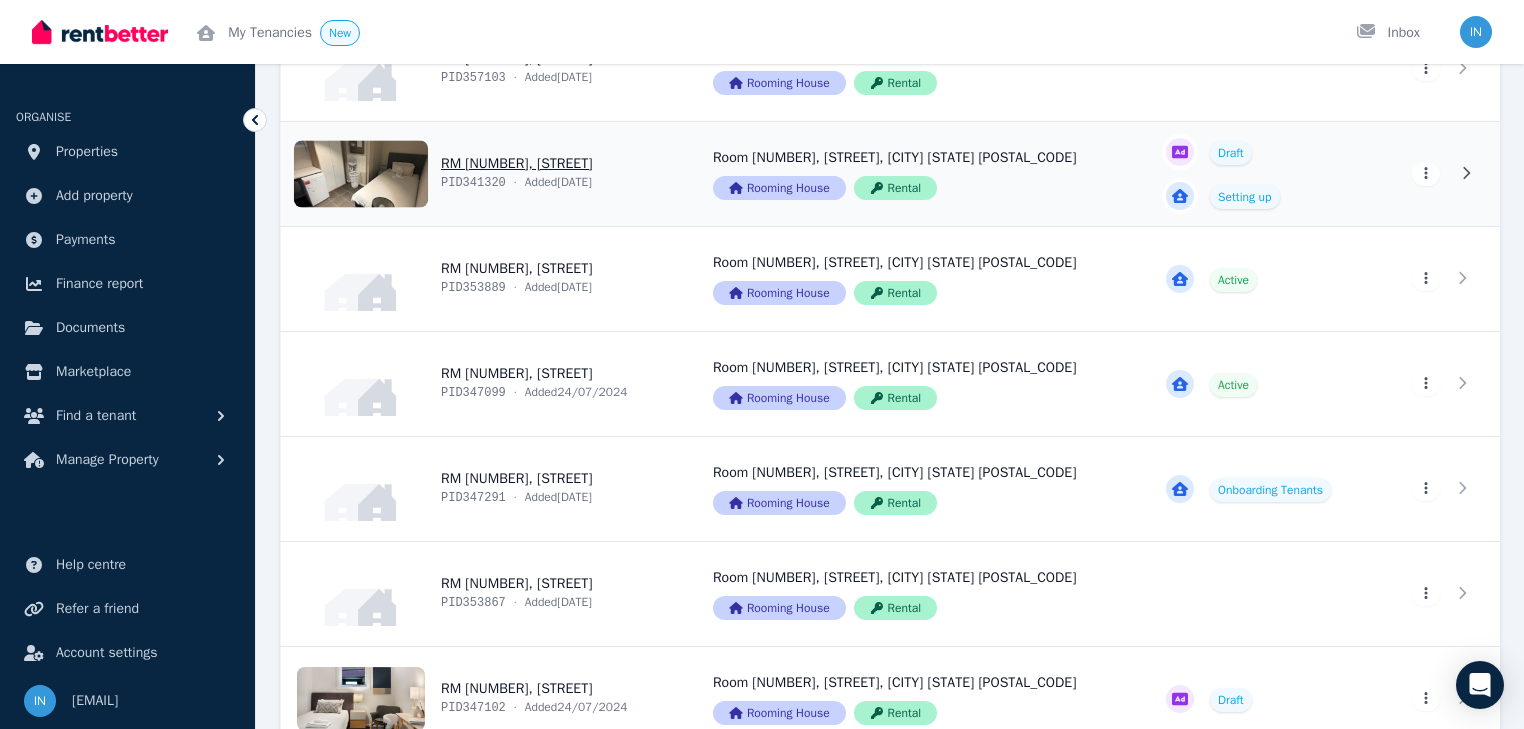 click on "View property details" at bounding box center [485, 174] 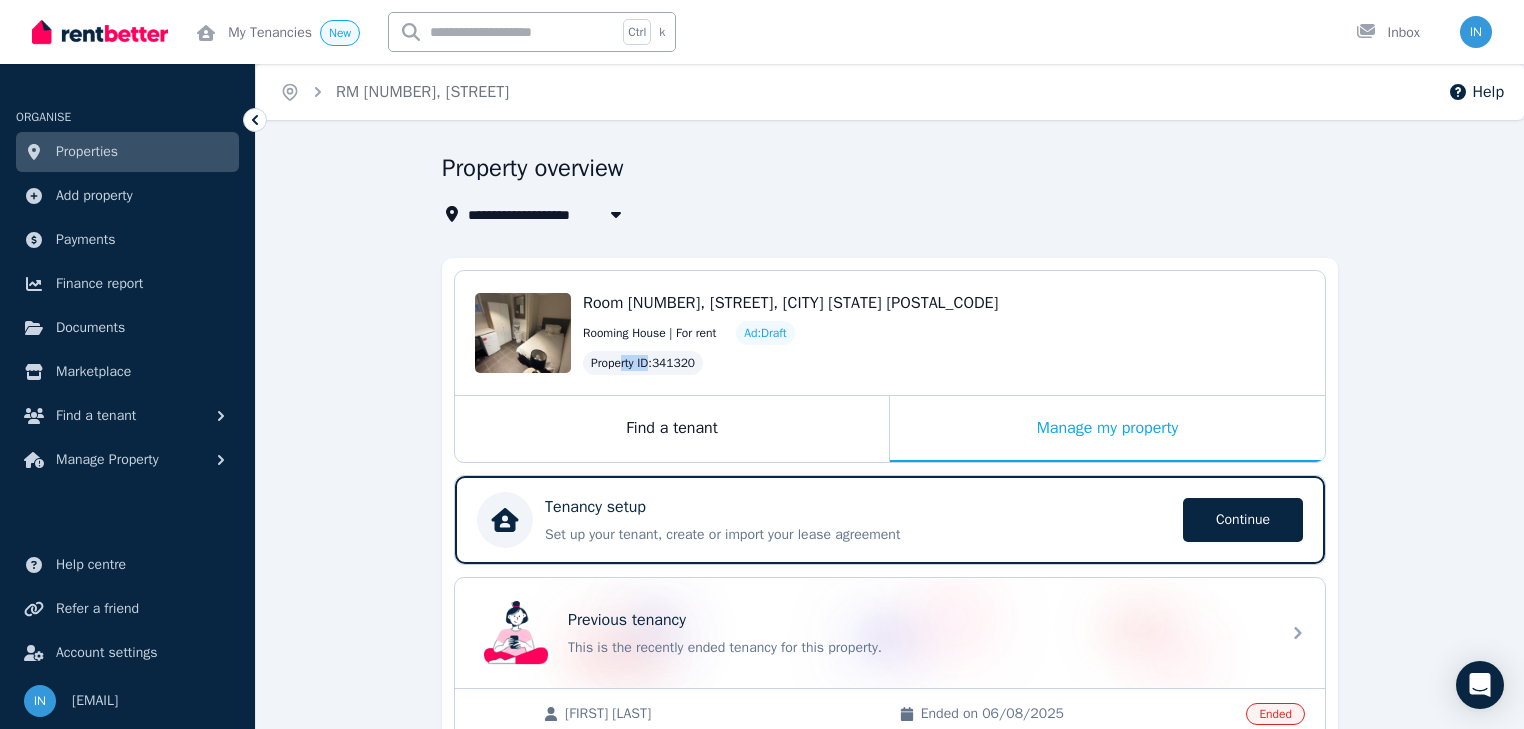 drag, startPoint x: 732, startPoint y: 358, endPoint x: 624, endPoint y: 356, distance: 108.01852 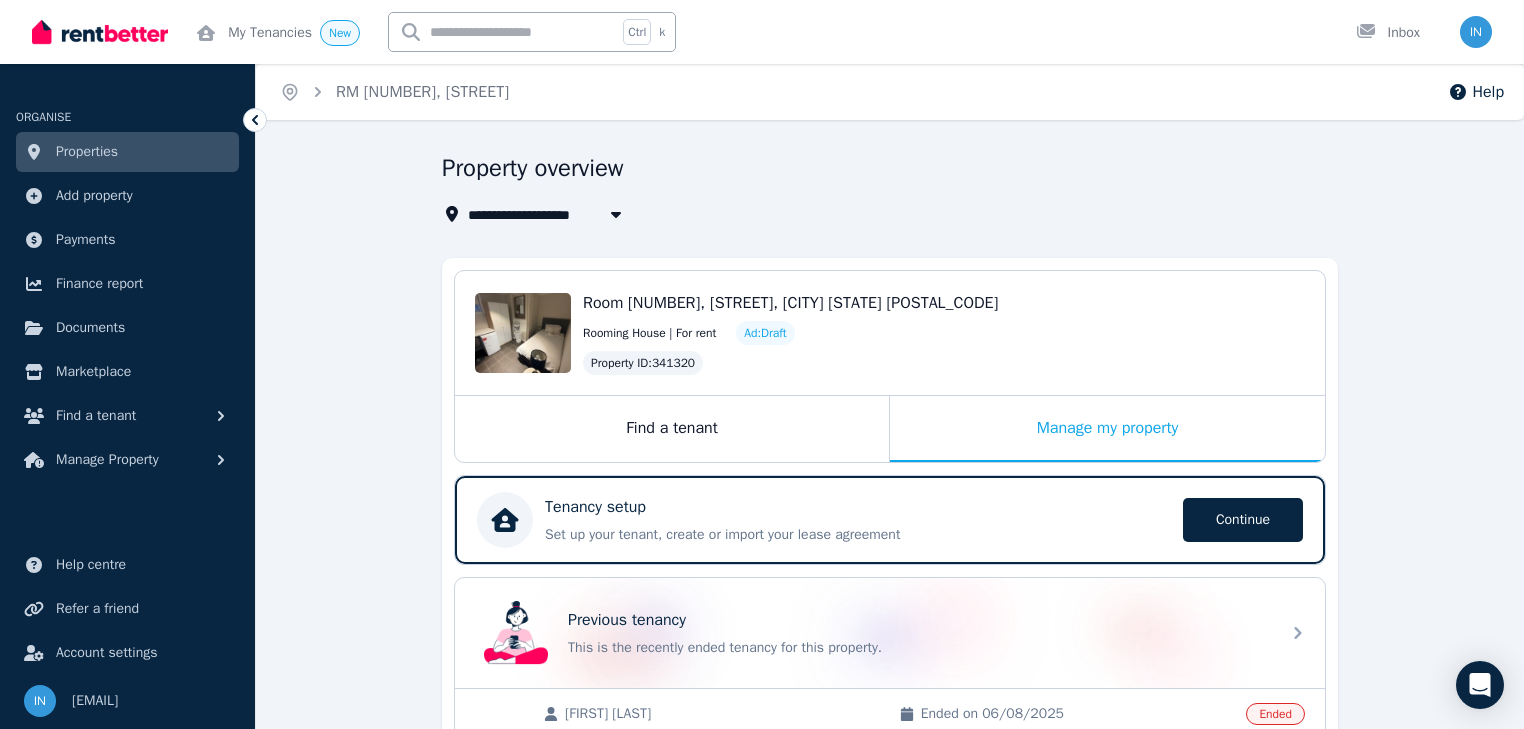 click on "Property ID :  341320" at bounding box center [643, 363] 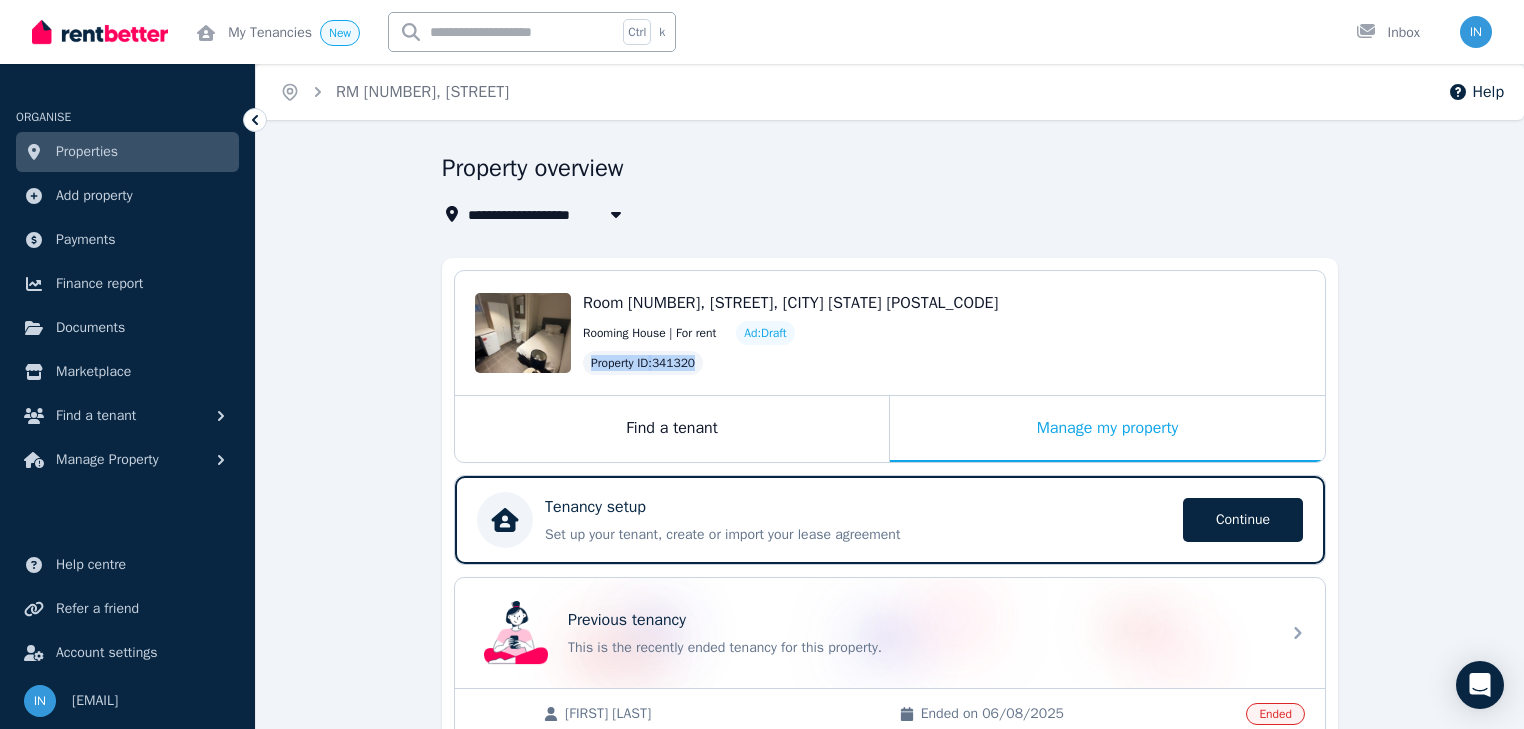drag, startPoint x: 592, startPoint y: 362, endPoint x: 696, endPoint y: 359, distance: 104.04326 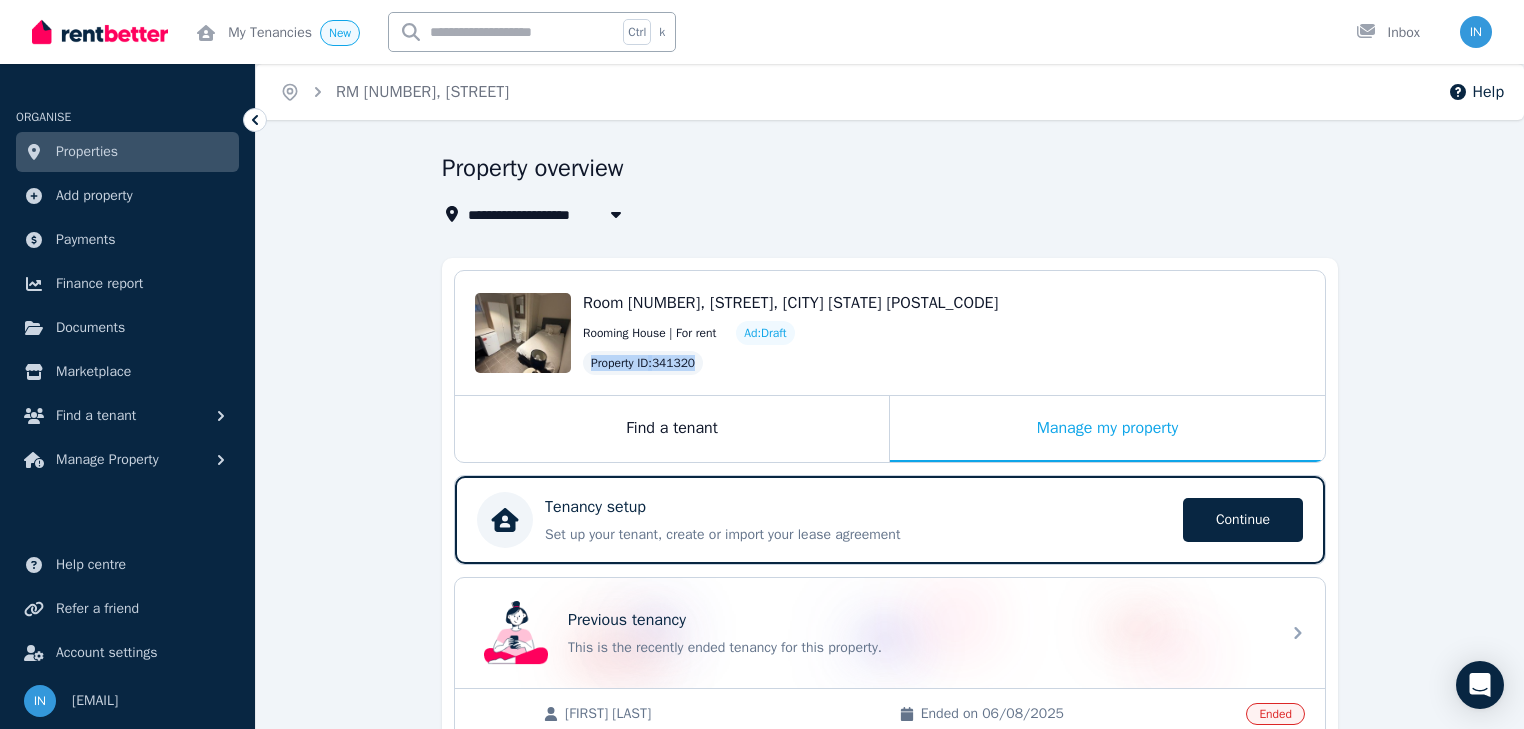 click on "Property ID :  341320" at bounding box center [643, 363] 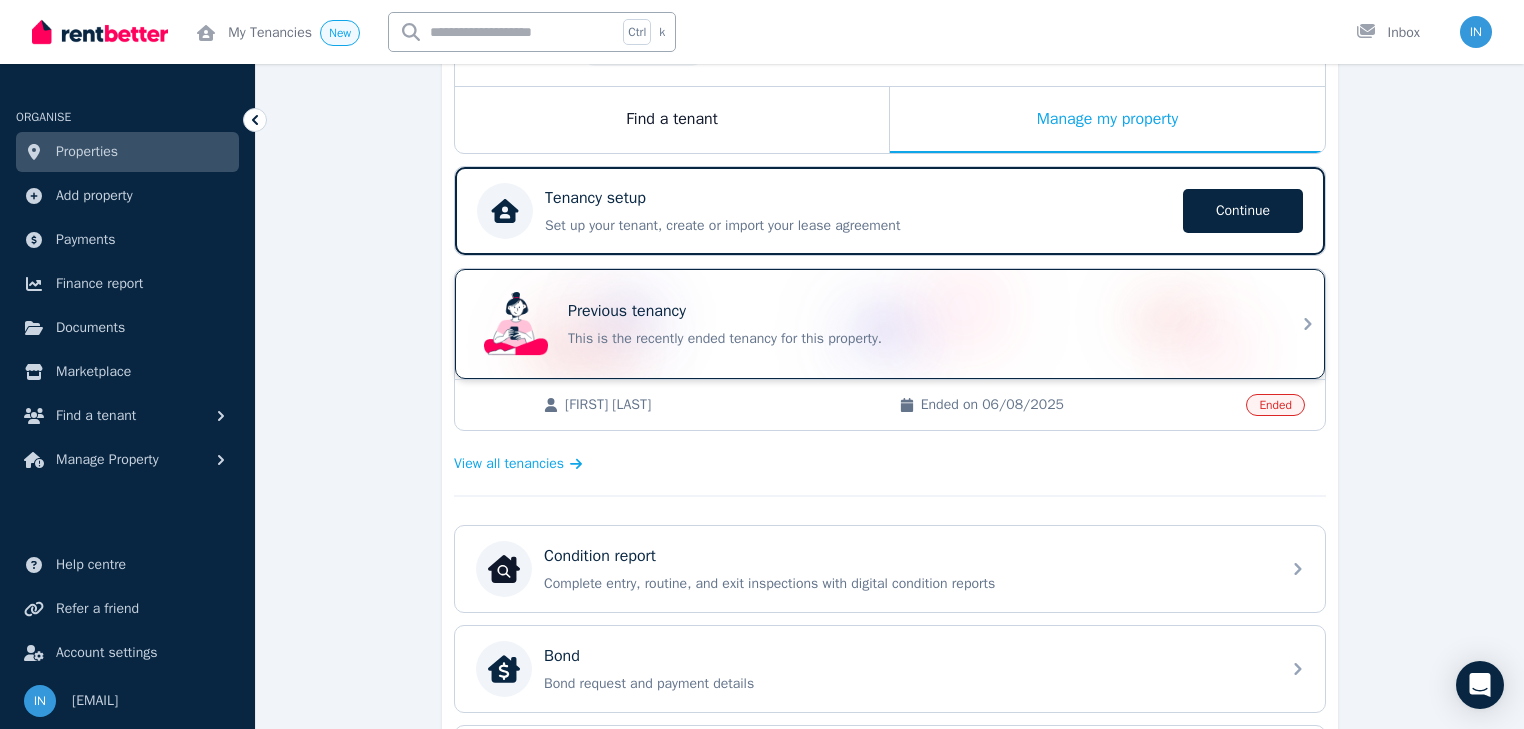 scroll, scrollTop: 320, scrollLeft: 0, axis: vertical 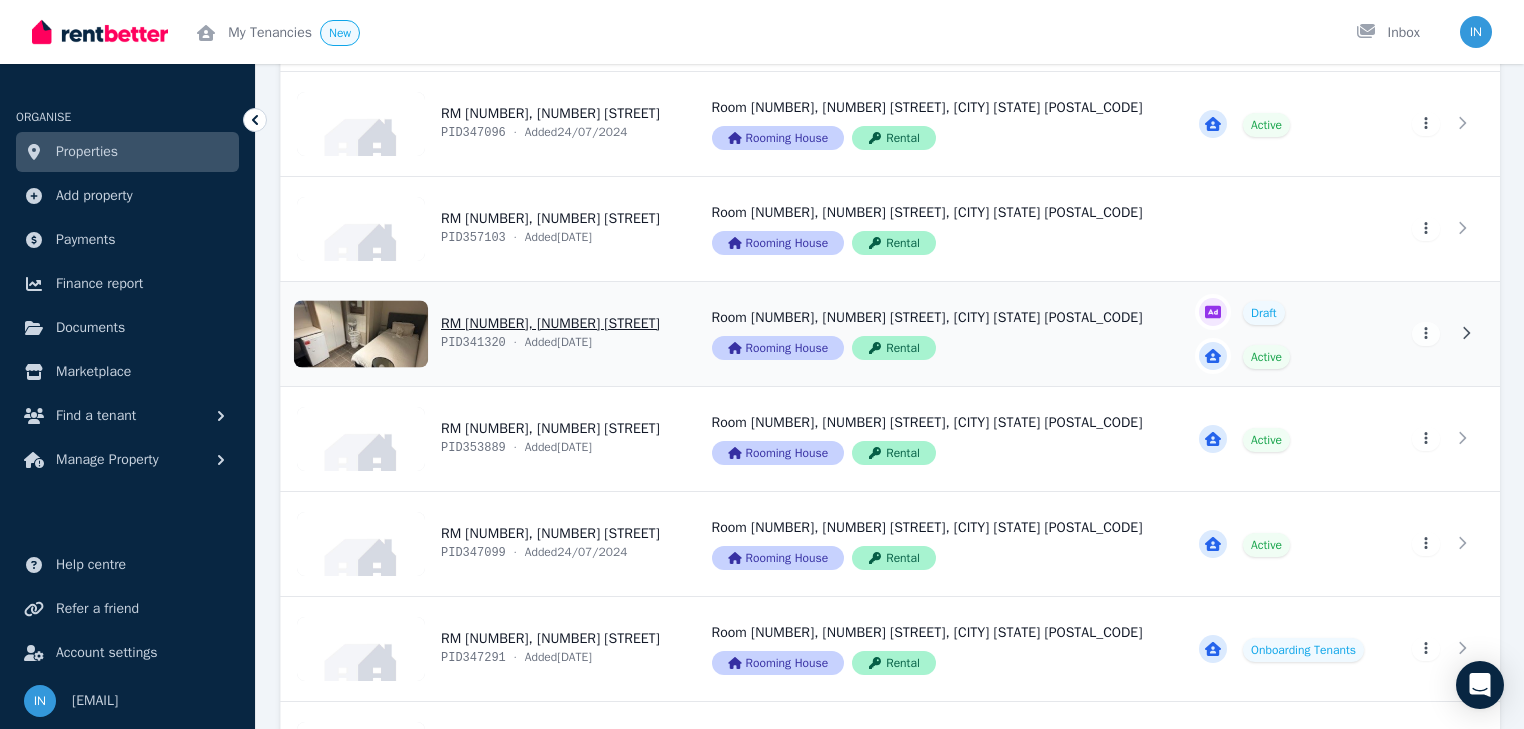 click on "View property details" at bounding box center (484, 334) 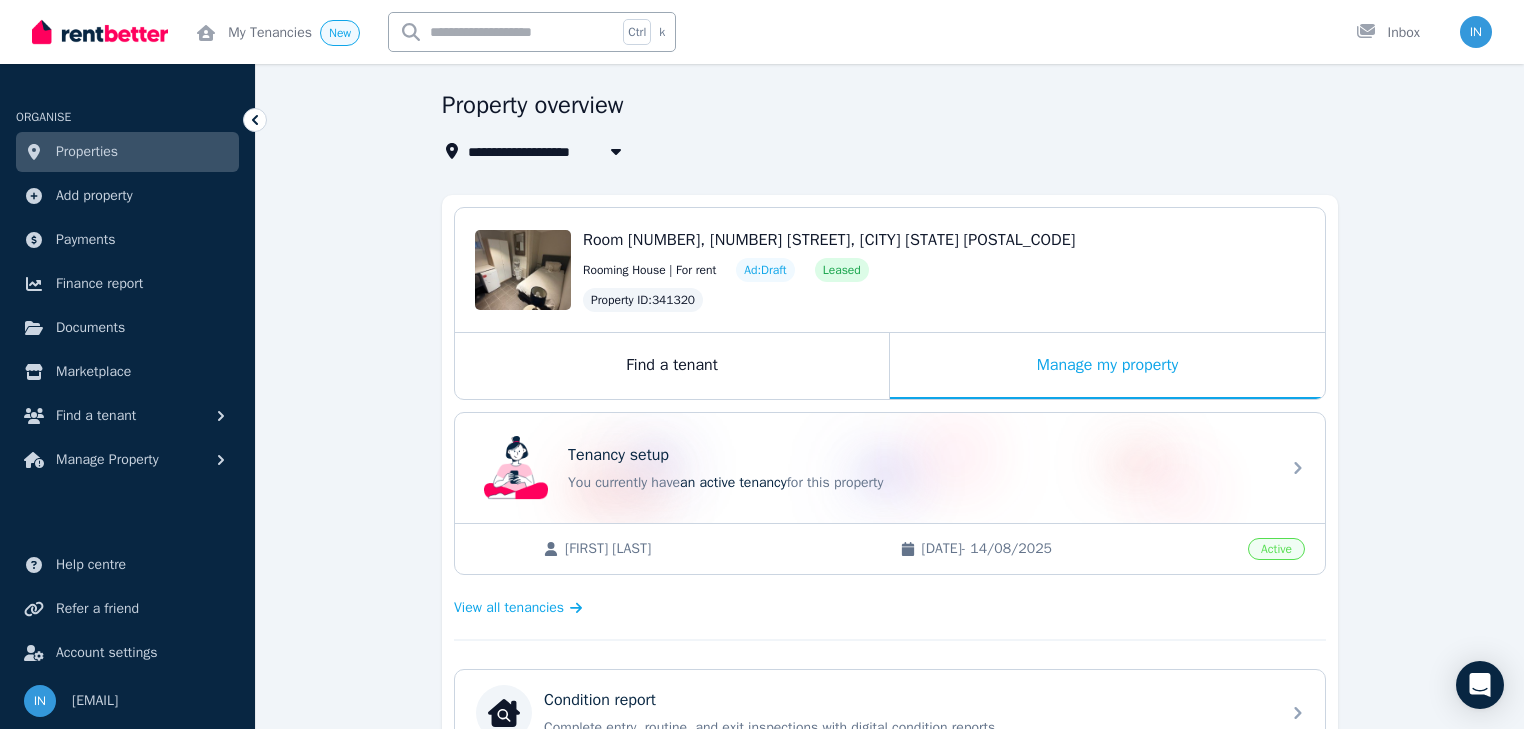 scroll, scrollTop: 160, scrollLeft: 0, axis: vertical 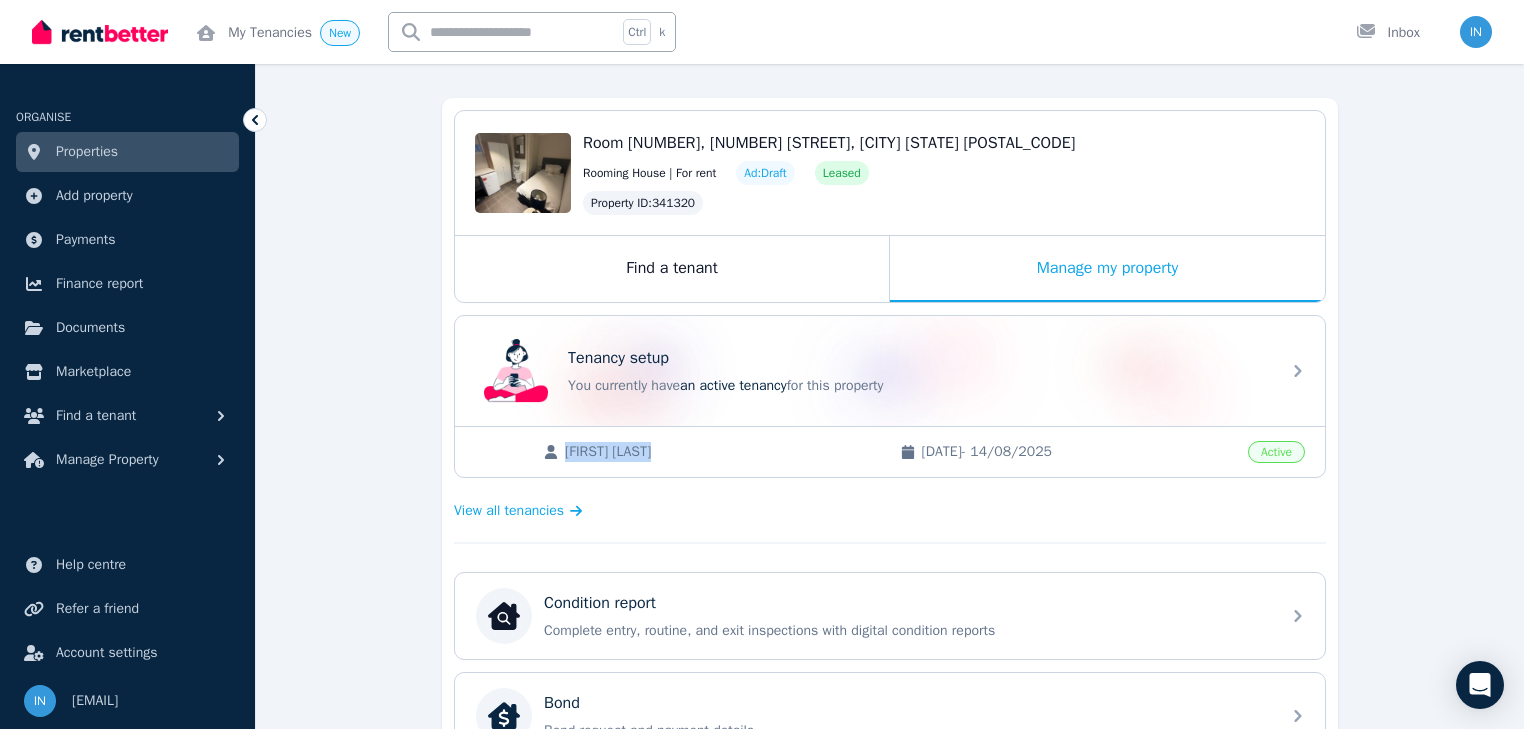 drag, startPoint x: 665, startPoint y: 455, endPoint x: 569, endPoint y: 444, distance: 96.62815 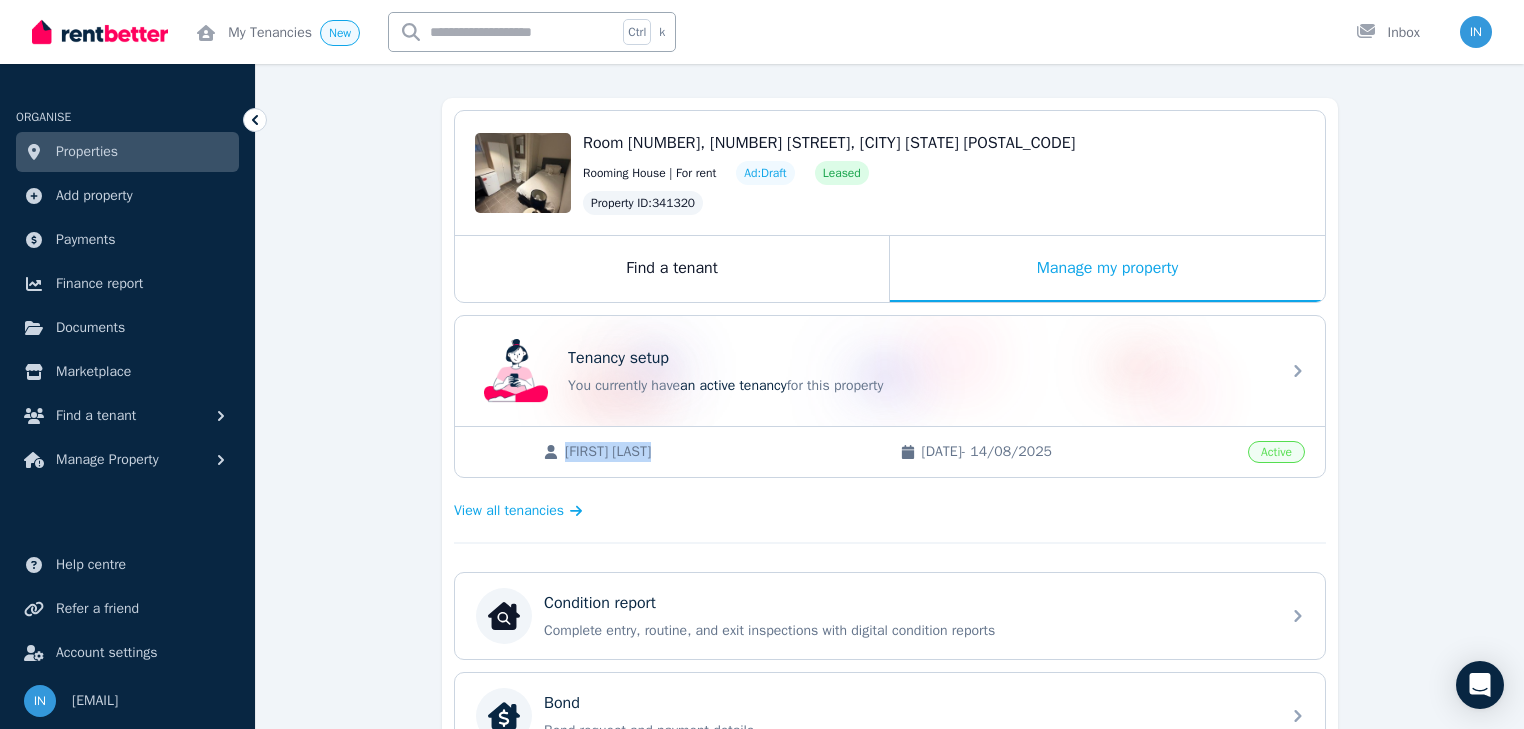 click on "Moritz Hillmer" at bounding box center (722, 452) 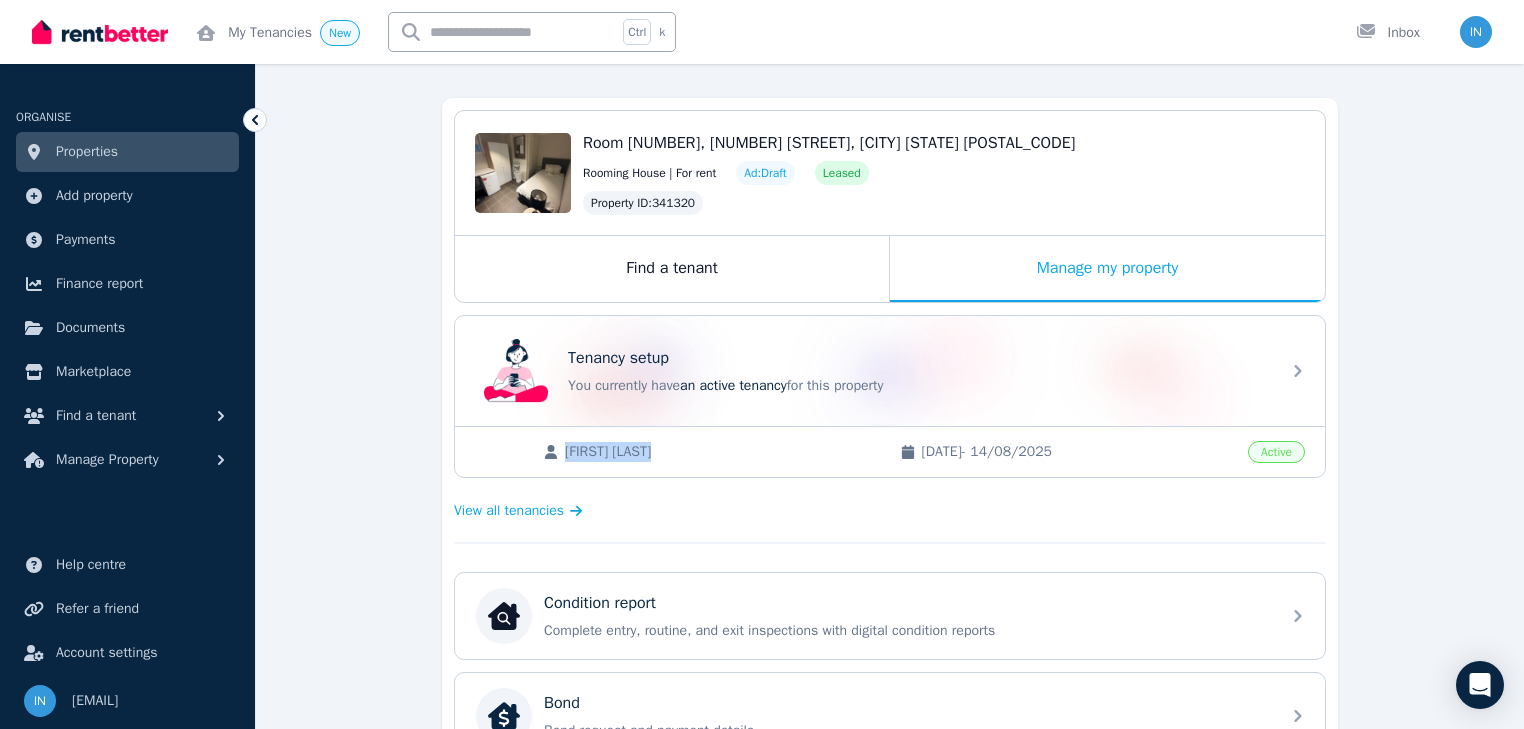 copy on "Moritz Hillmer" 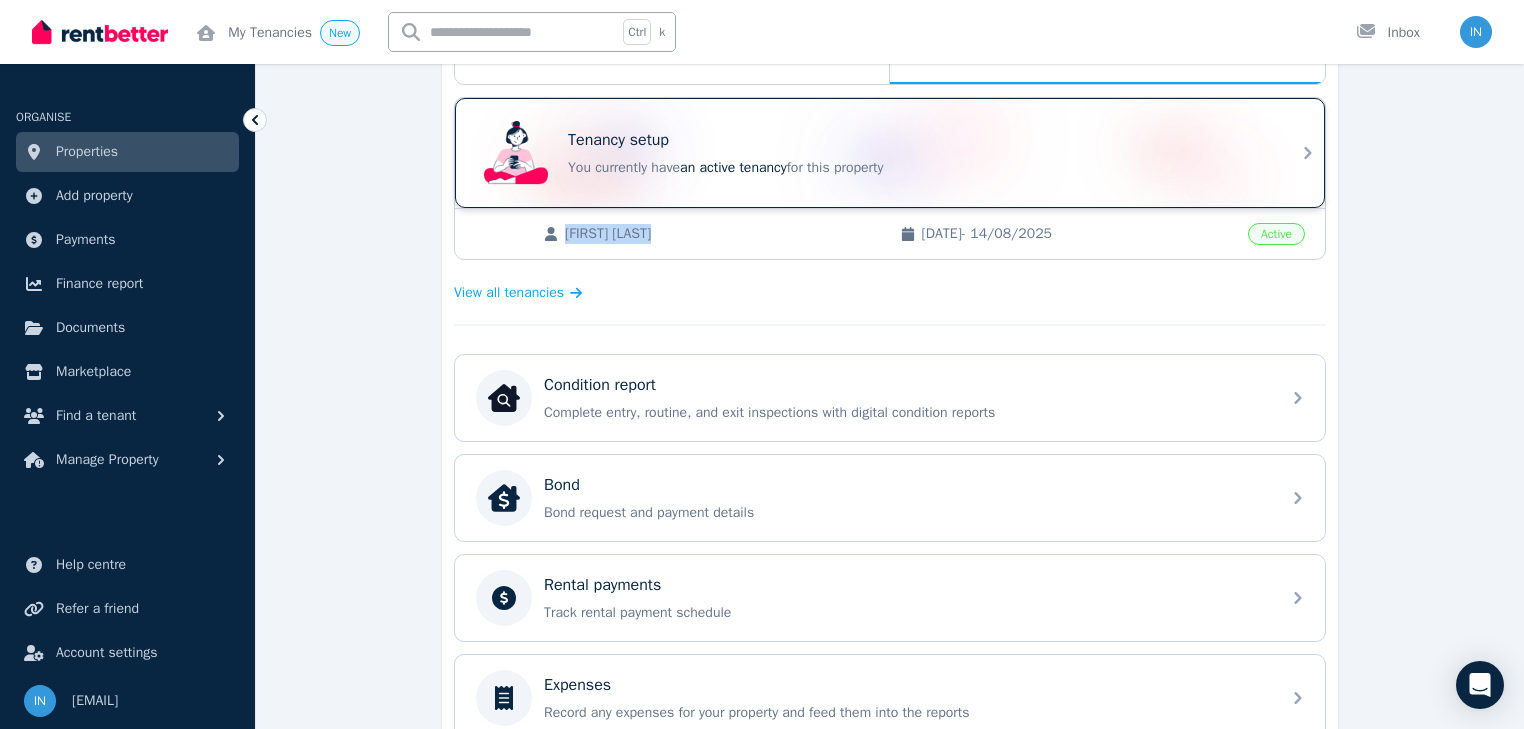 scroll, scrollTop: 240, scrollLeft: 0, axis: vertical 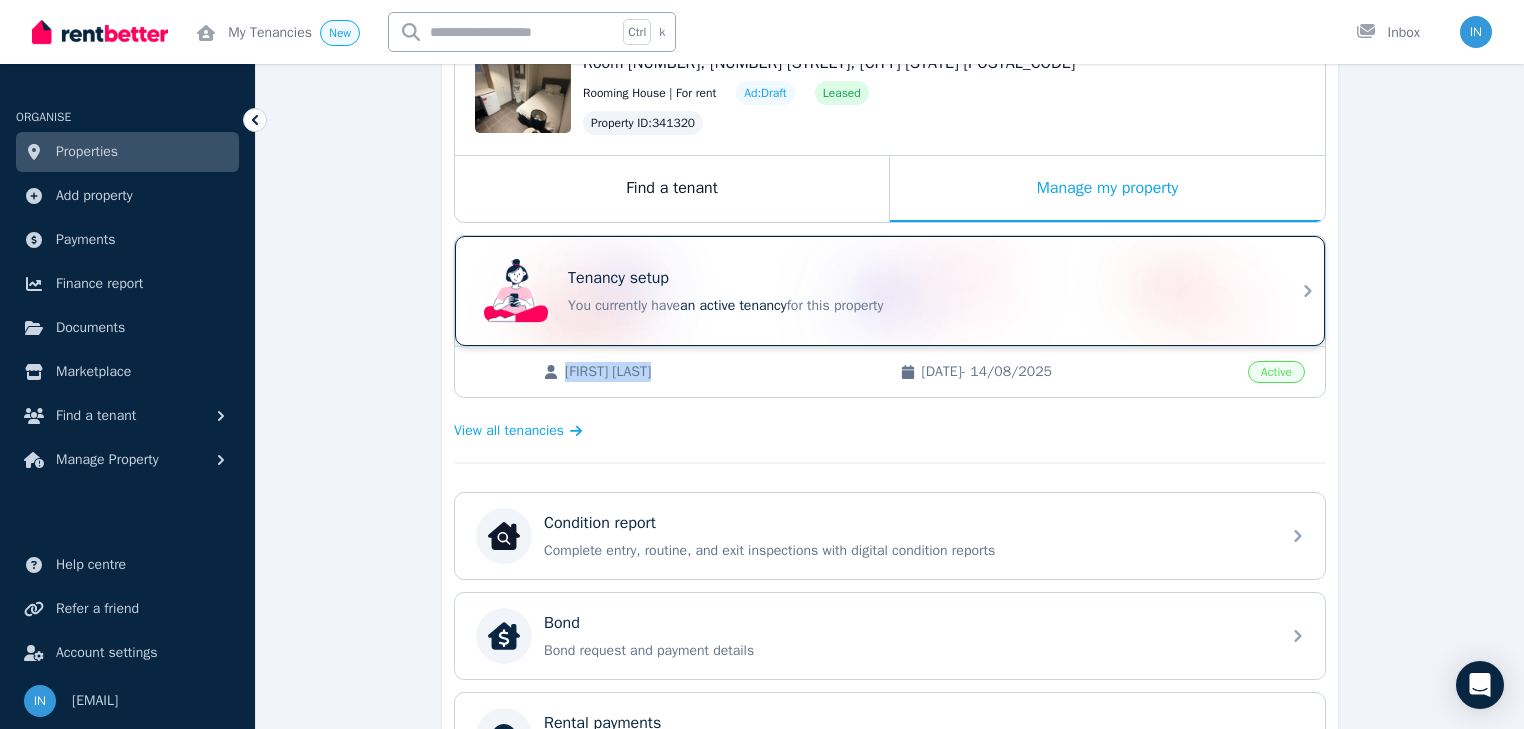 click on "You currently have  an active tenancy  for this property" at bounding box center (918, 306) 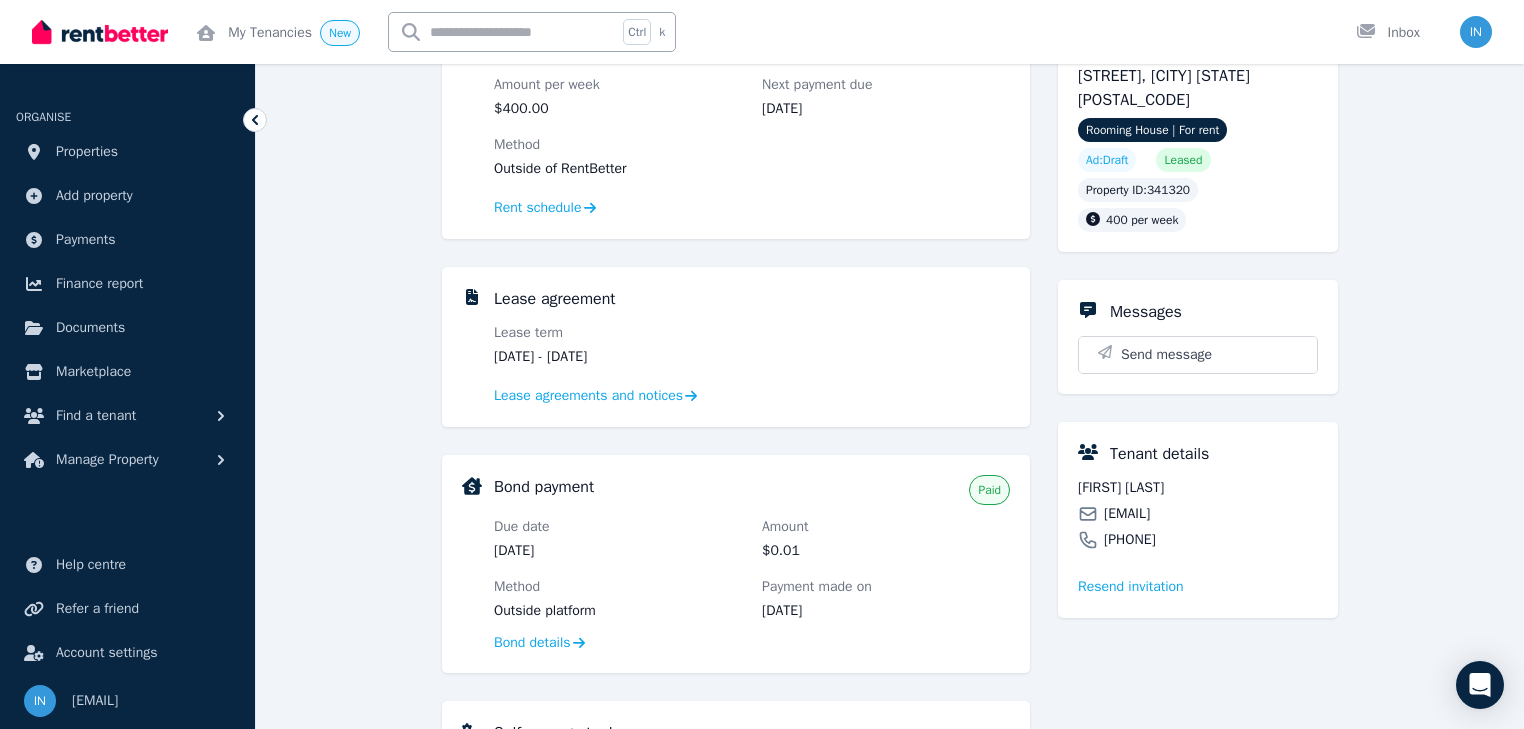 scroll, scrollTop: 240, scrollLeft: 0, axis: vertical 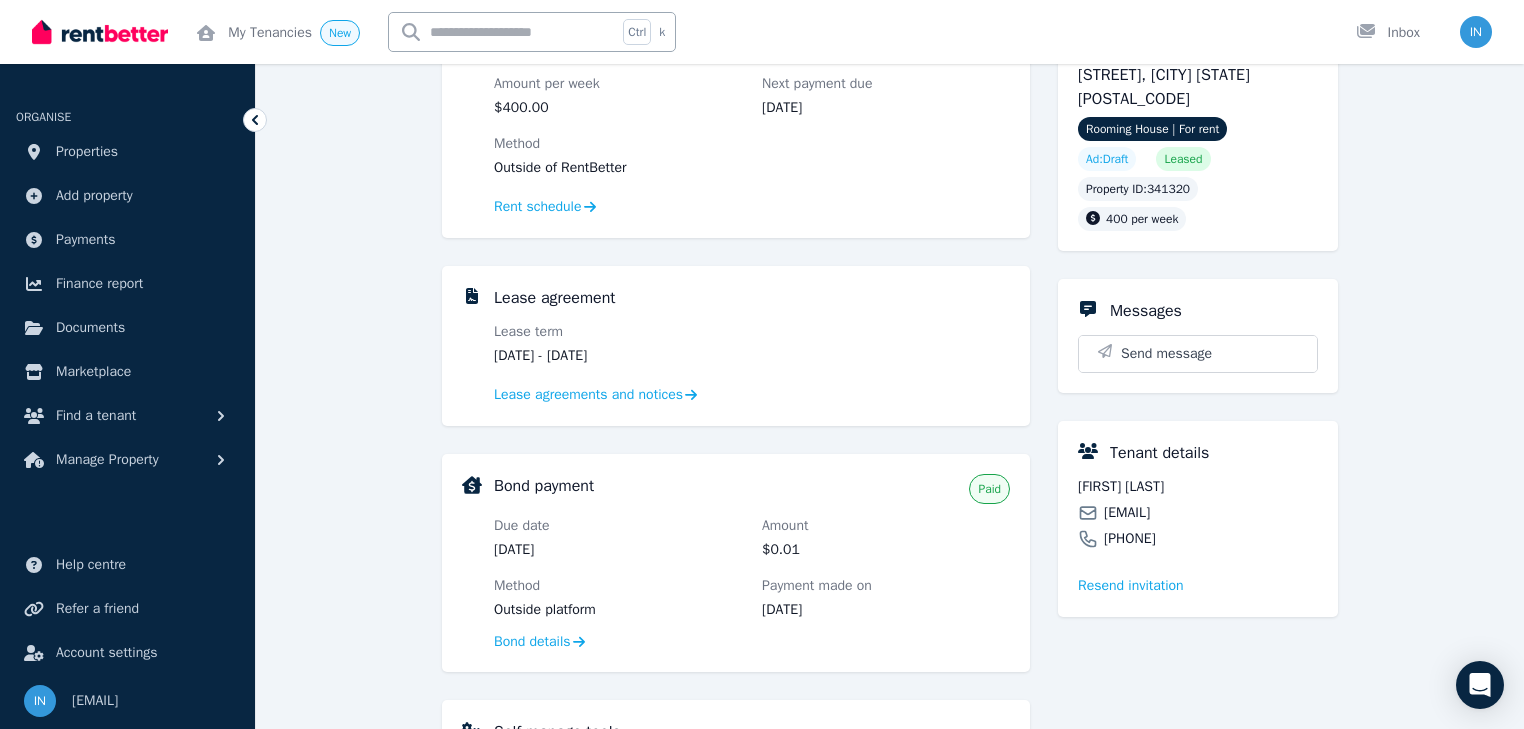 drag, startPoint x: 1276, startPoint y: 492, endPoint x: 1107, endPoint y: 490, distance: 169.01184 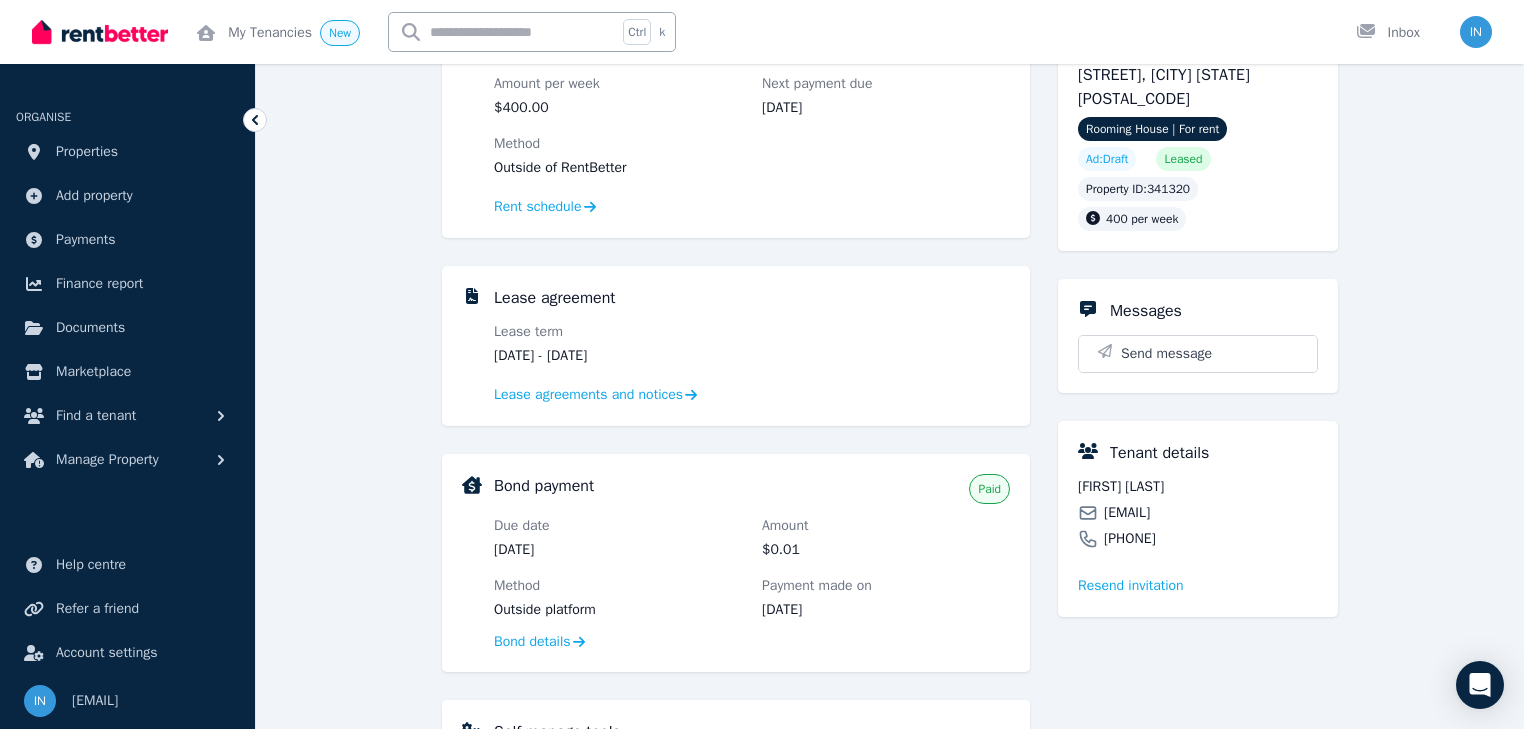 click on "moritzhillmer@icloud.com" at bounding box center (1198, 513) 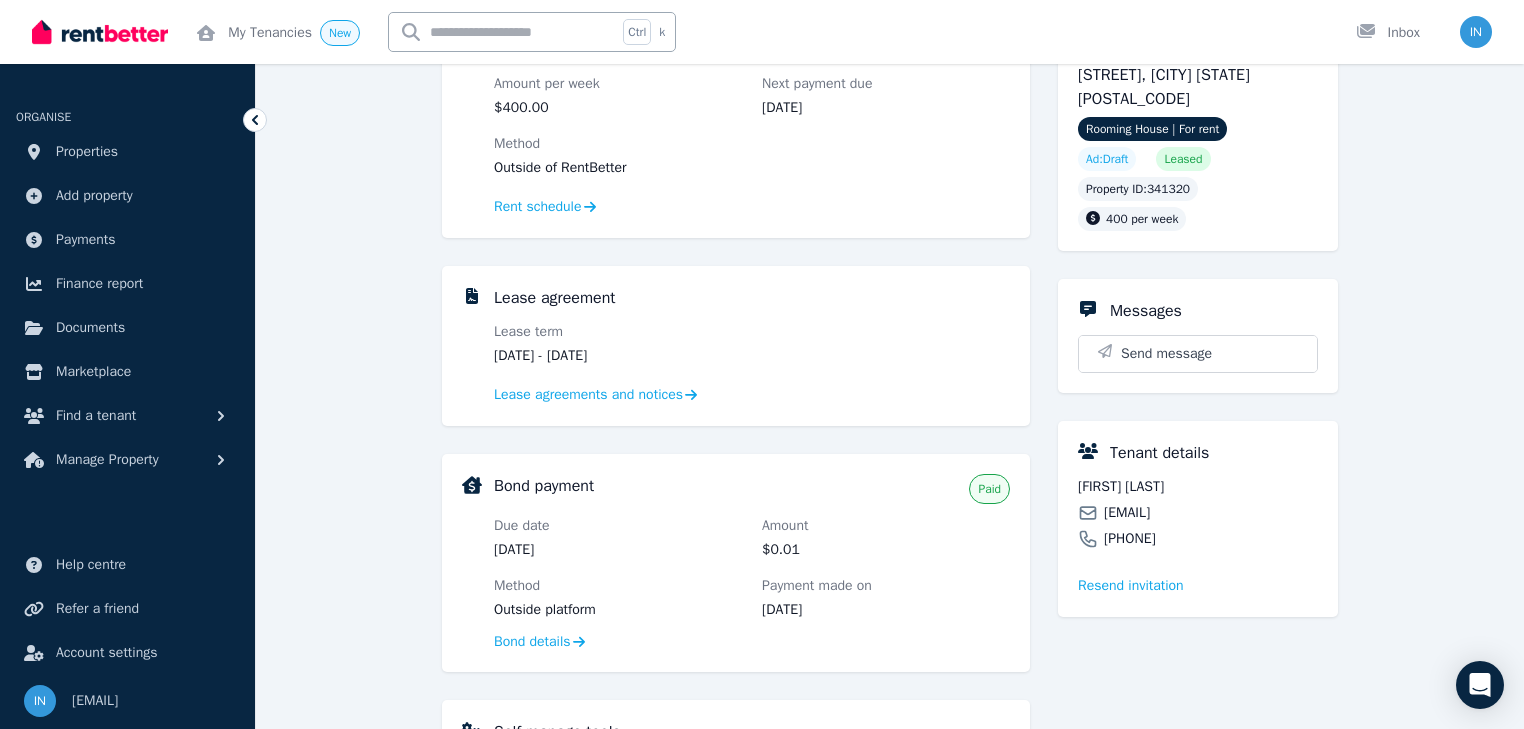 copy on "moritzhillmer@icloud.com" 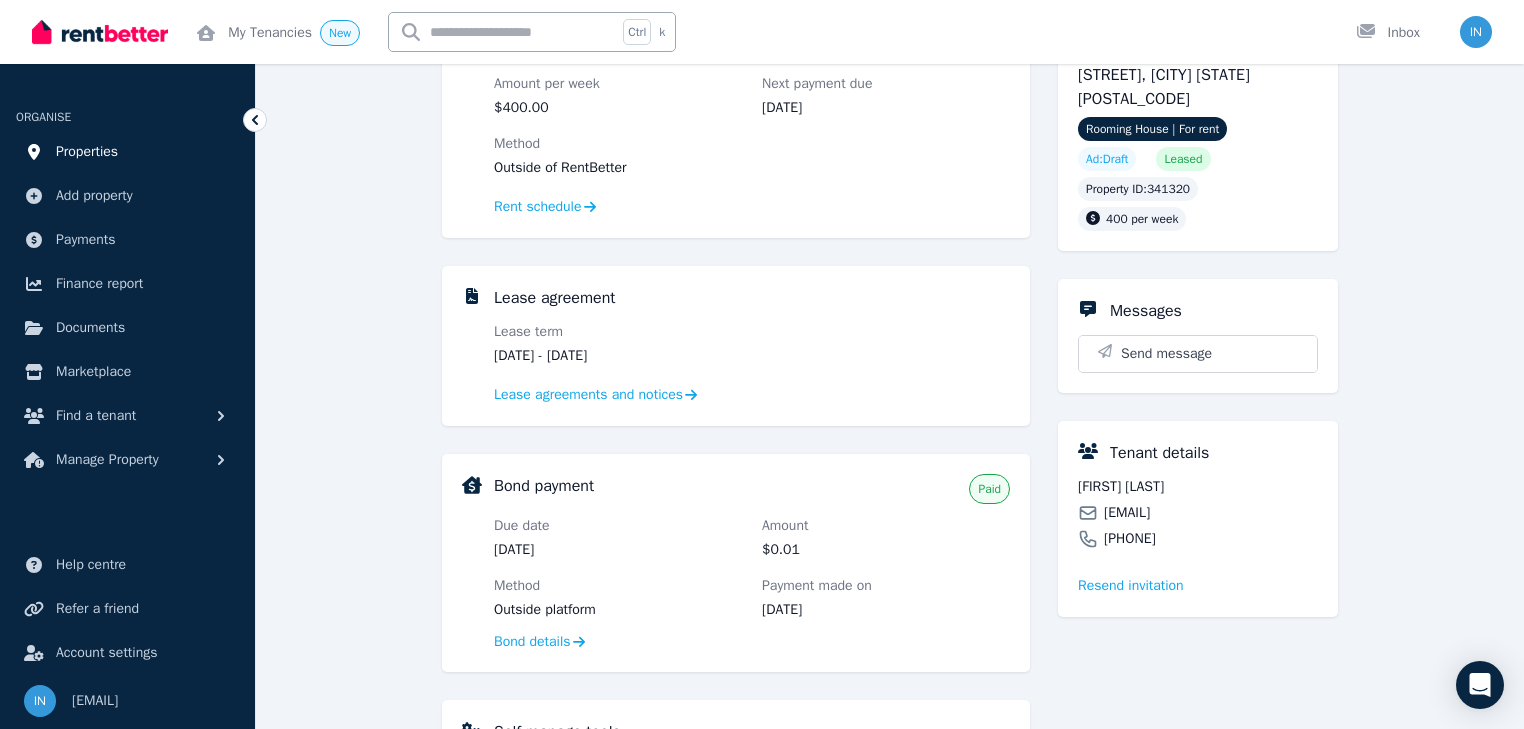 click on "Properties" at bounding box center [87, 152] 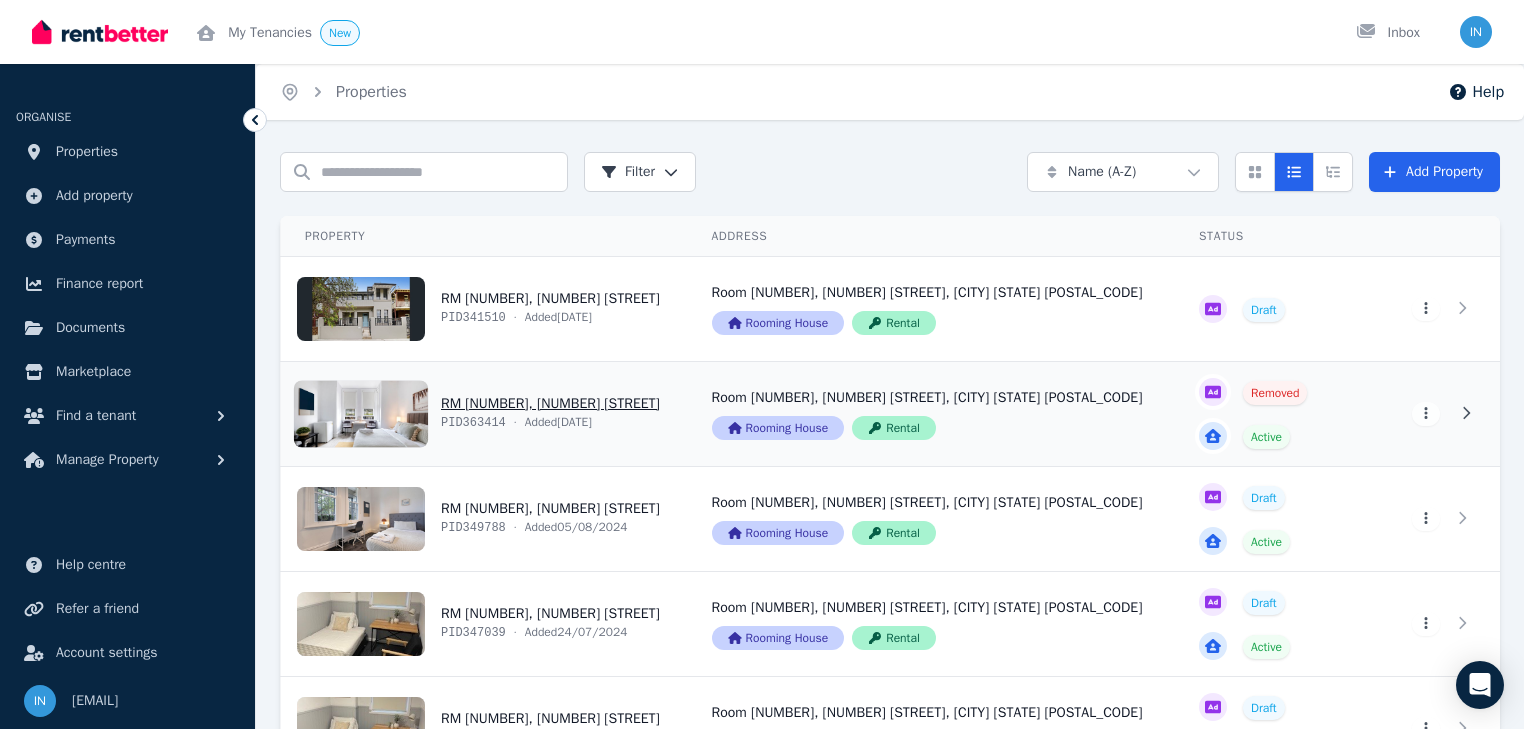 click on "View property details" at bounding box center [484, 414] 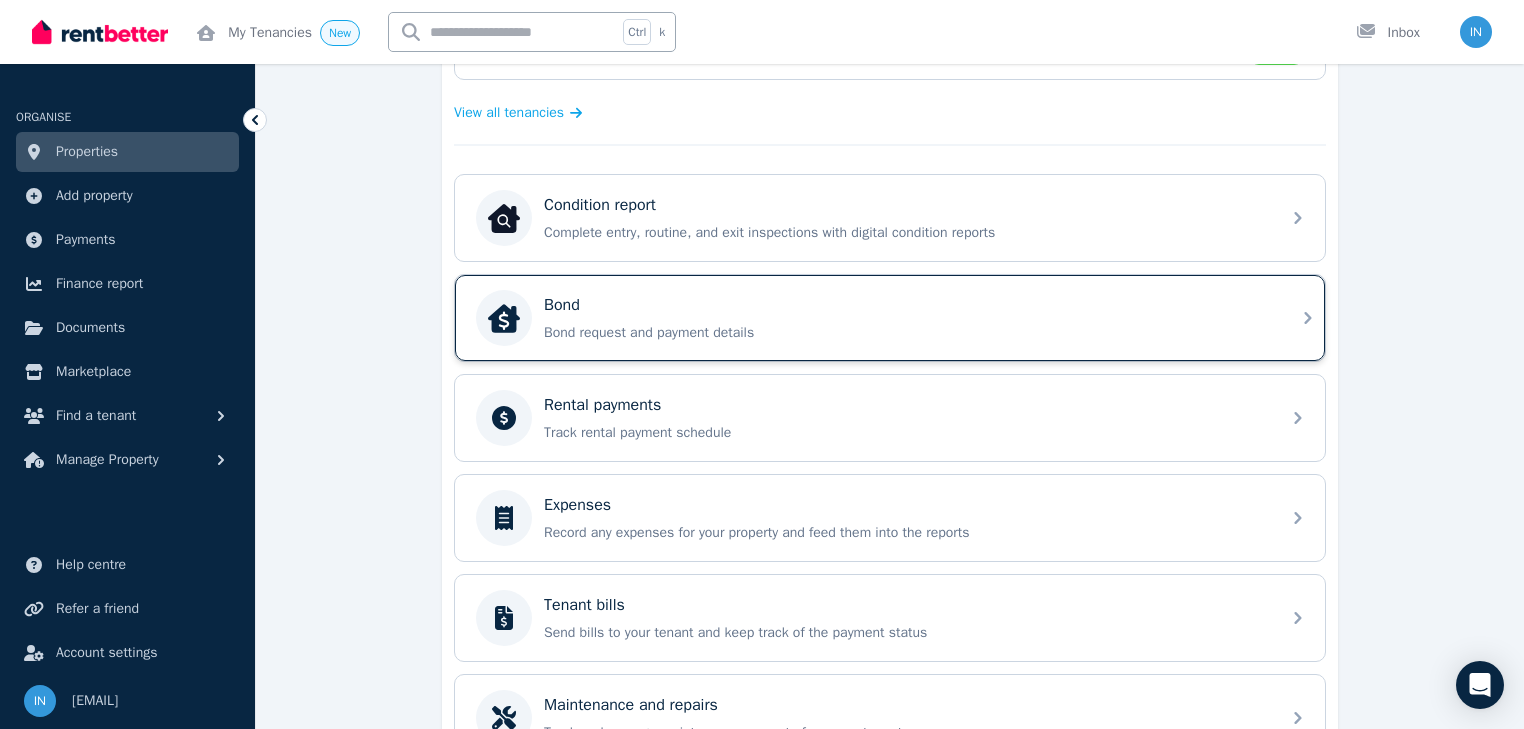 scroll, scrollTop: 560, scrollLeft: 0, axis: vertical 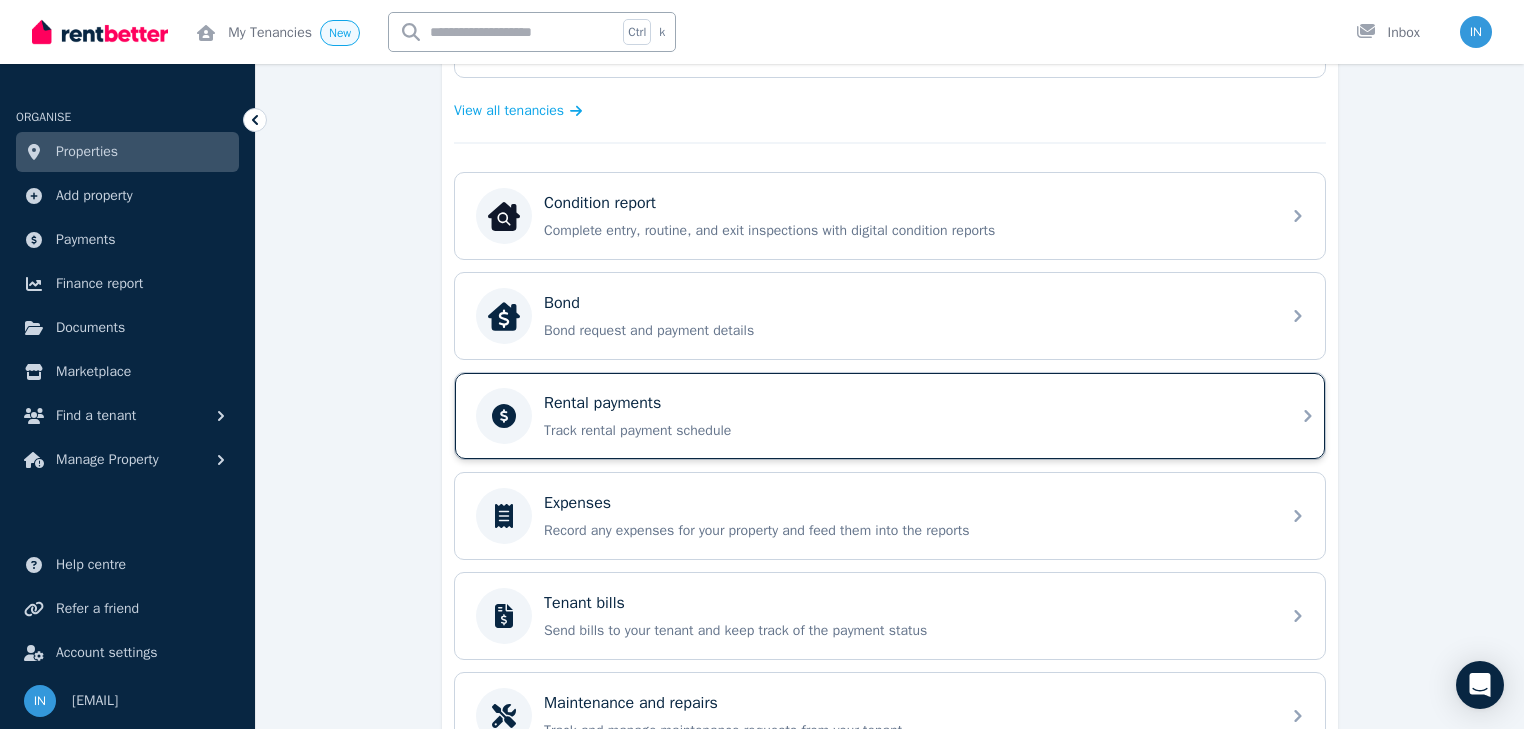 click on "Rental payments" at bounding box center (602, 403) 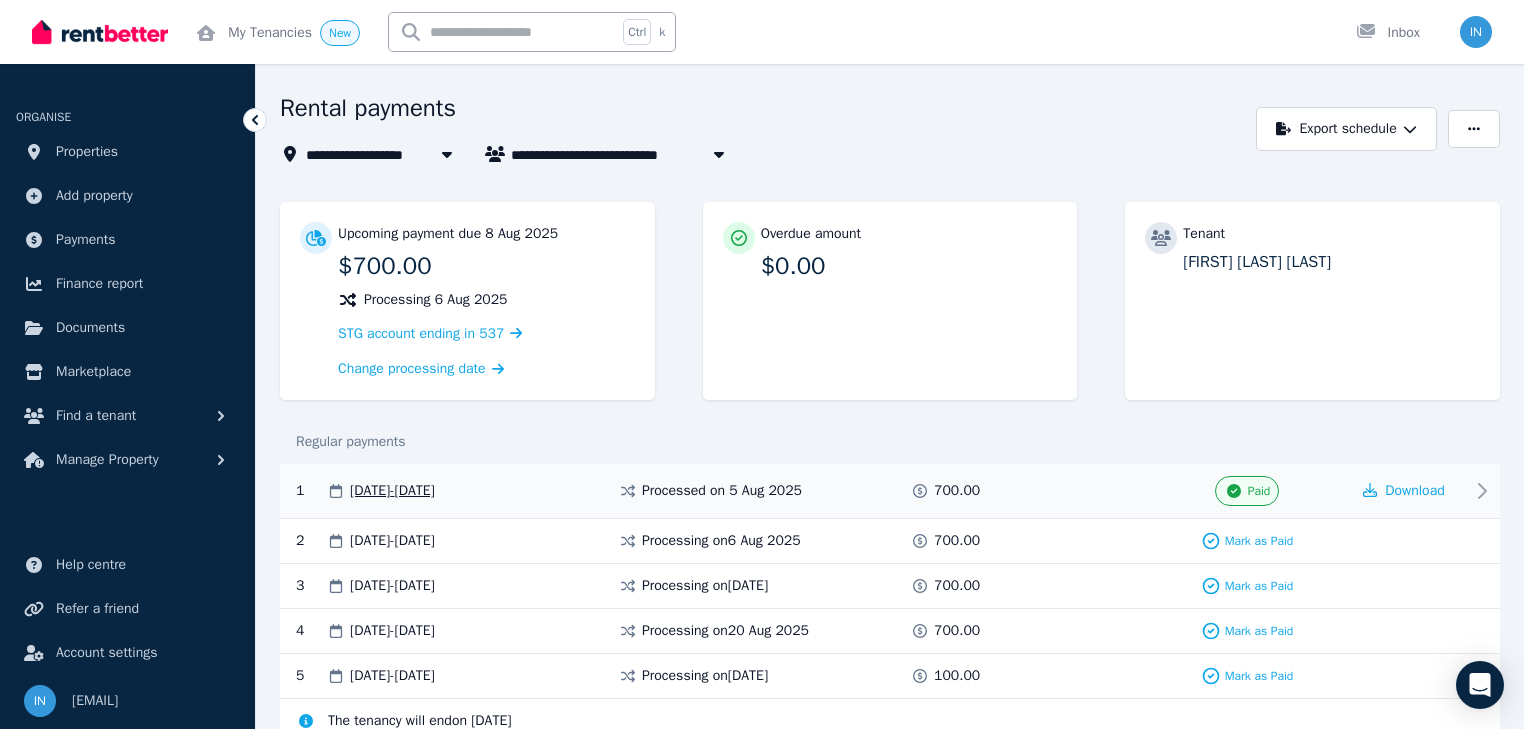 scroll, scrollTop: 144, scrollLeft: 0, axis: vertical 